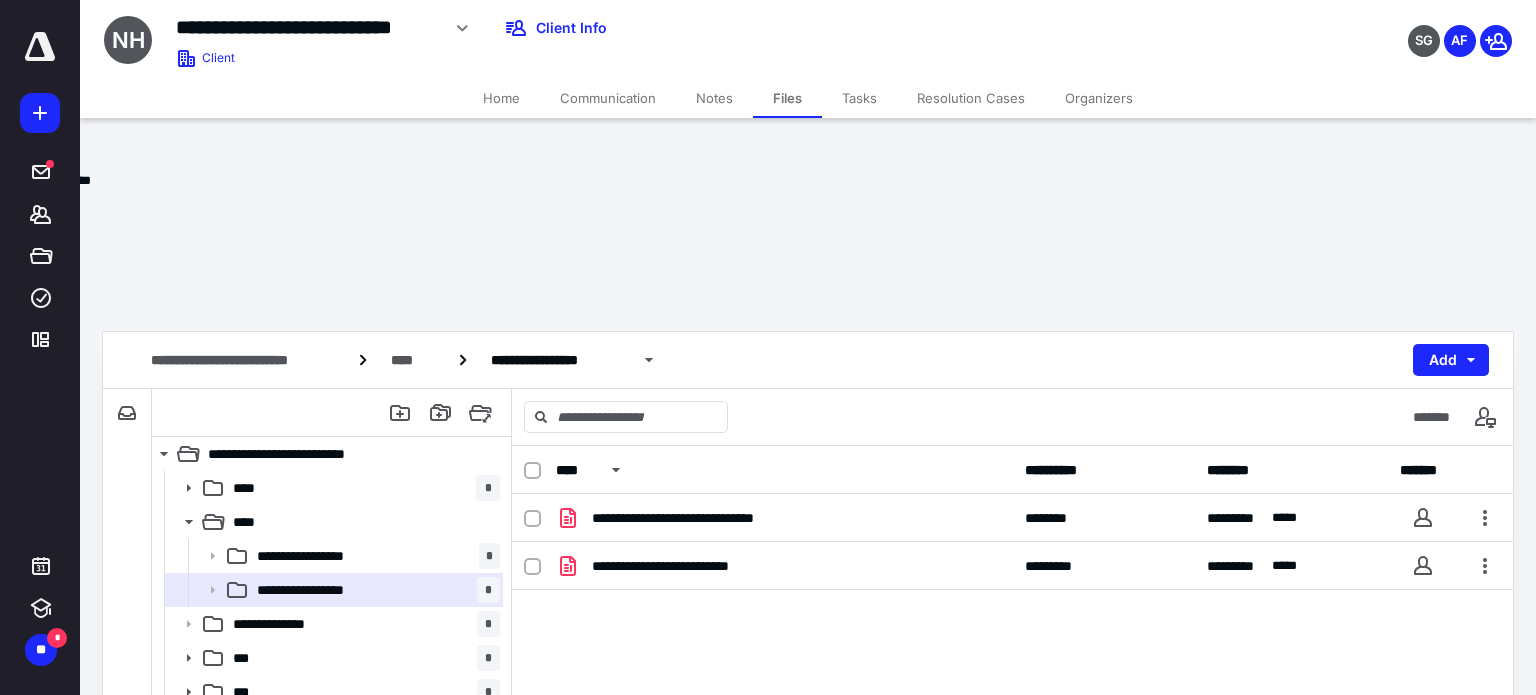 scroll, scrollTop: 0, scrollLeft: 0, axis: both 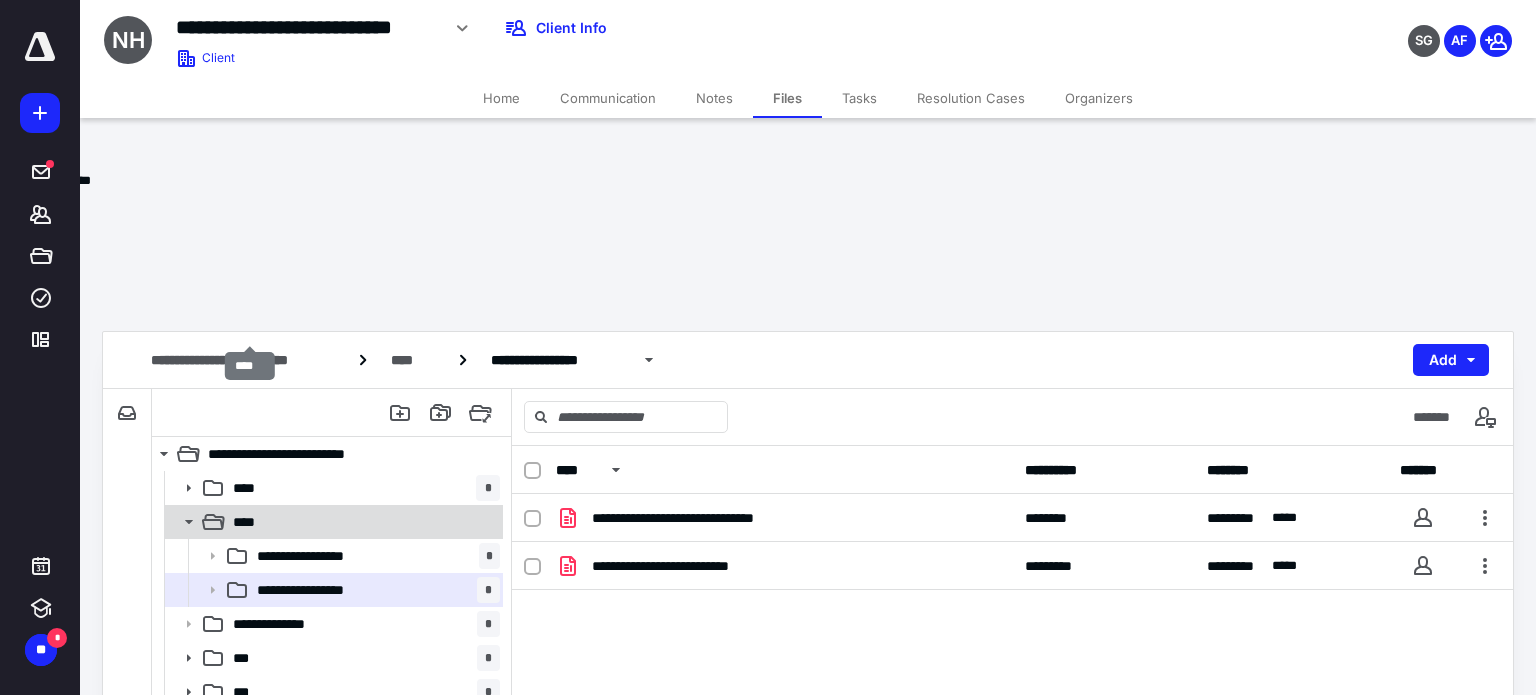 click on "****" at bounding box center [250, 522] 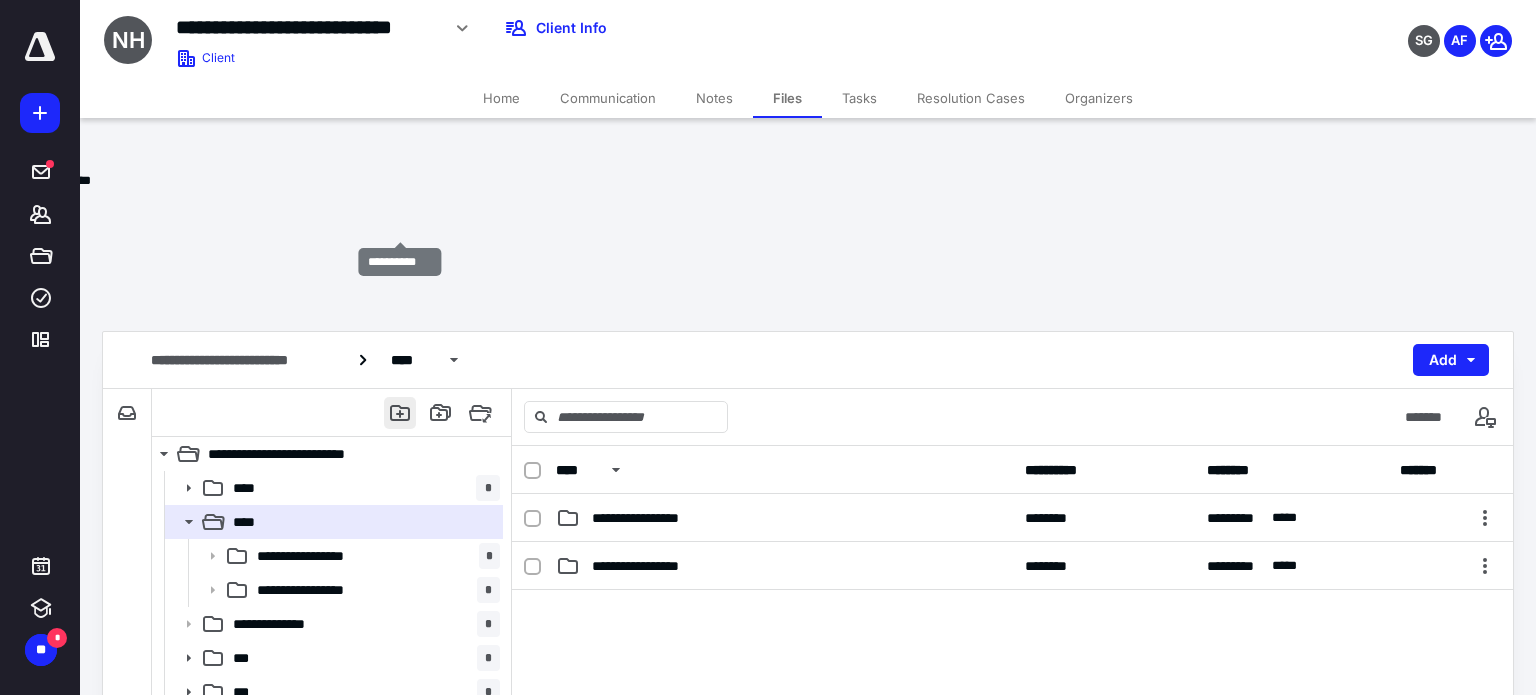 click at bounding box center [400, 413] 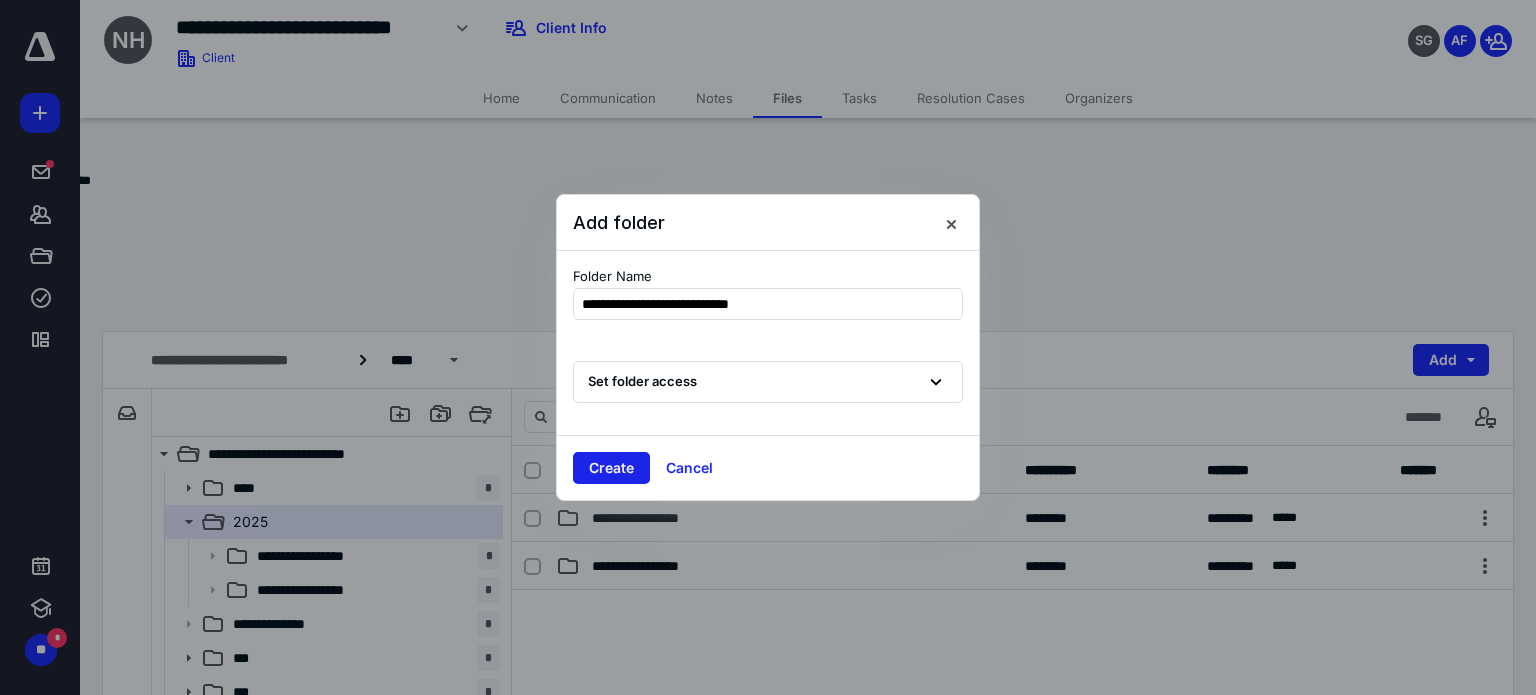 type on "**********" 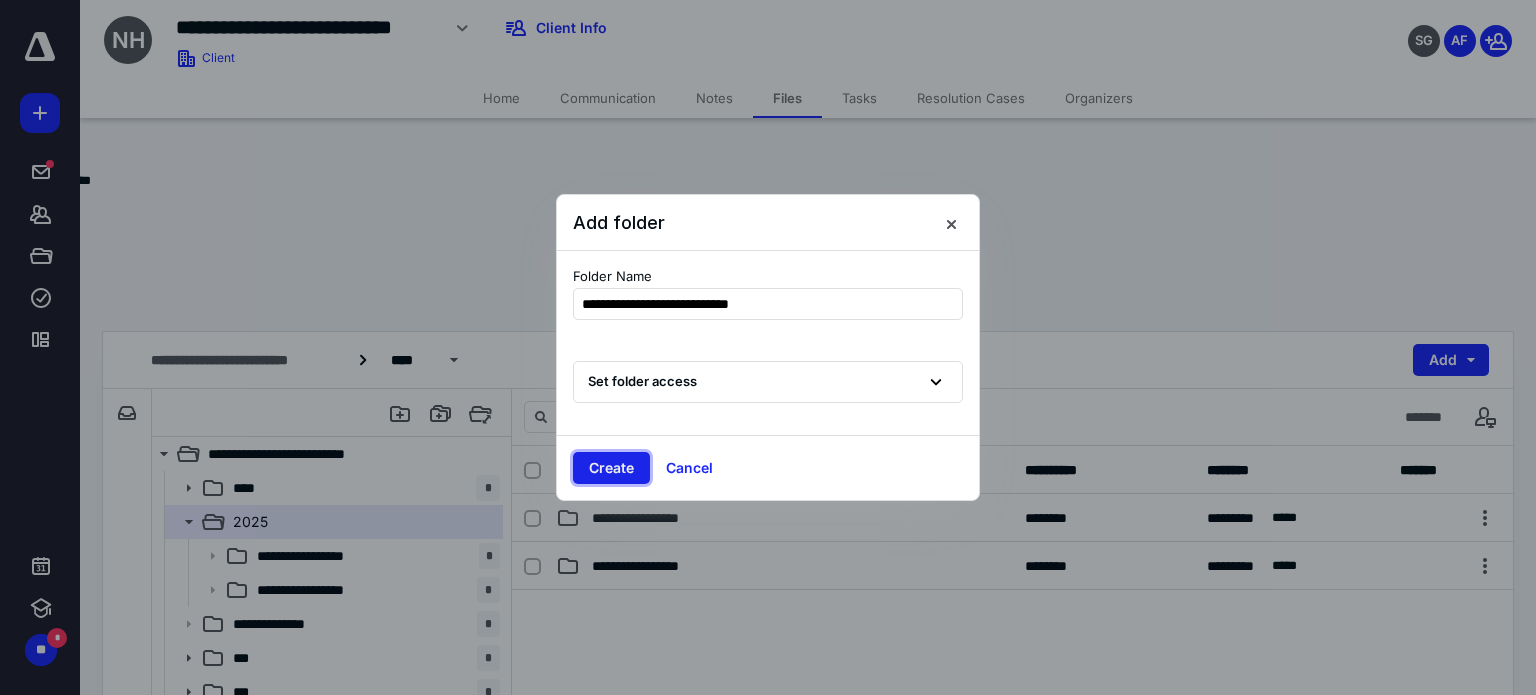 click on "Create" at bounding box center (611, 468) 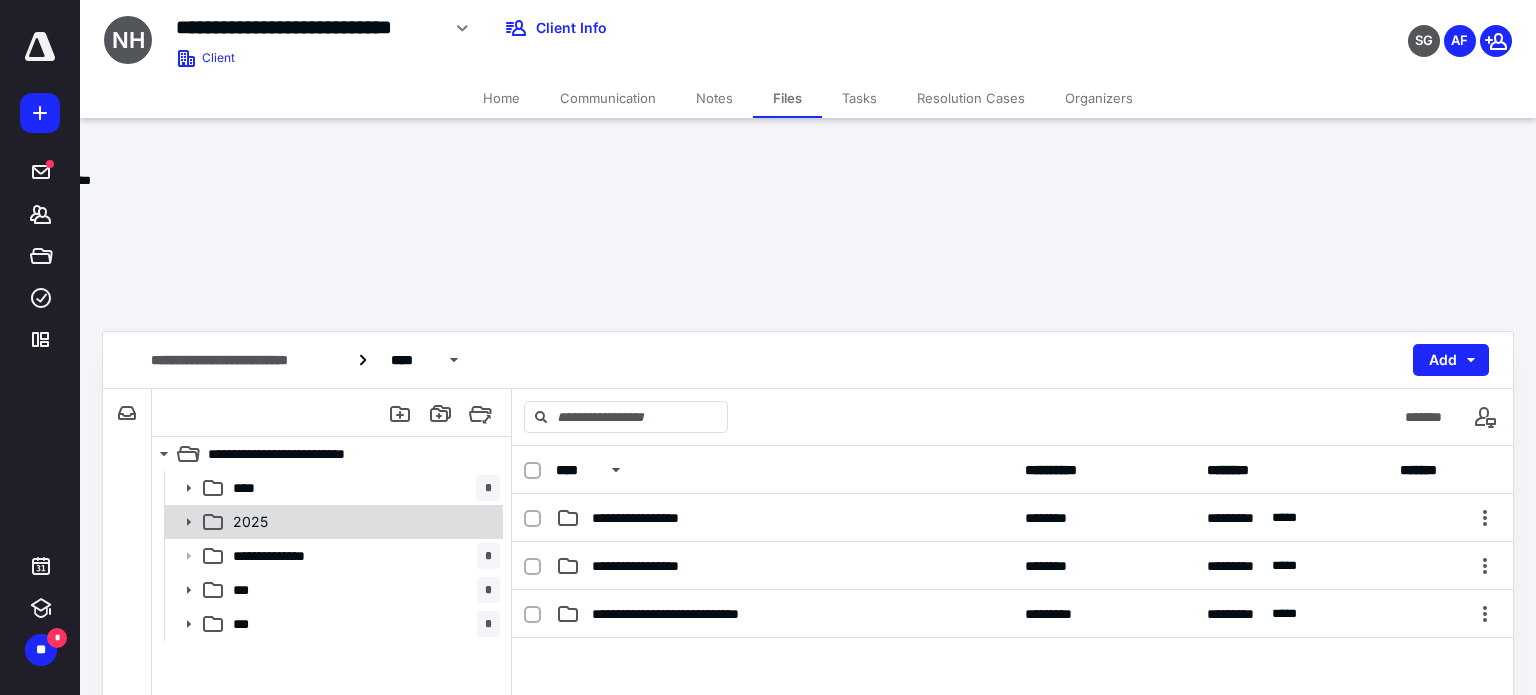 click 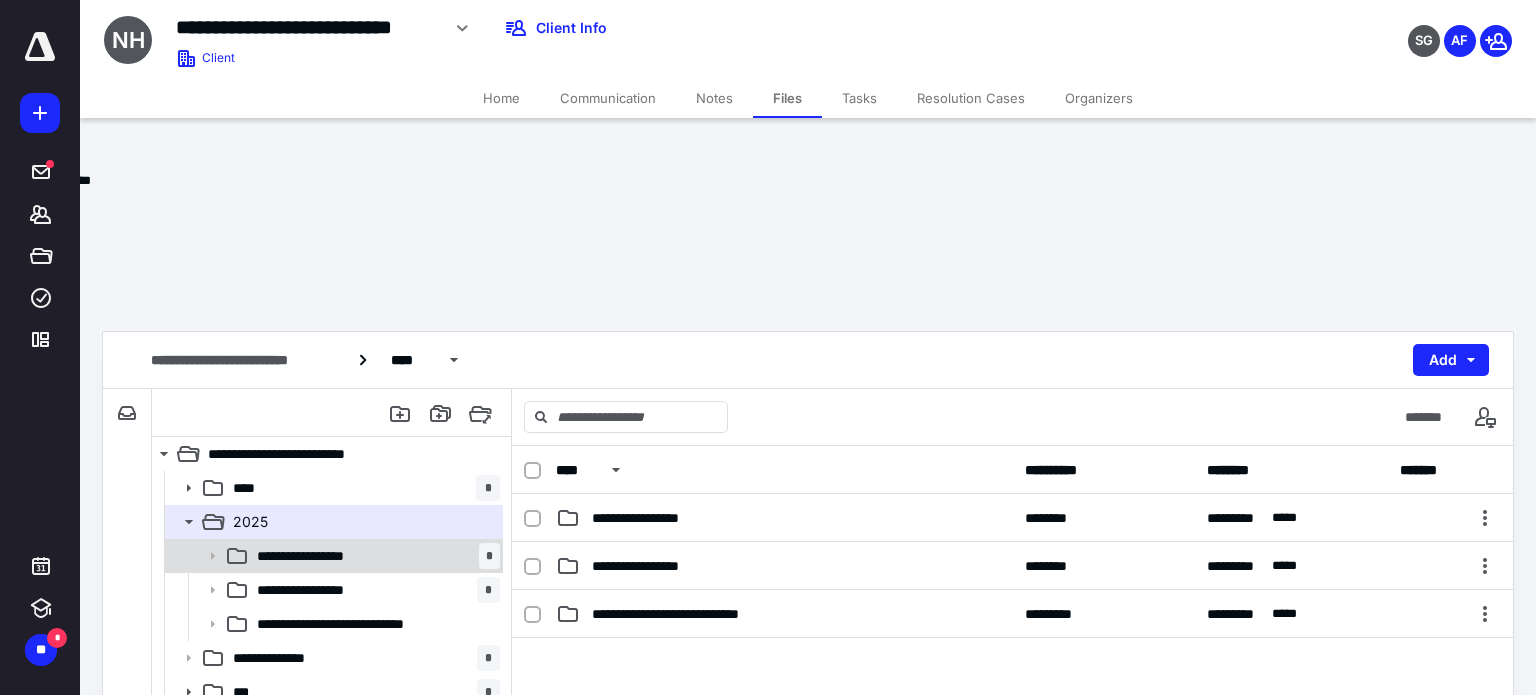click on "**********" at bounding box center (374, 556) 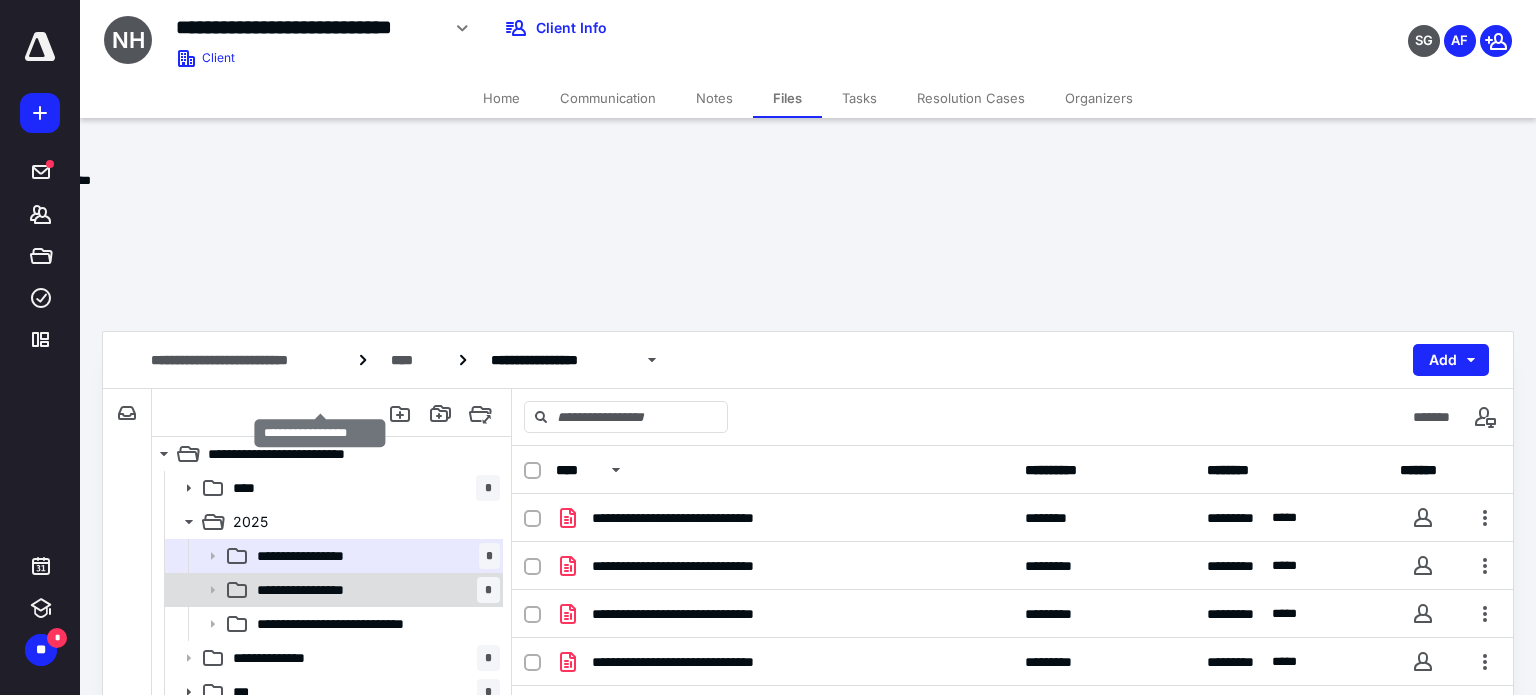 click on "**********" at bounding box center [321, 590] 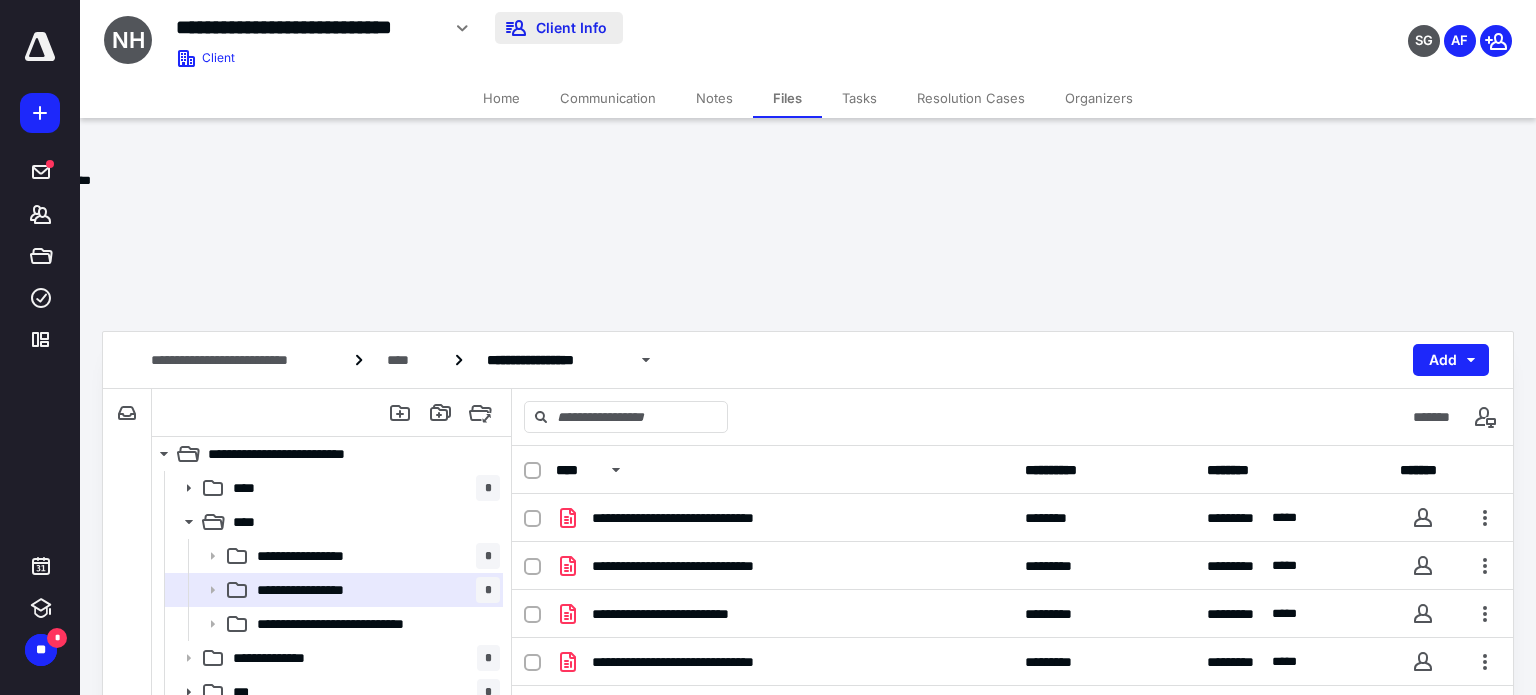 scroll, scrollTop: 0, scrollLeft: 0, axis: both 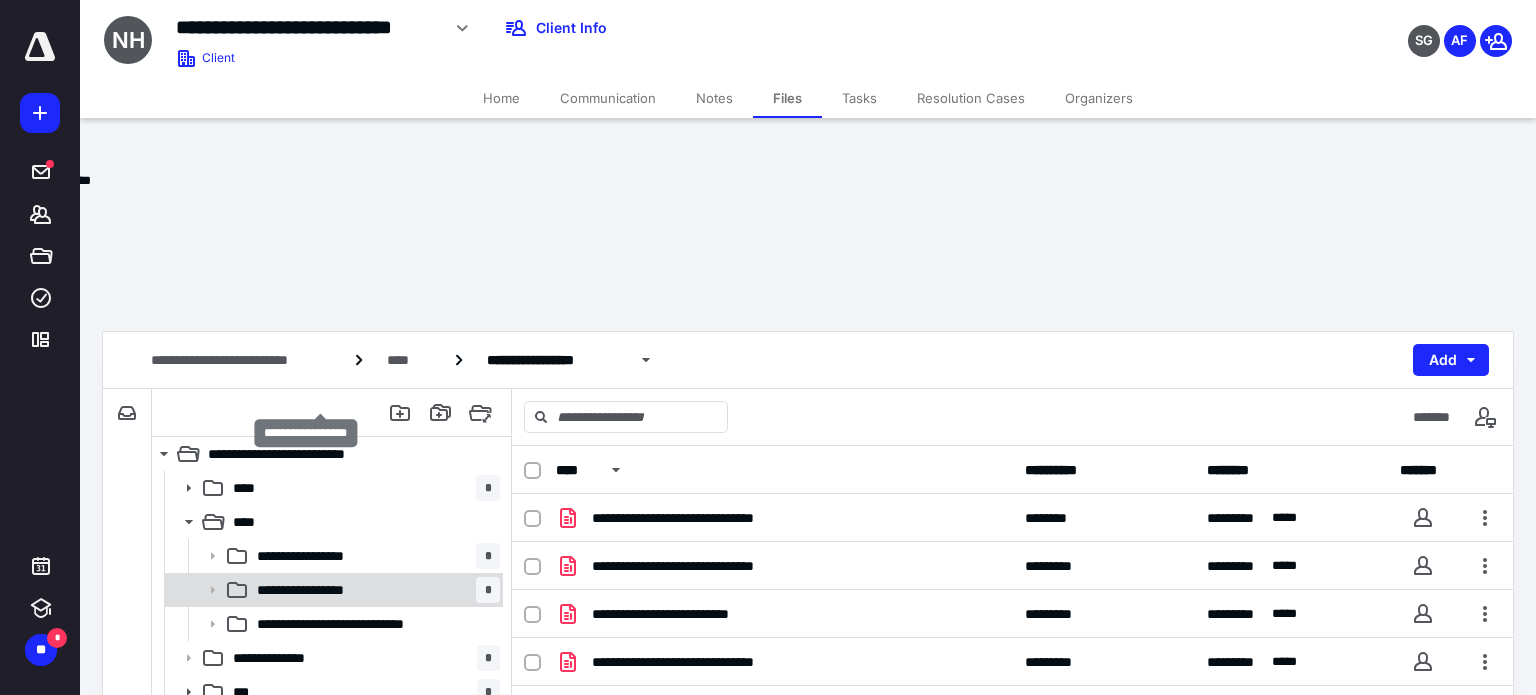 click on "**********" at bounding box center (321, 590) 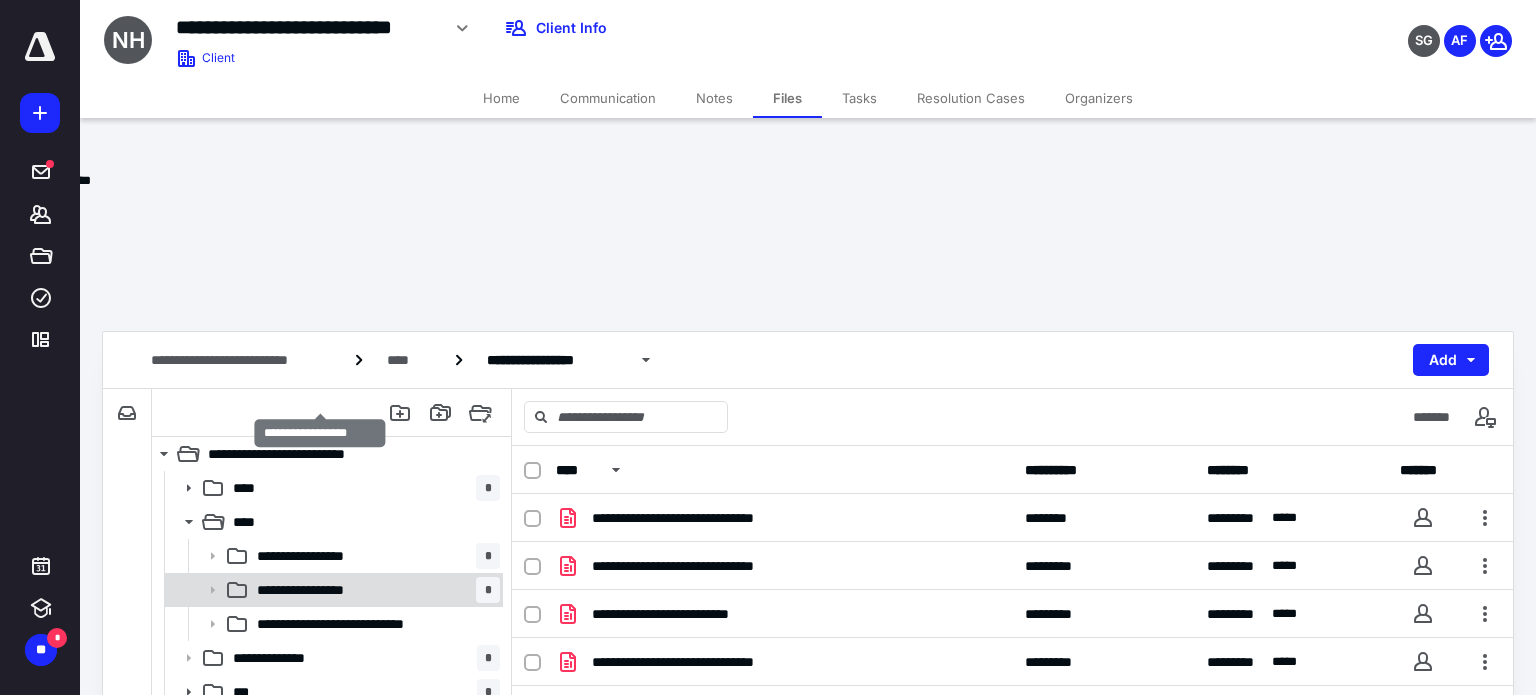 click on "**********" at bounding box center (321, 590) 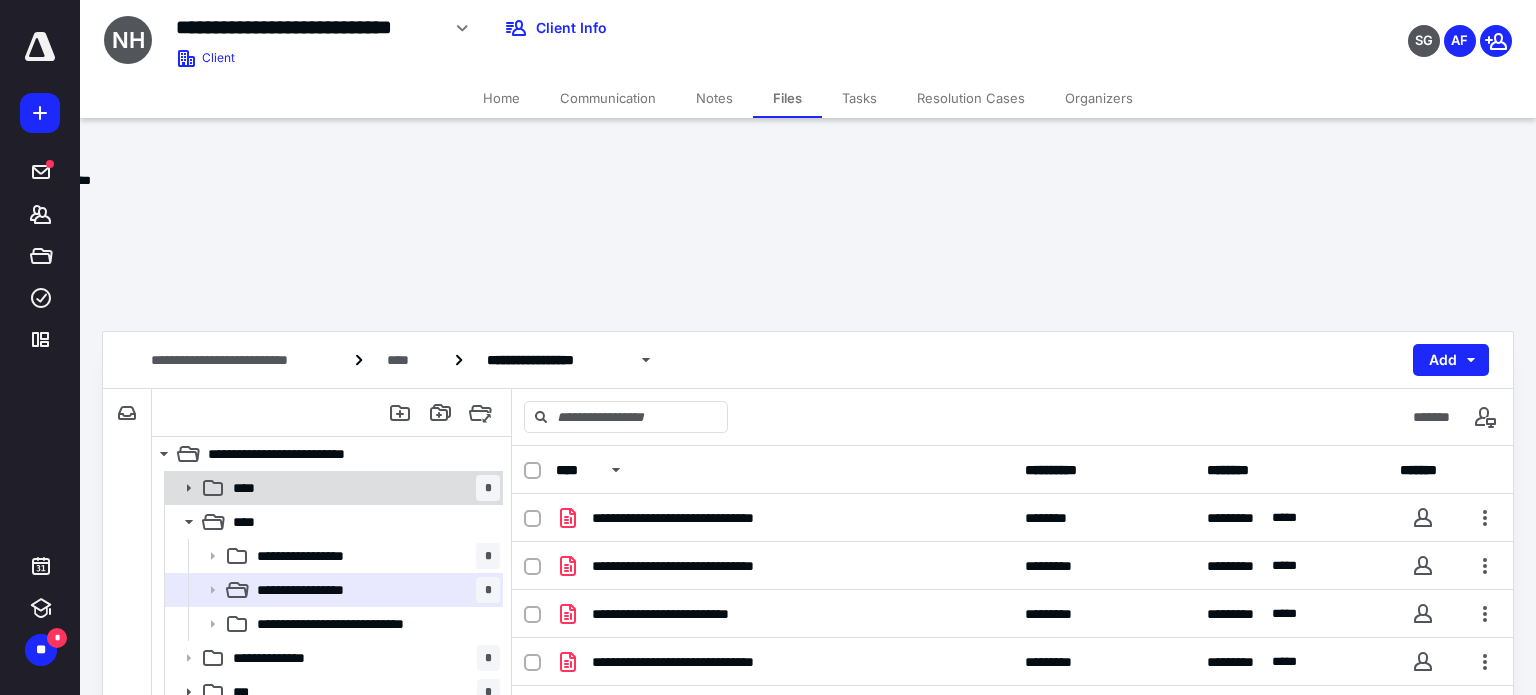 click on "****" at bounding box center (250, 488) 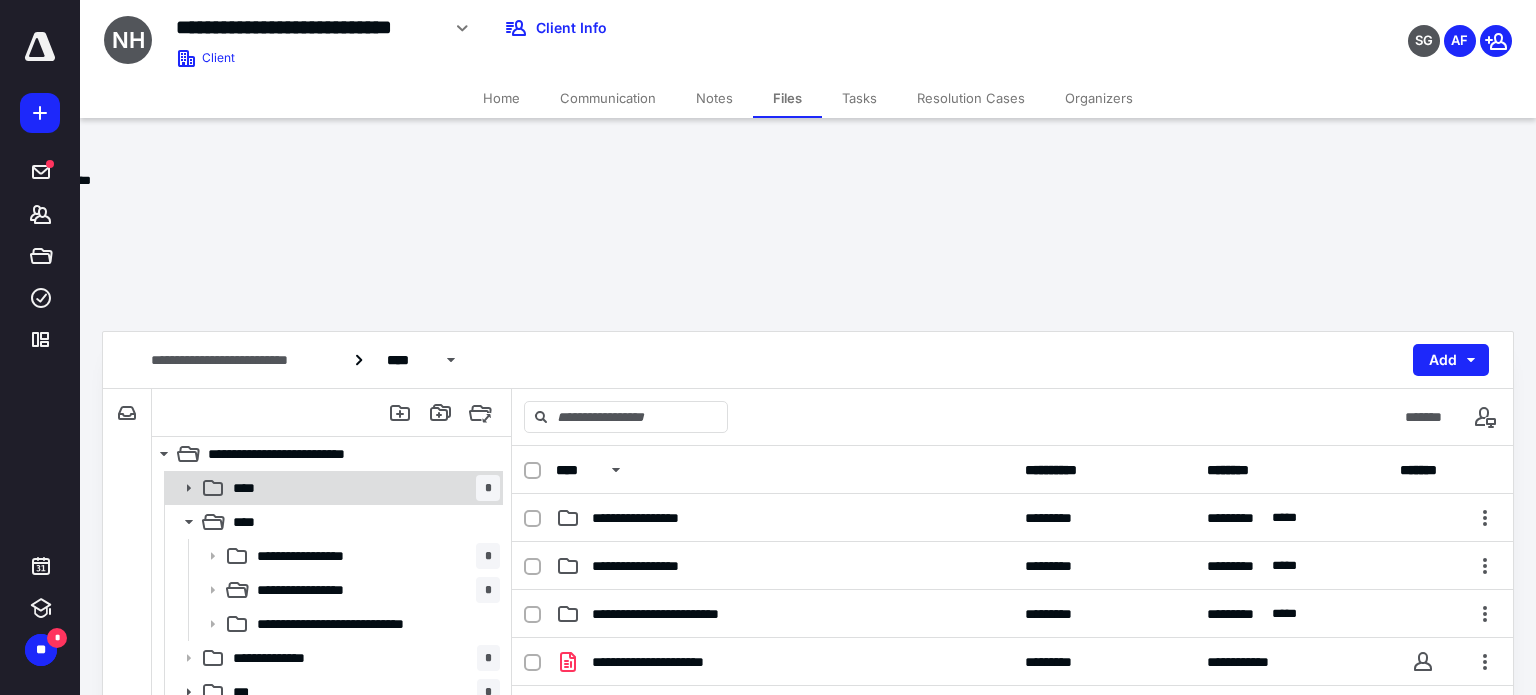 click 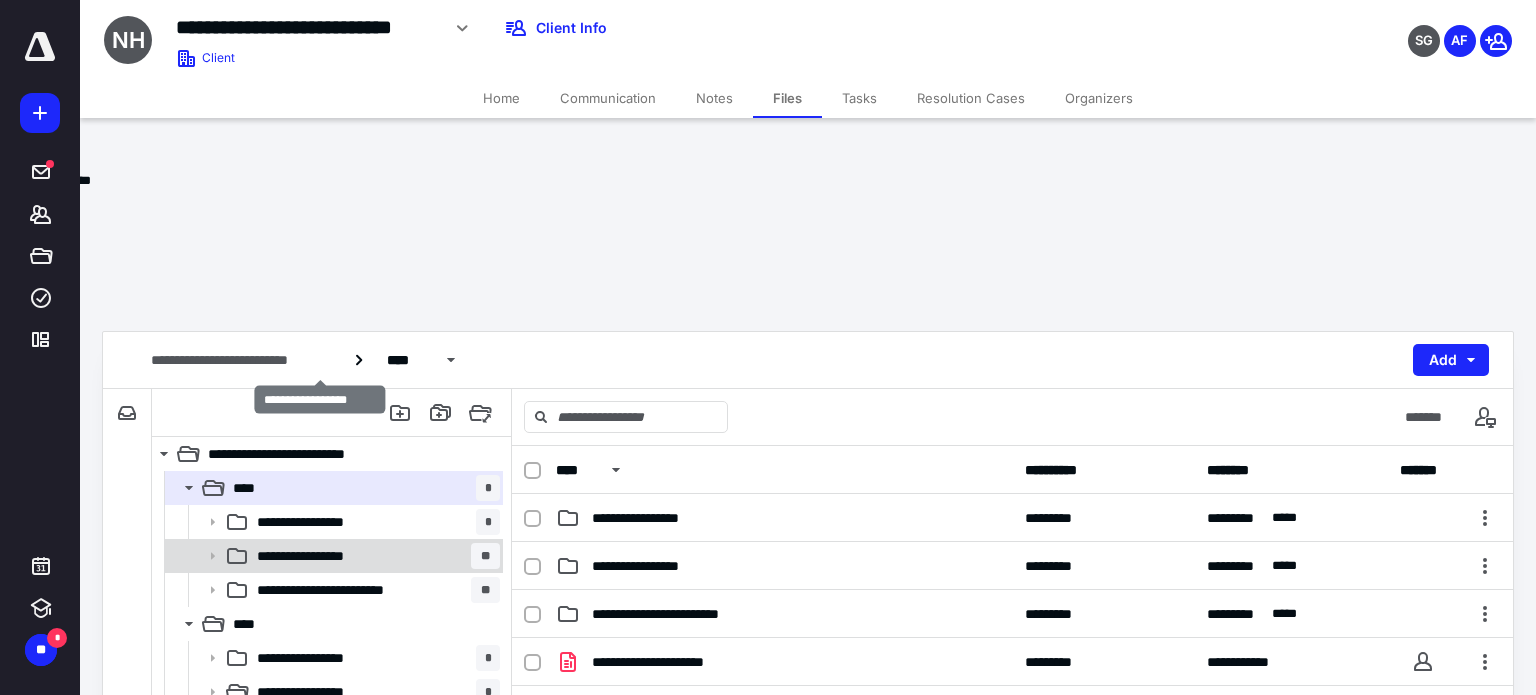 click on "**********" at bounding box center (321, 556) 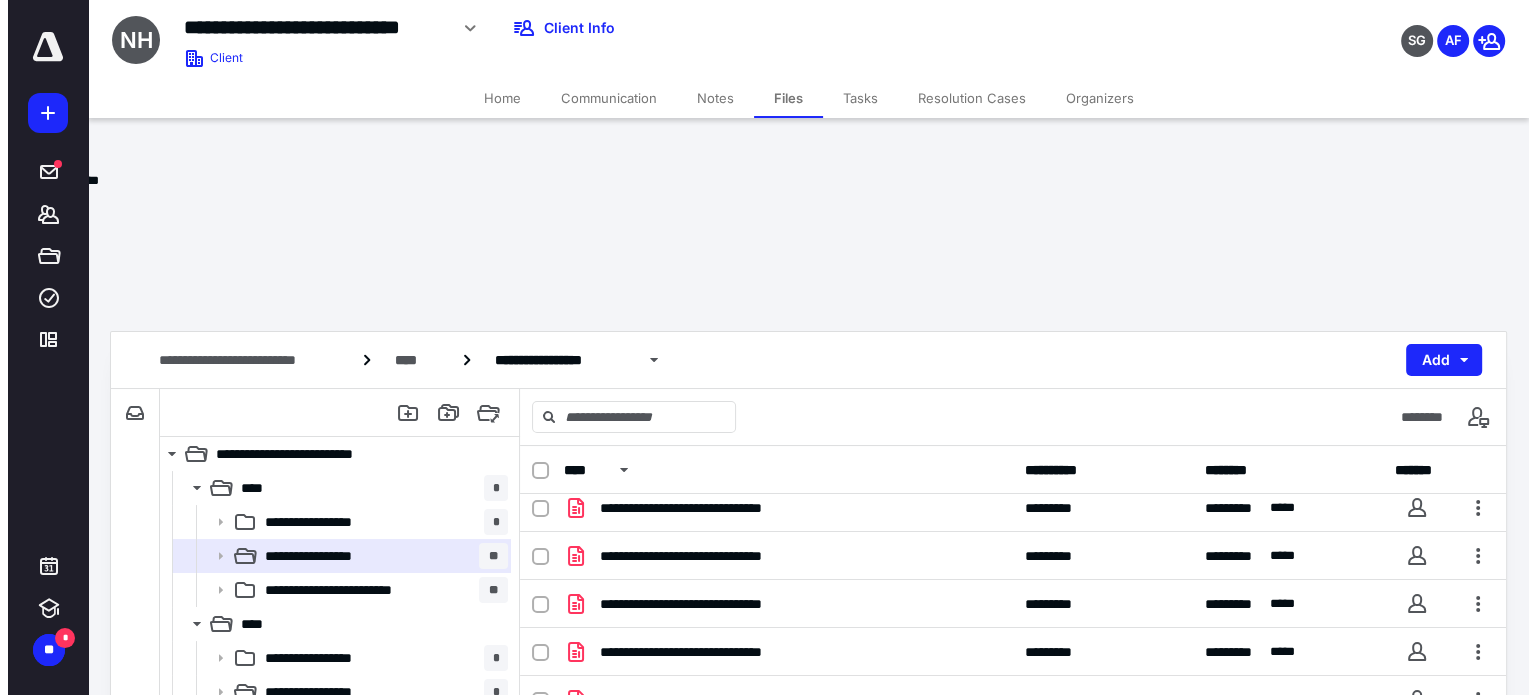 scroll, scrollTop: 0, scrollLeft: 0, axis: both 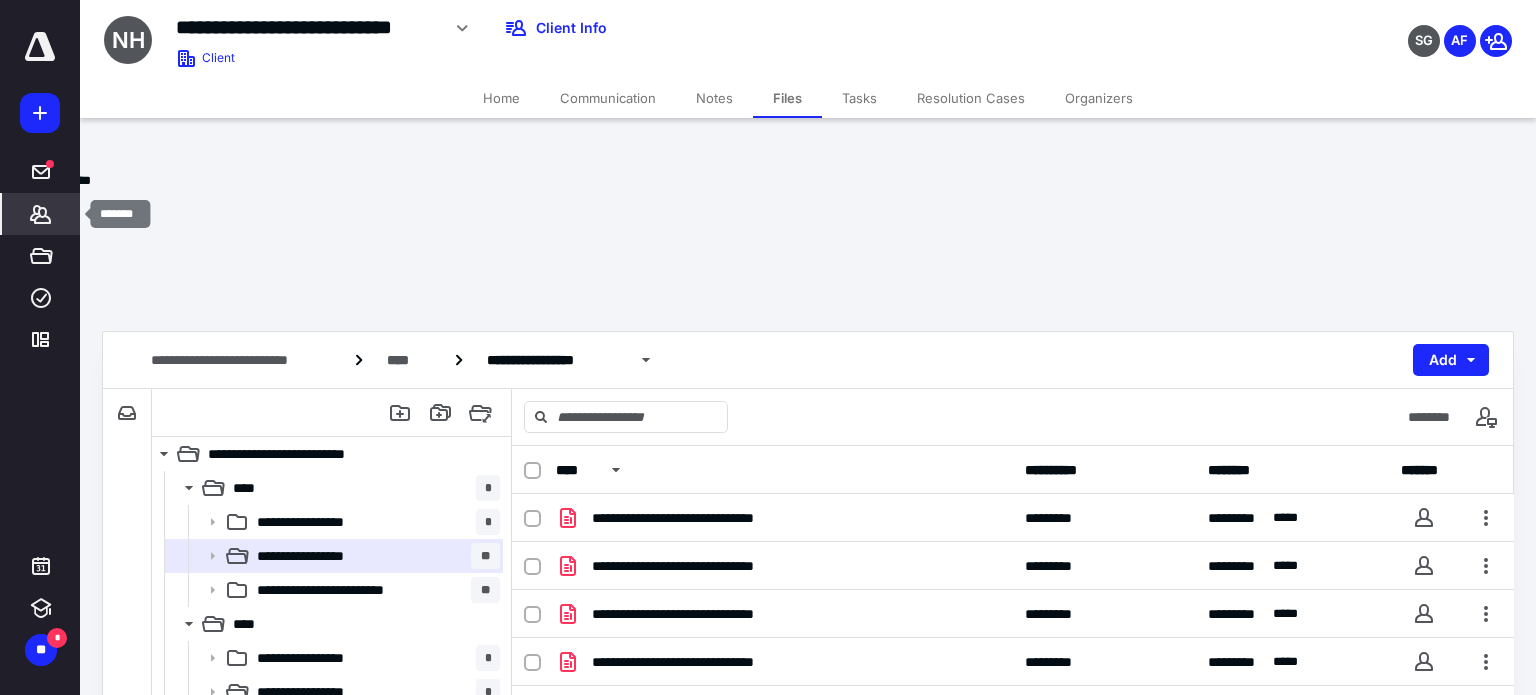 click 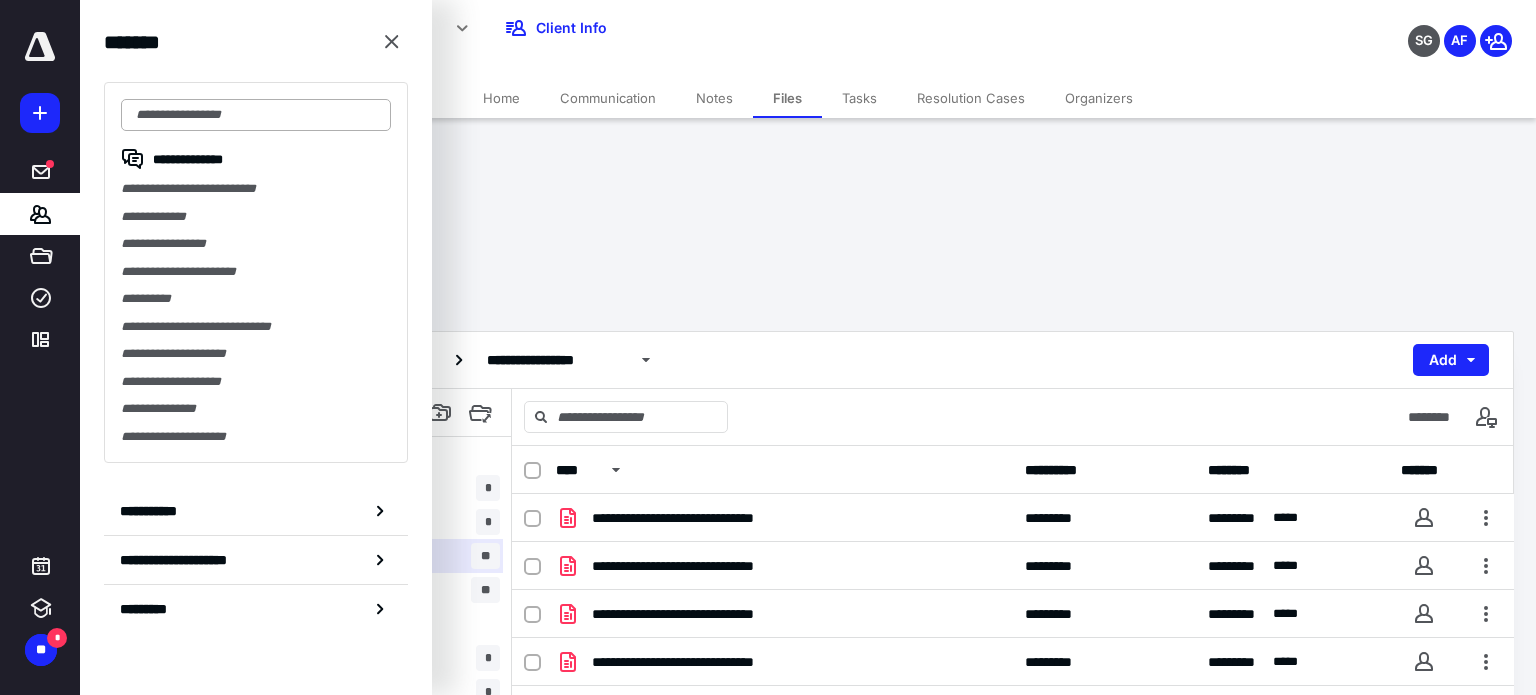 click at bounding box center (256, 115) 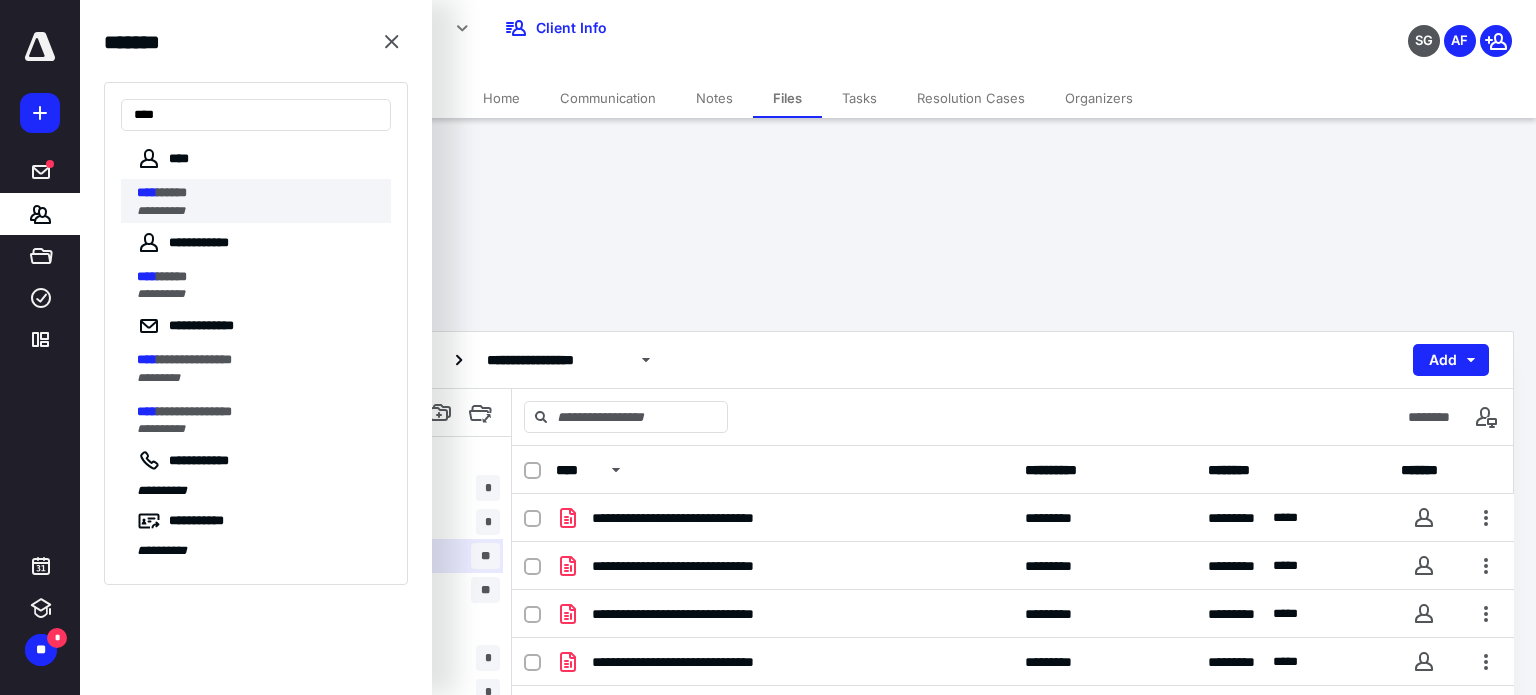type on "****" 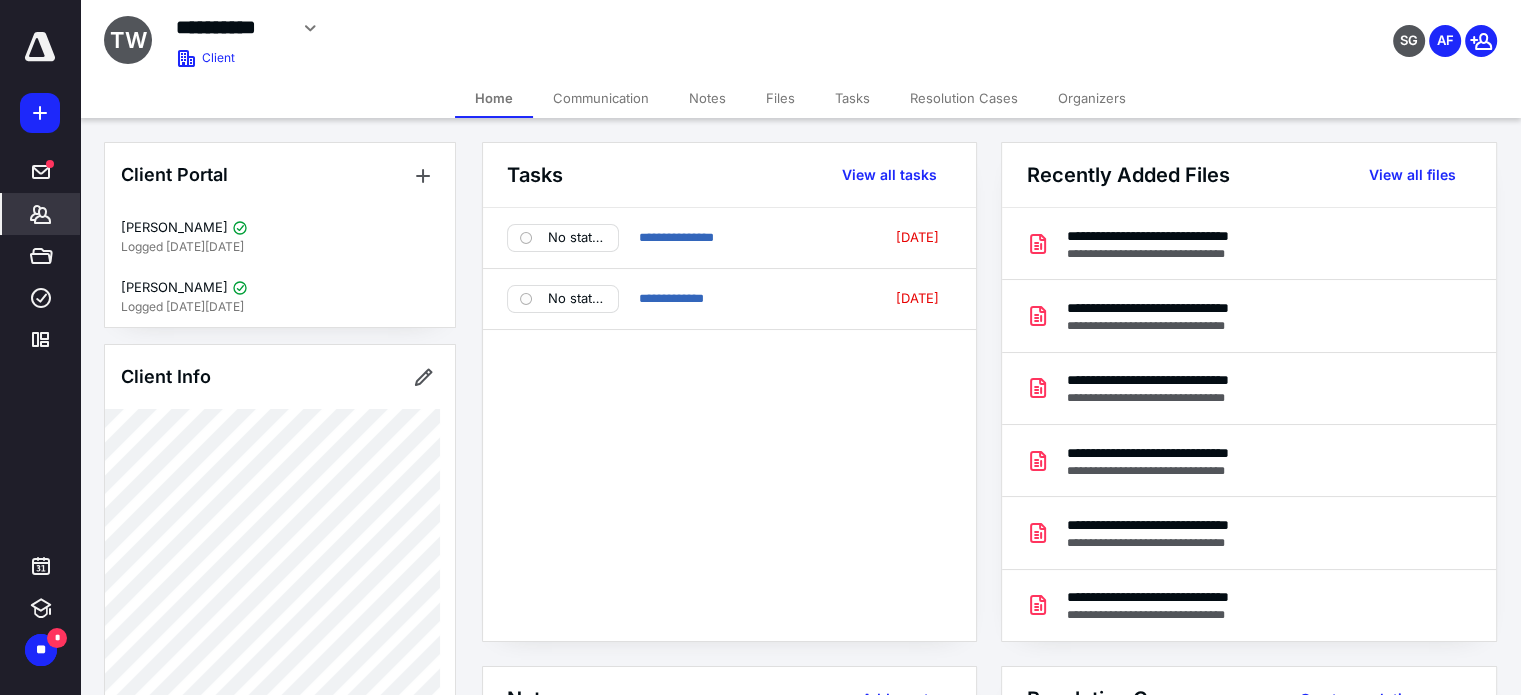 click 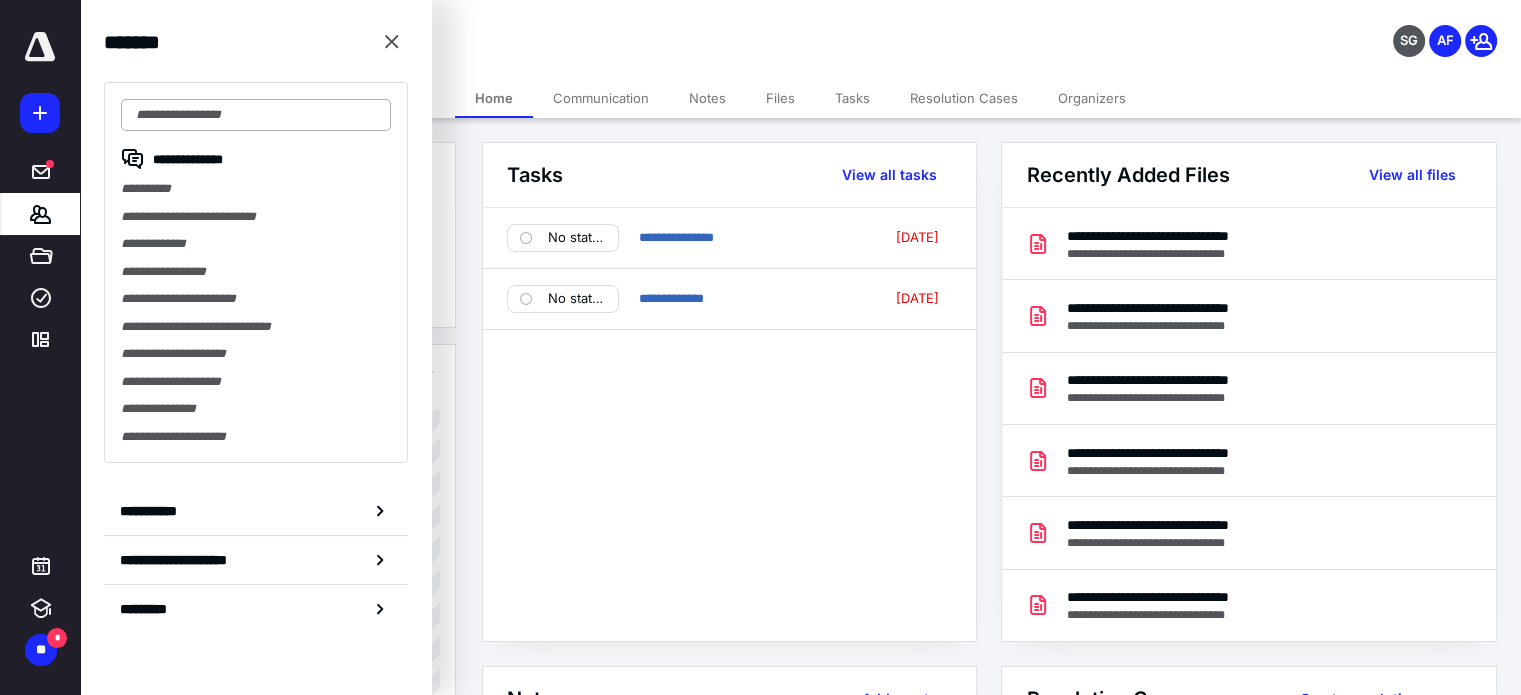 click at bounding box center [256, 115] 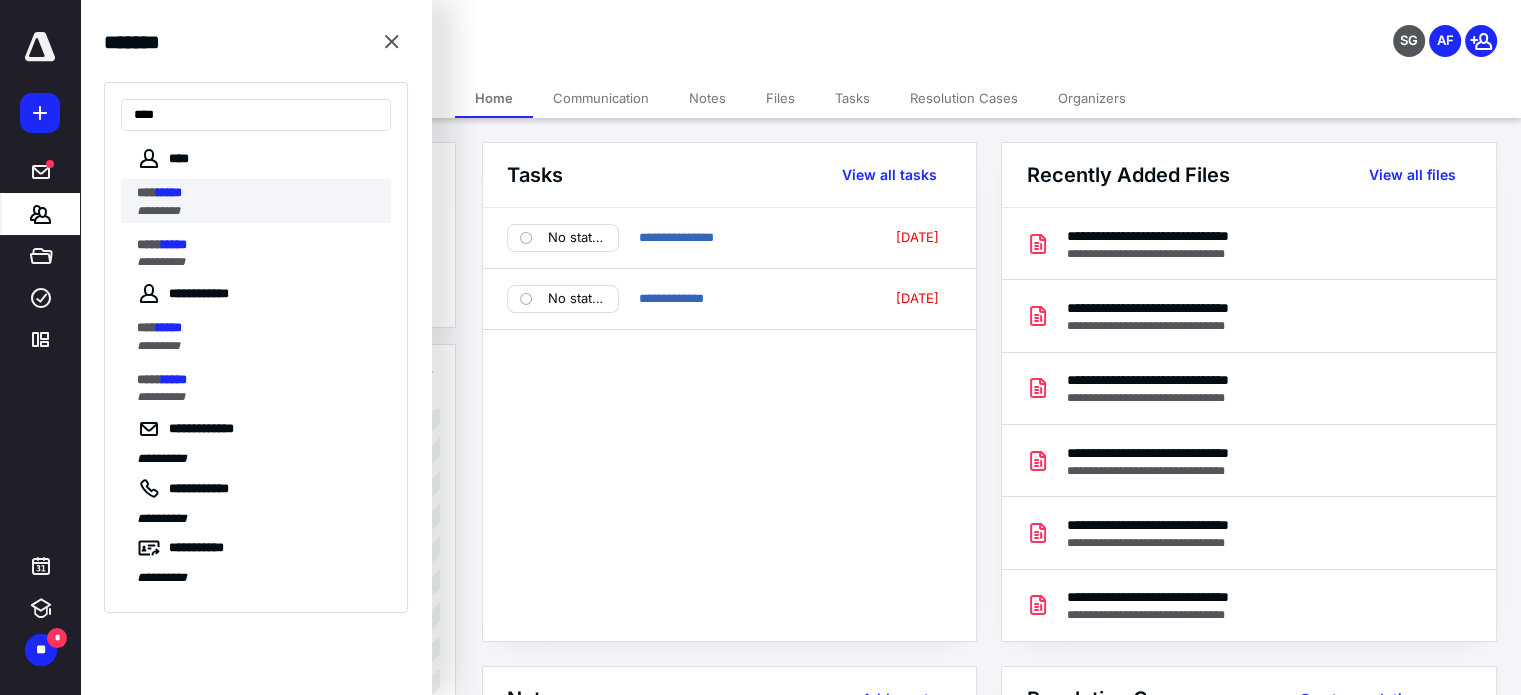 type on "****" 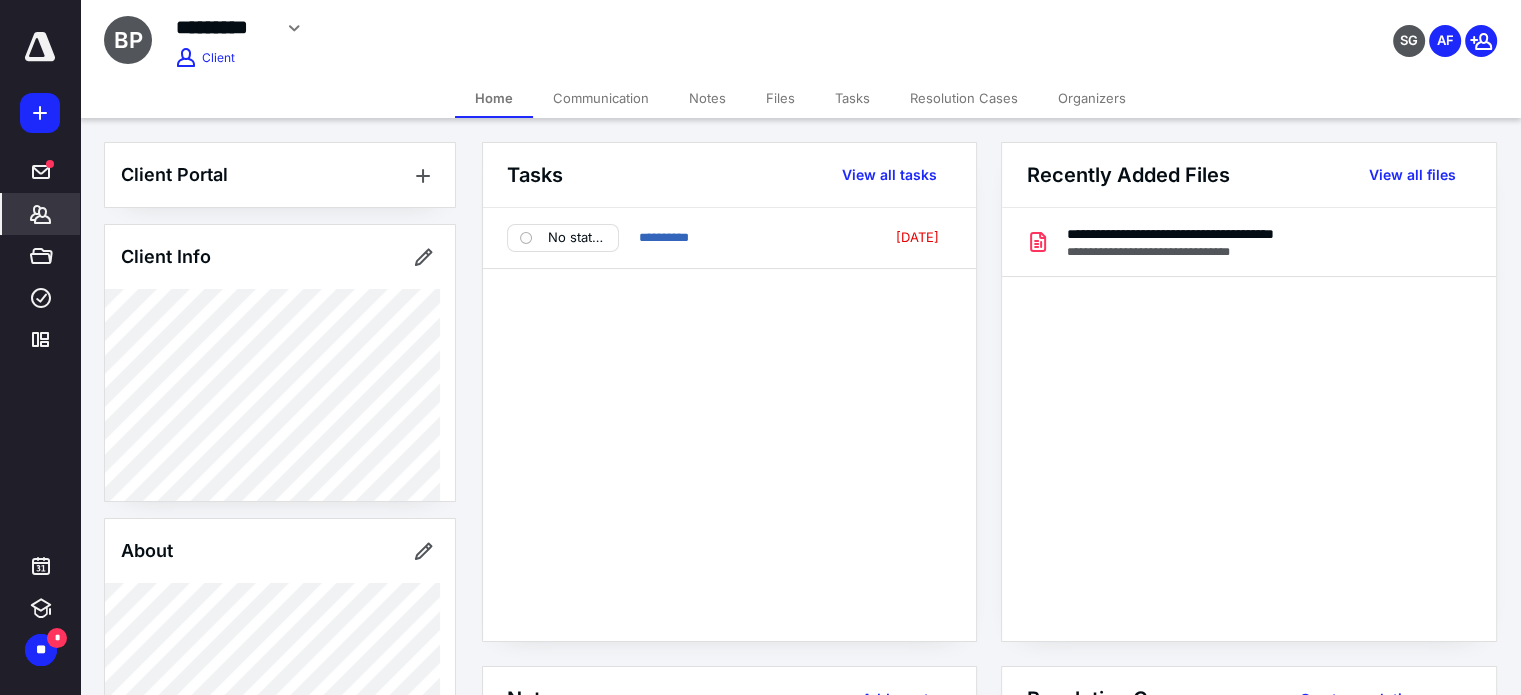 click on "Files" at bounding box center [780, 98] 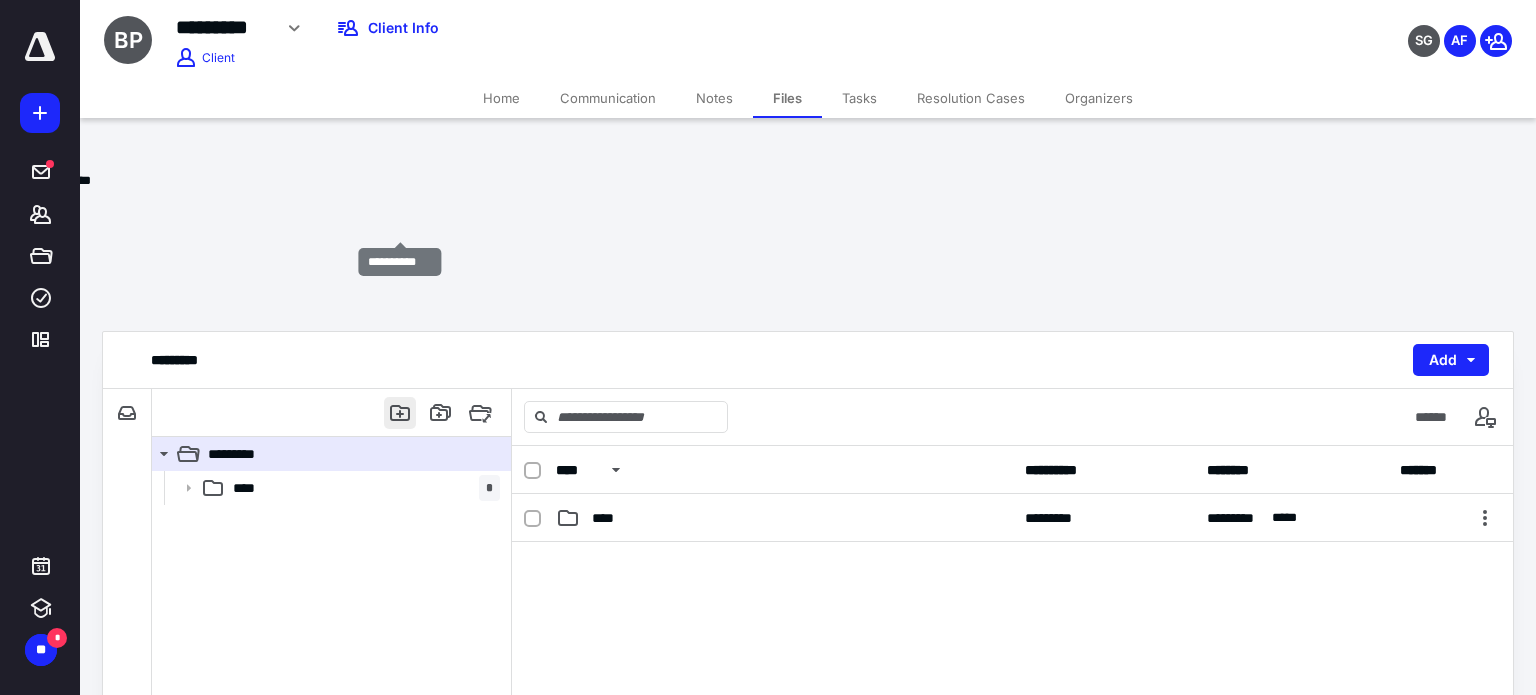 click at bounding box center (400, 413) 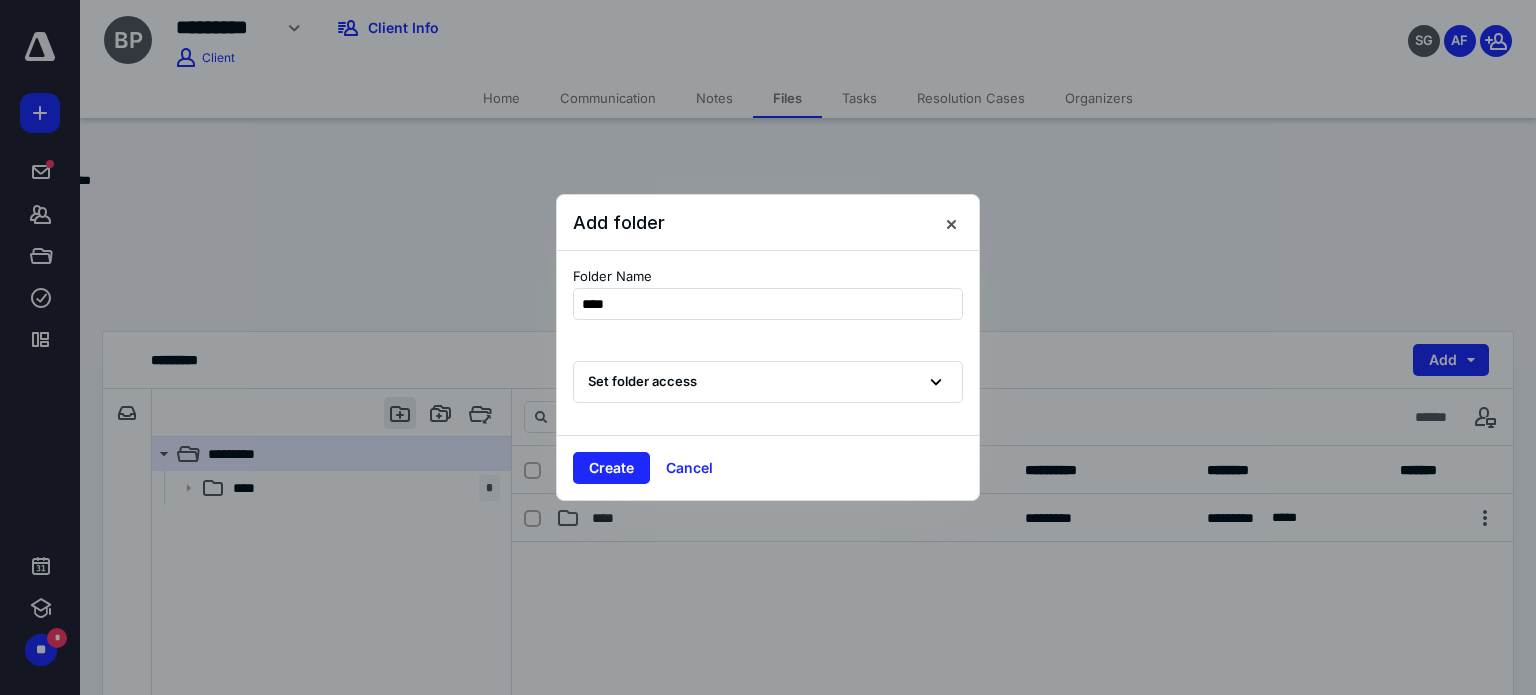 type on "*****" 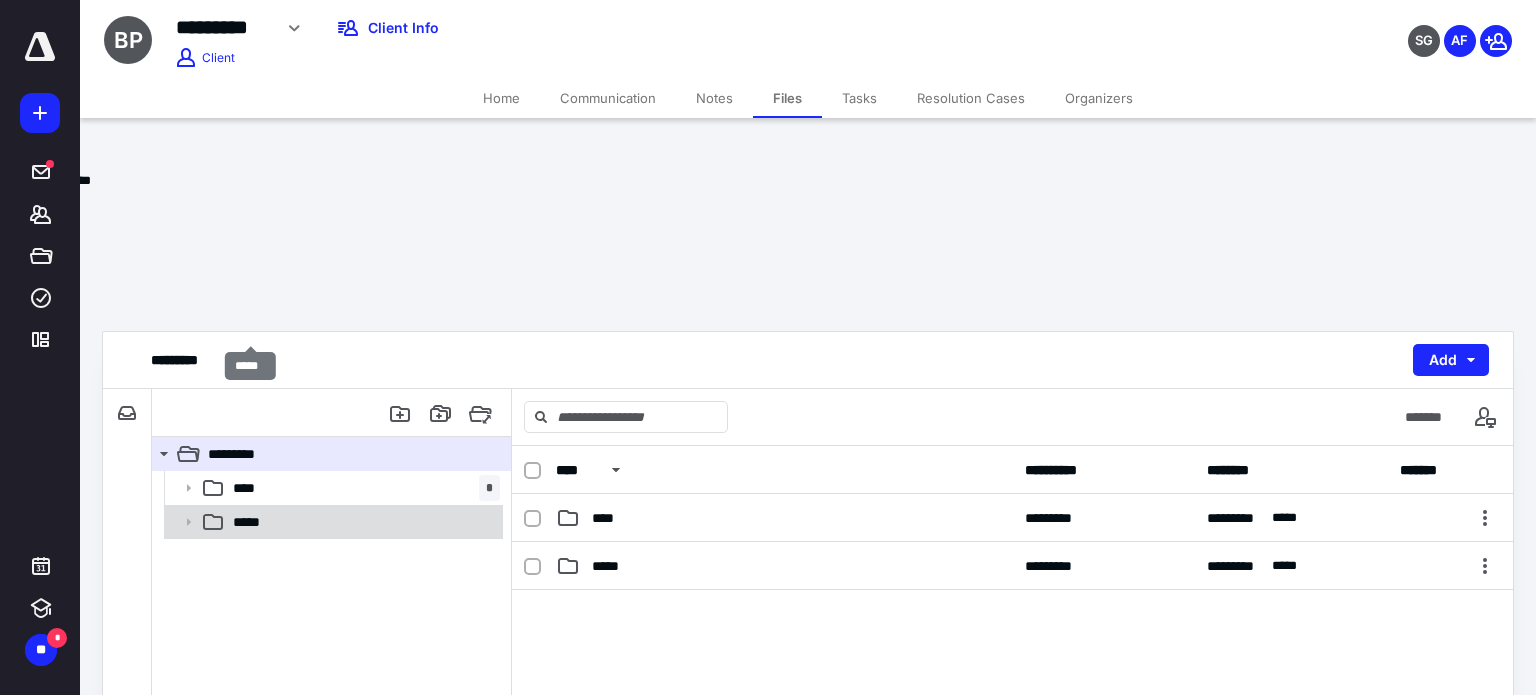 click on "*****" at bounding box center [251, 522] 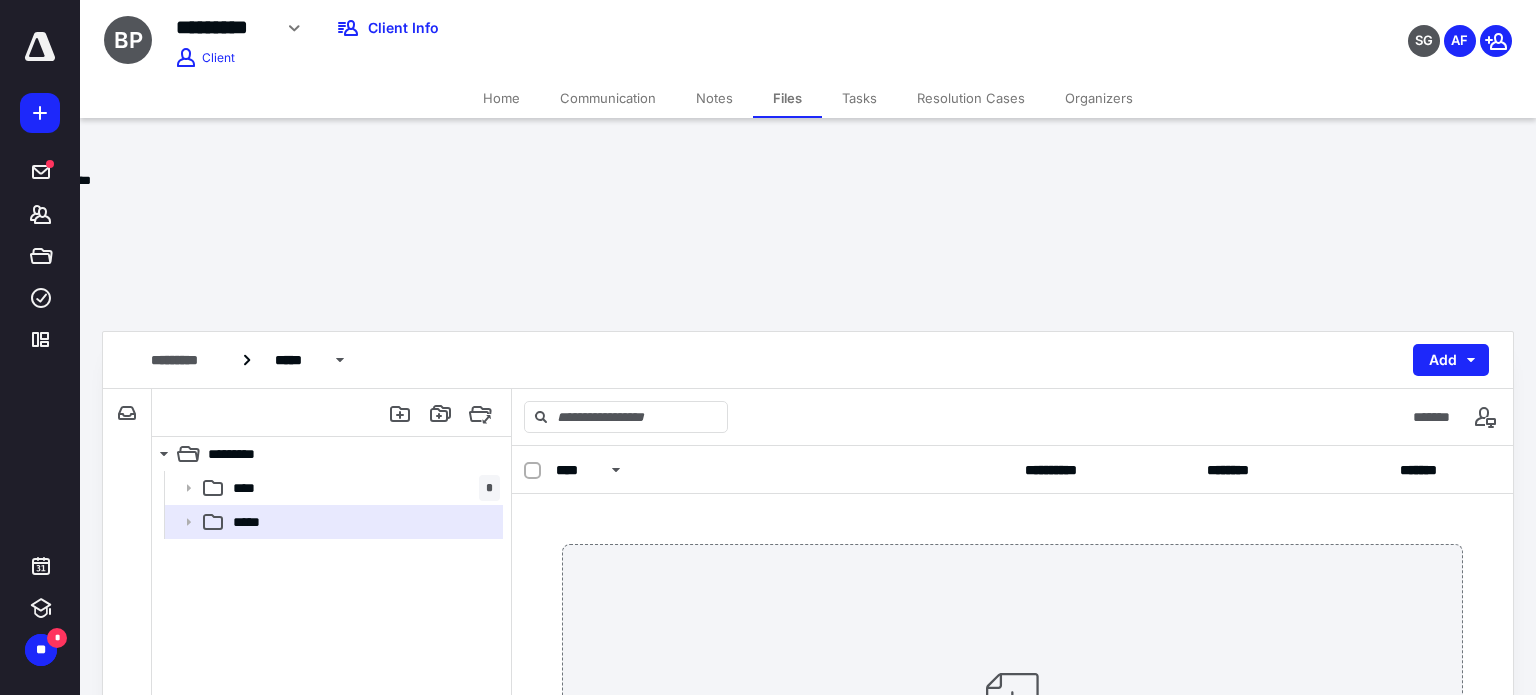 click on "BP ********* Edit Archive Delete Client Info Client" at bounding box center (570, 35) 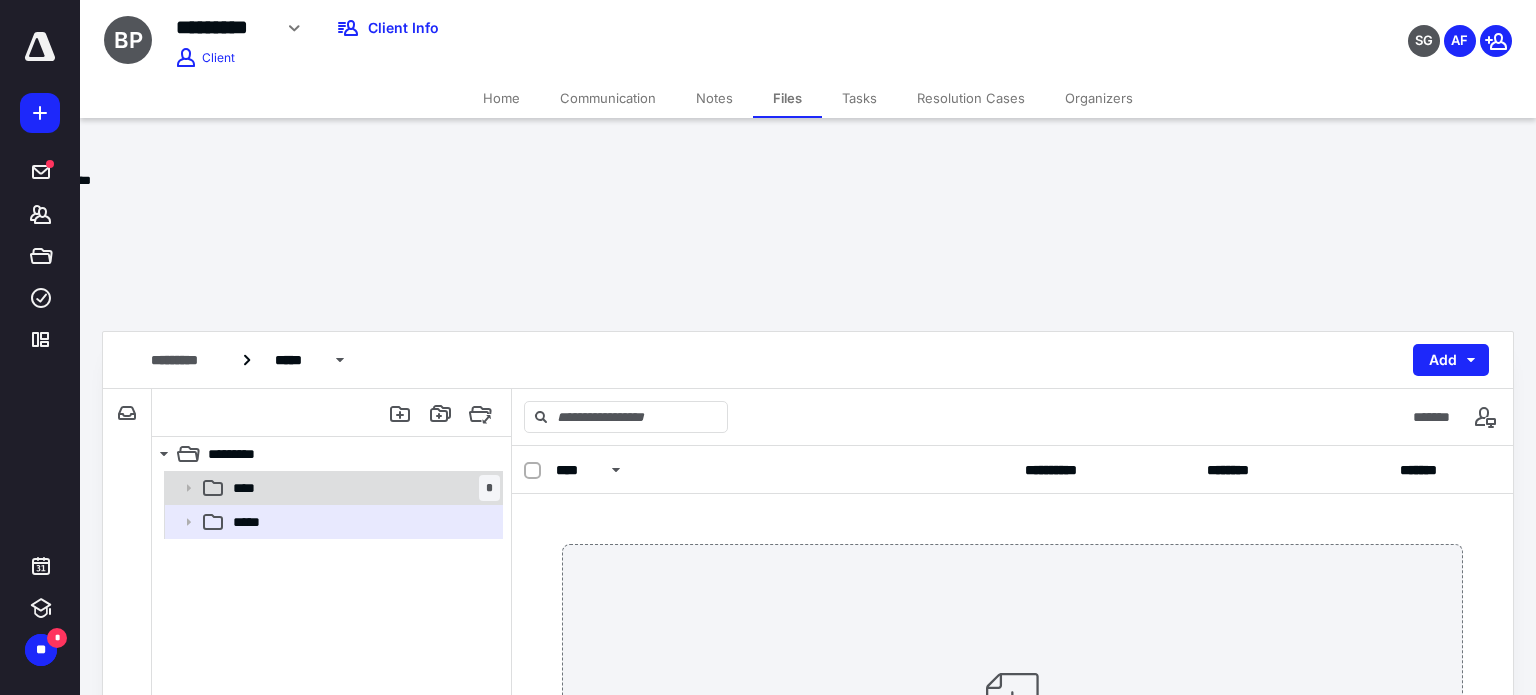 click on "**** *" at bounding box center (362, 488) 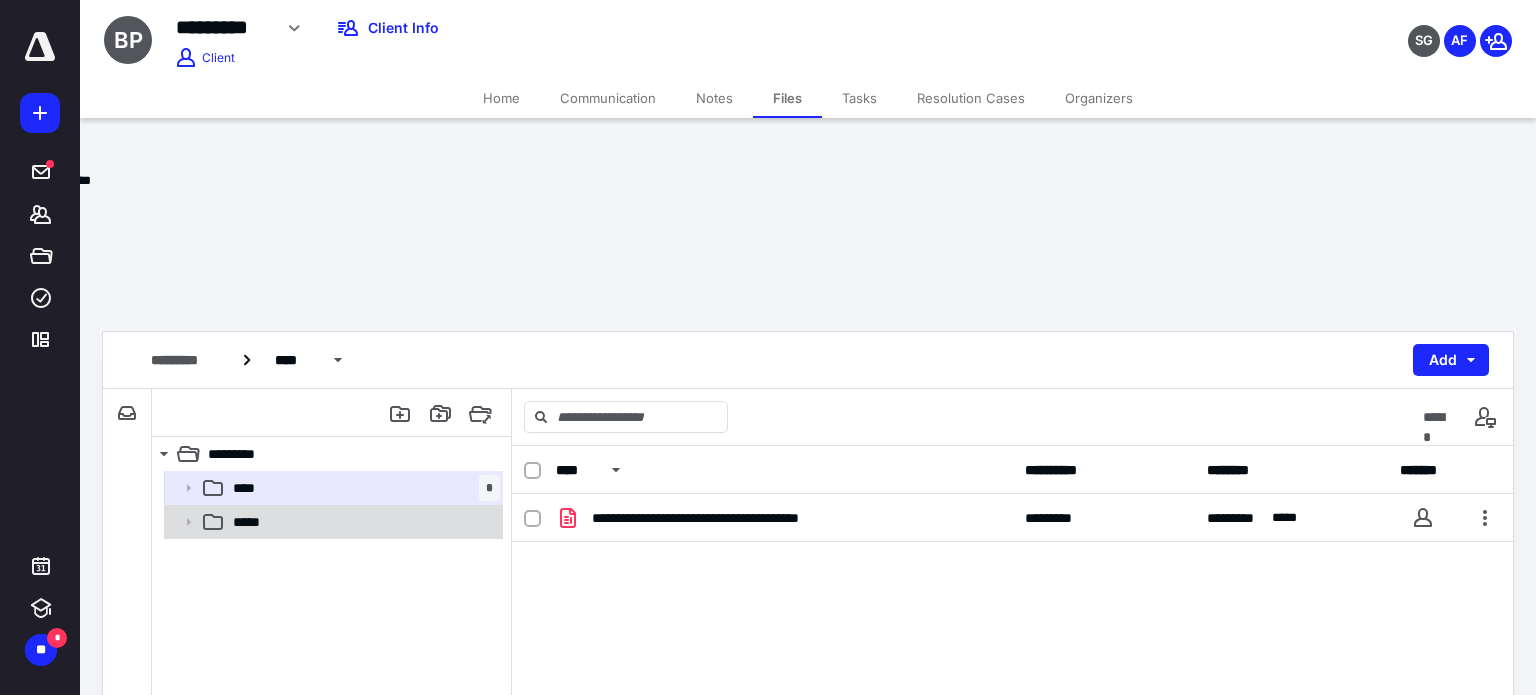 click on "*****" at bounding box center (362, 522) 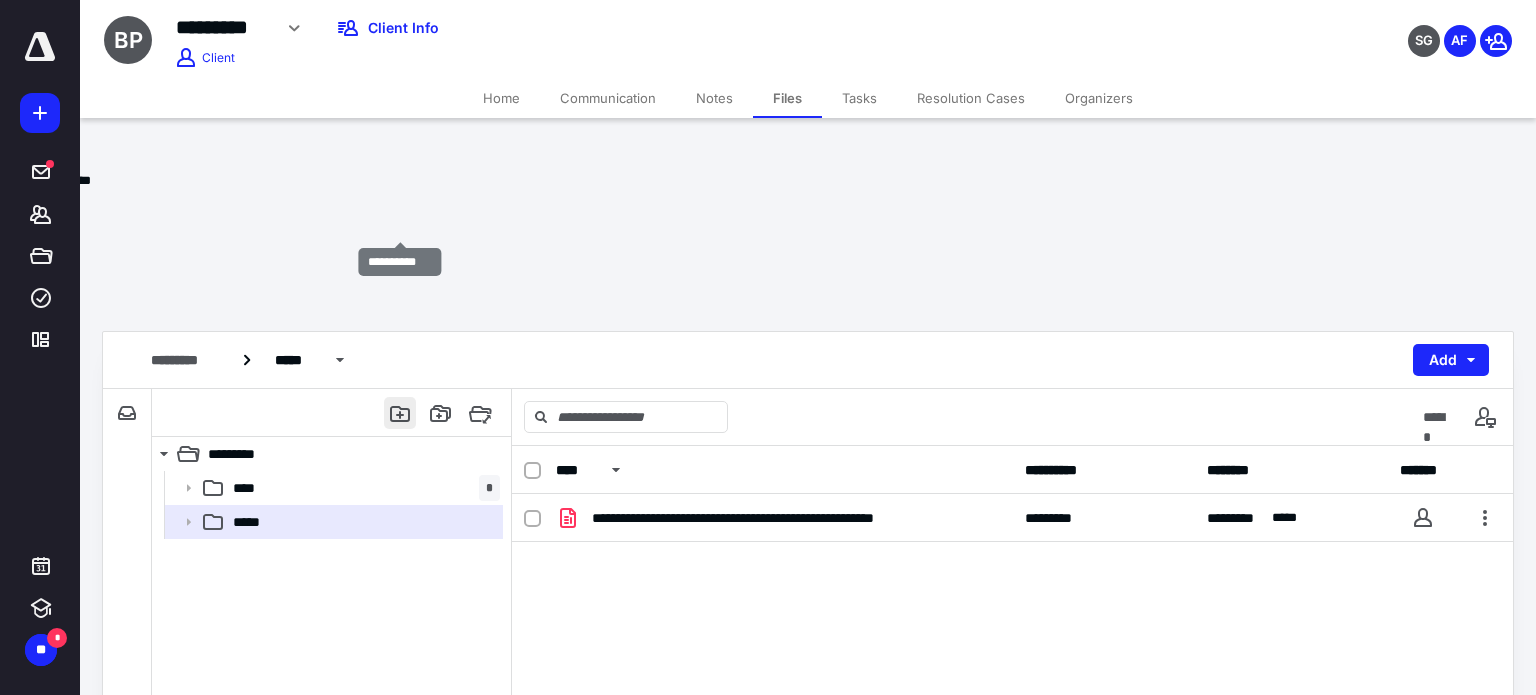 click at bounding box center [400, 413] 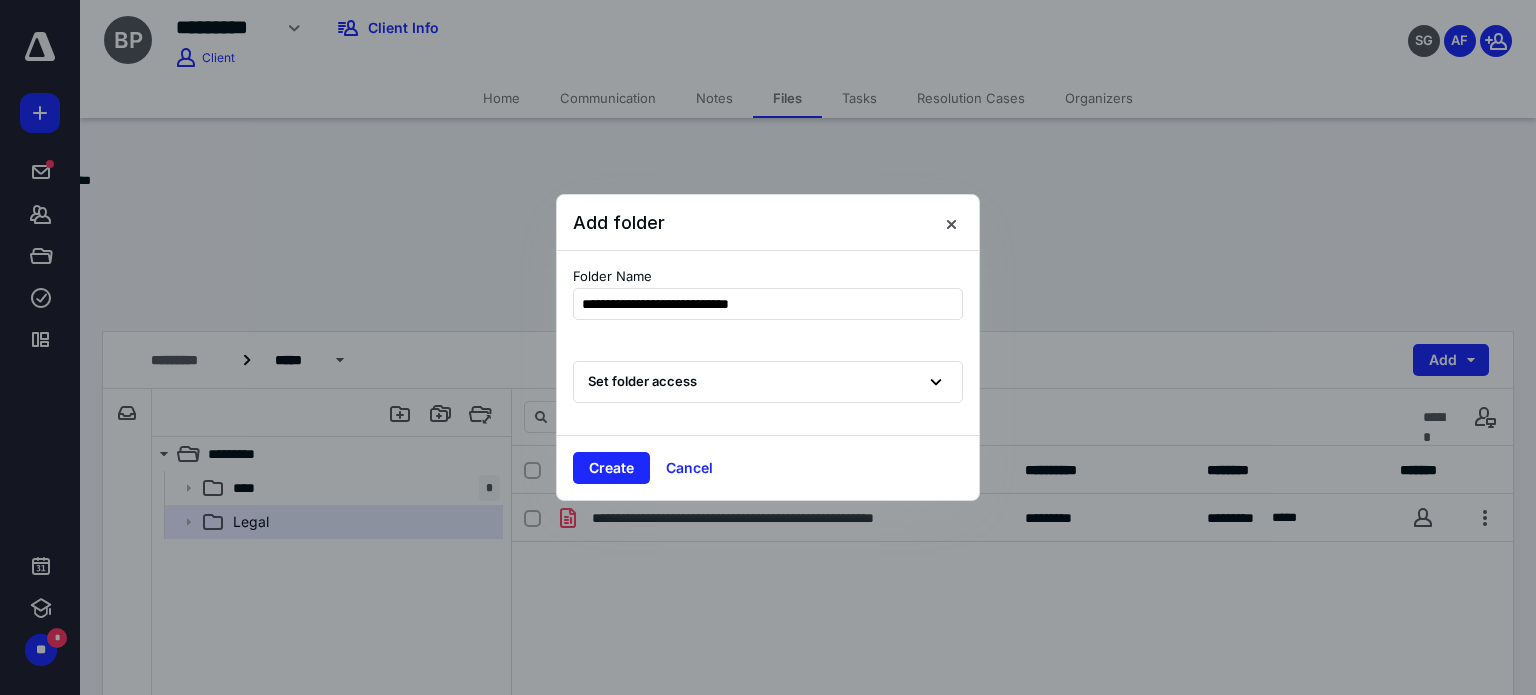 drag, startPoint x: 816, startPoint y: 306, endPoint x: 660, endPoint y: 287, distance: 157.15279 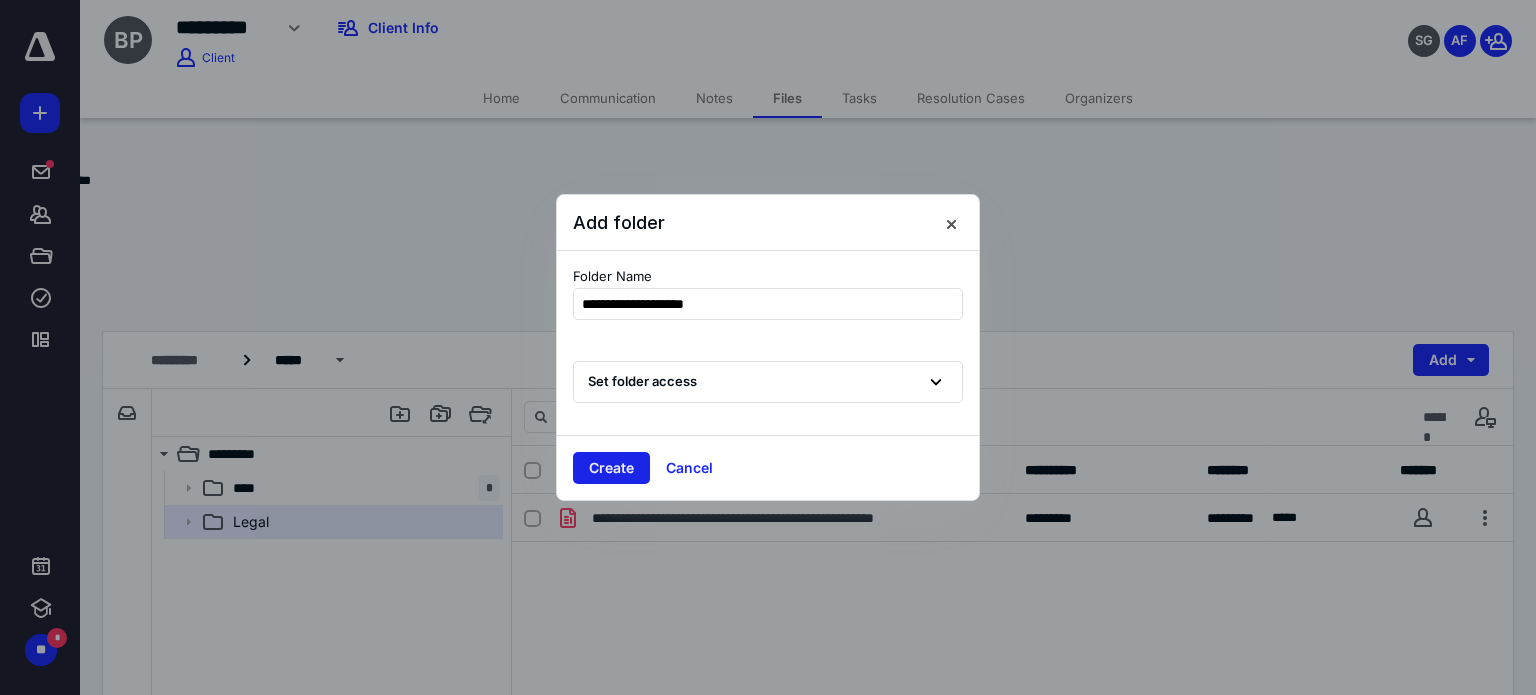 type on "**********" 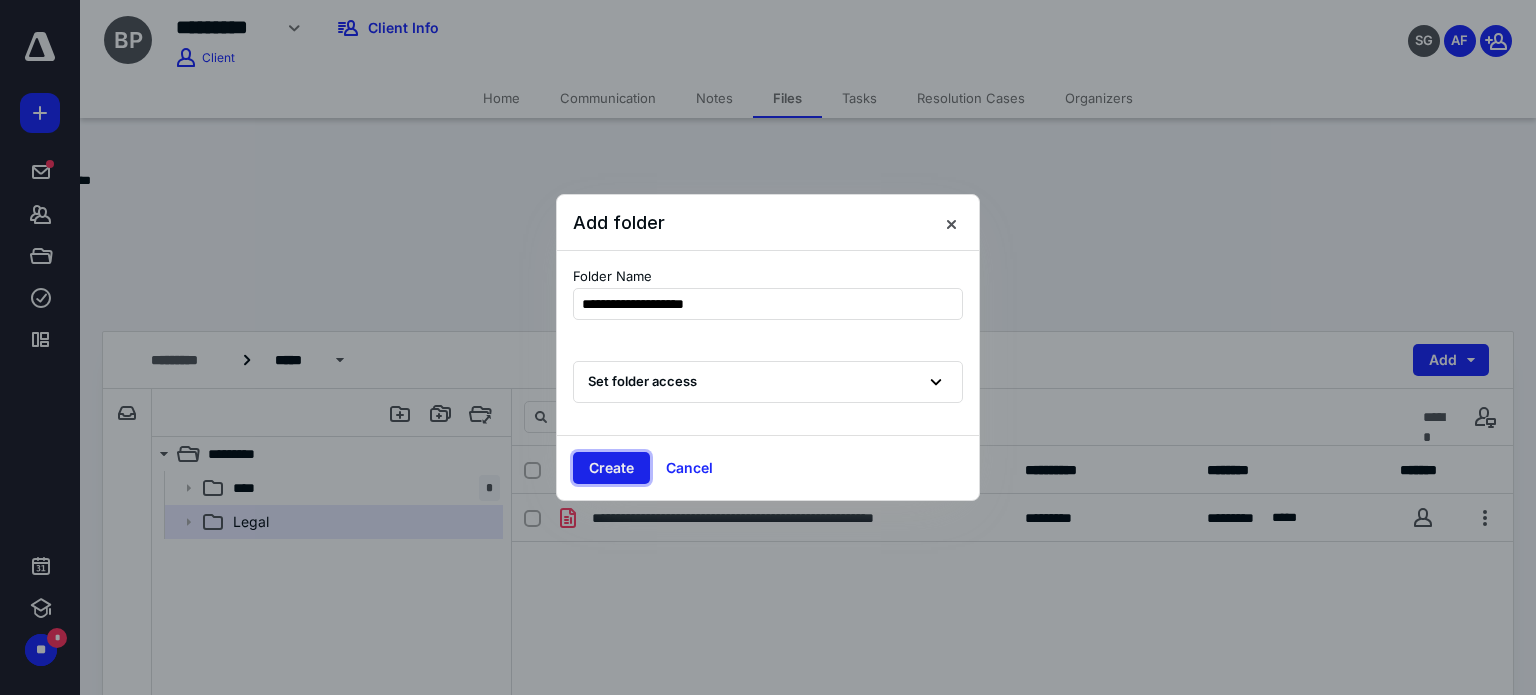click on "Create" at bounding box center (611, 468) 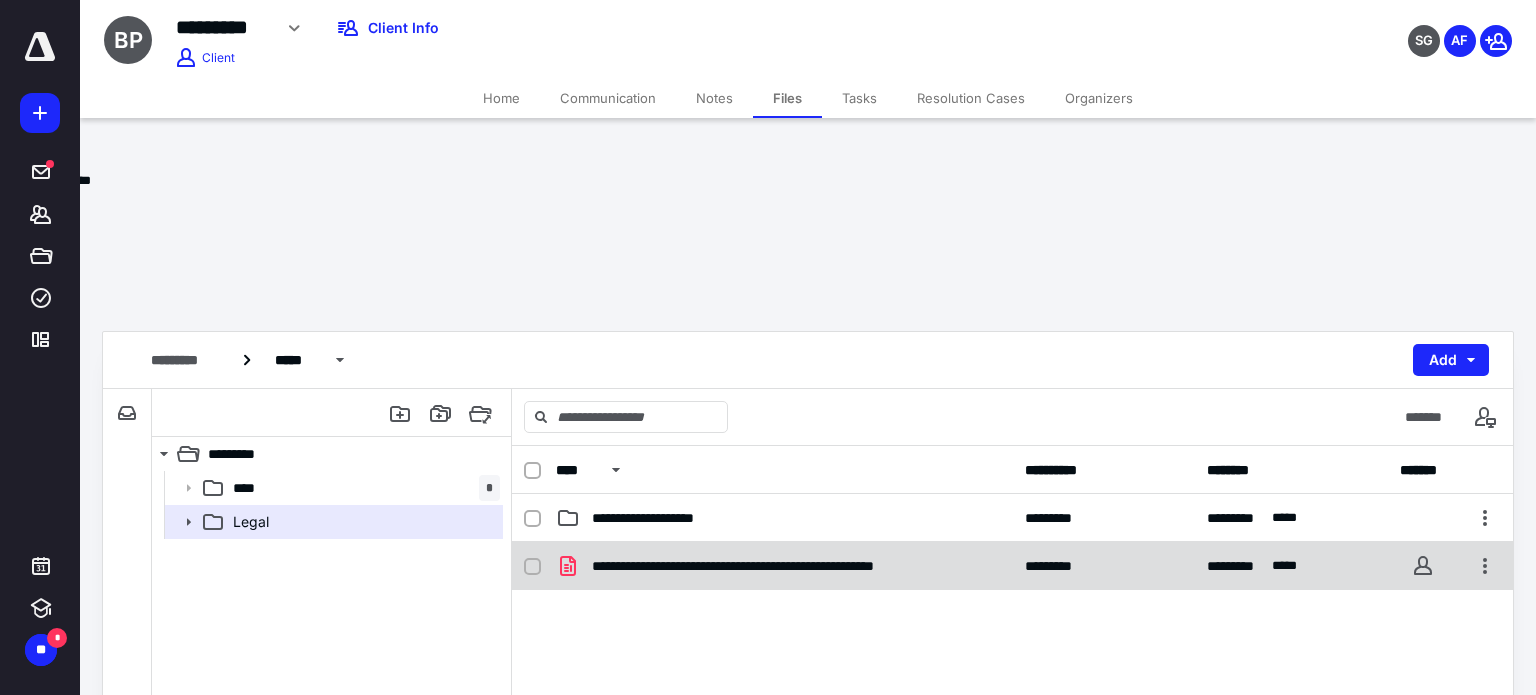 click on "**********" at bounding box center (787, 566) 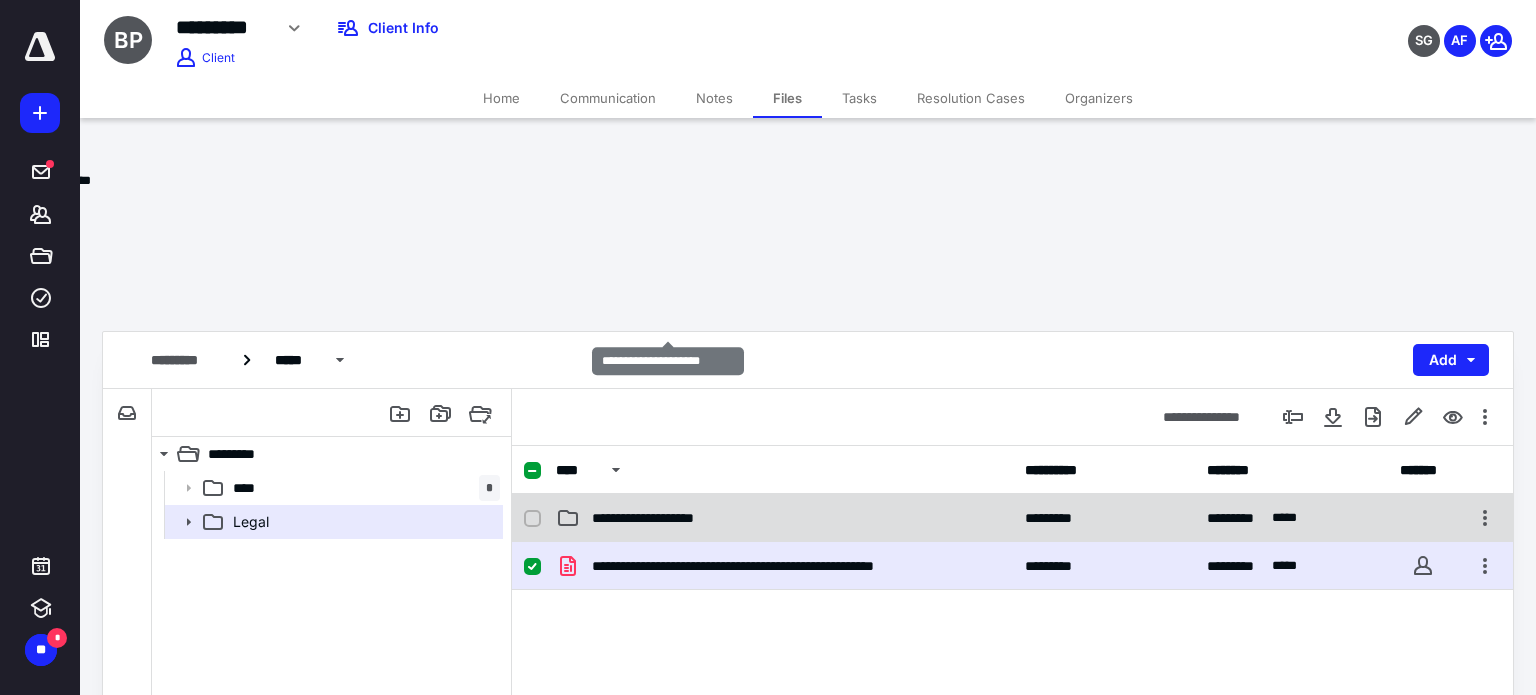 click on "**********" at bounding box center [668, 518] 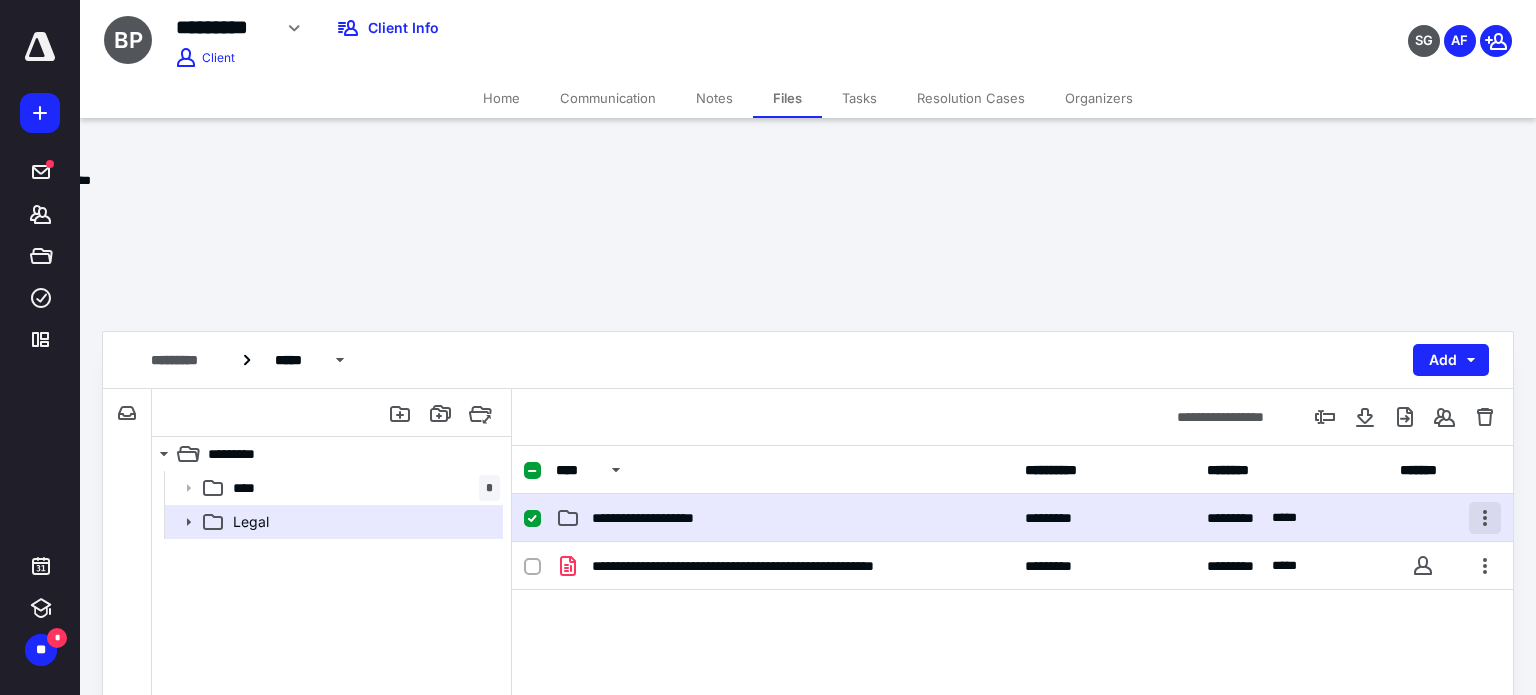 click at bounding box center (1485, 518) 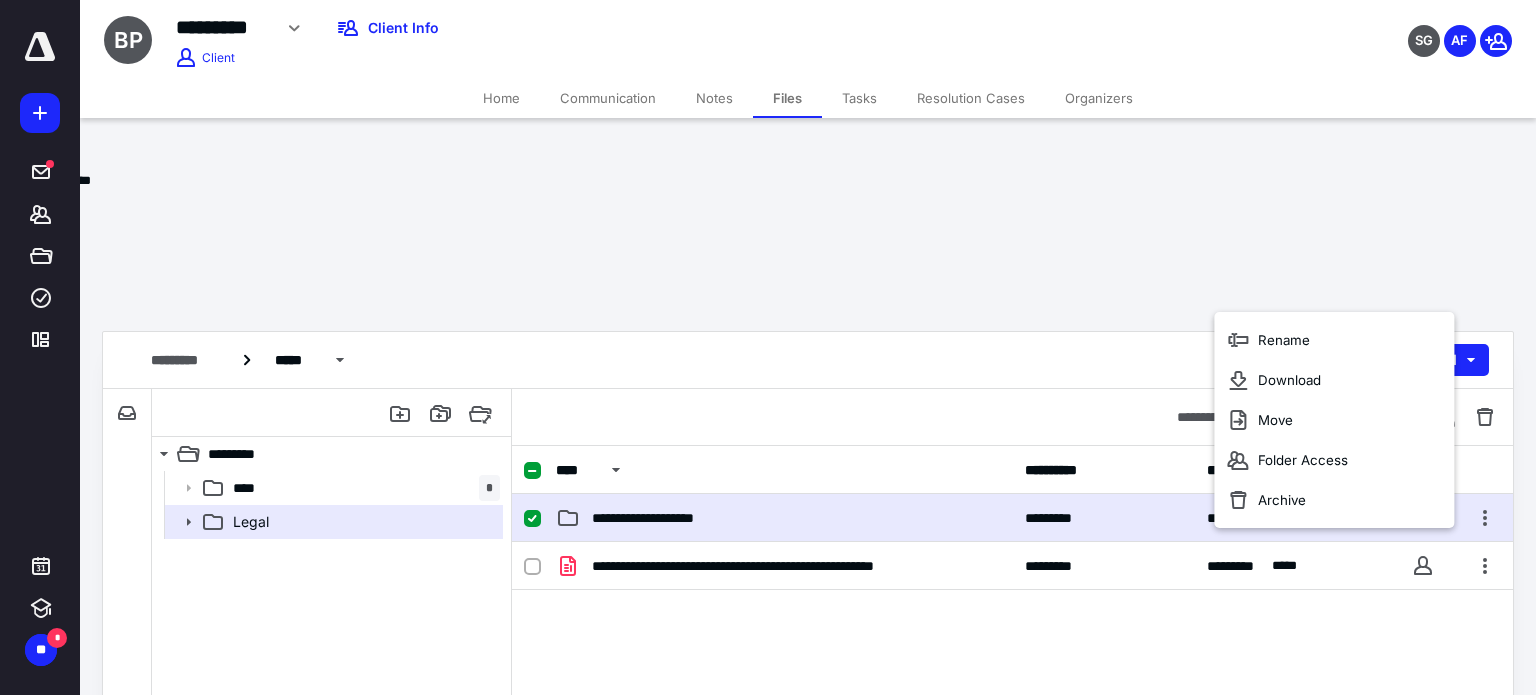 click on "**********" at bounding box center (1012, 692) 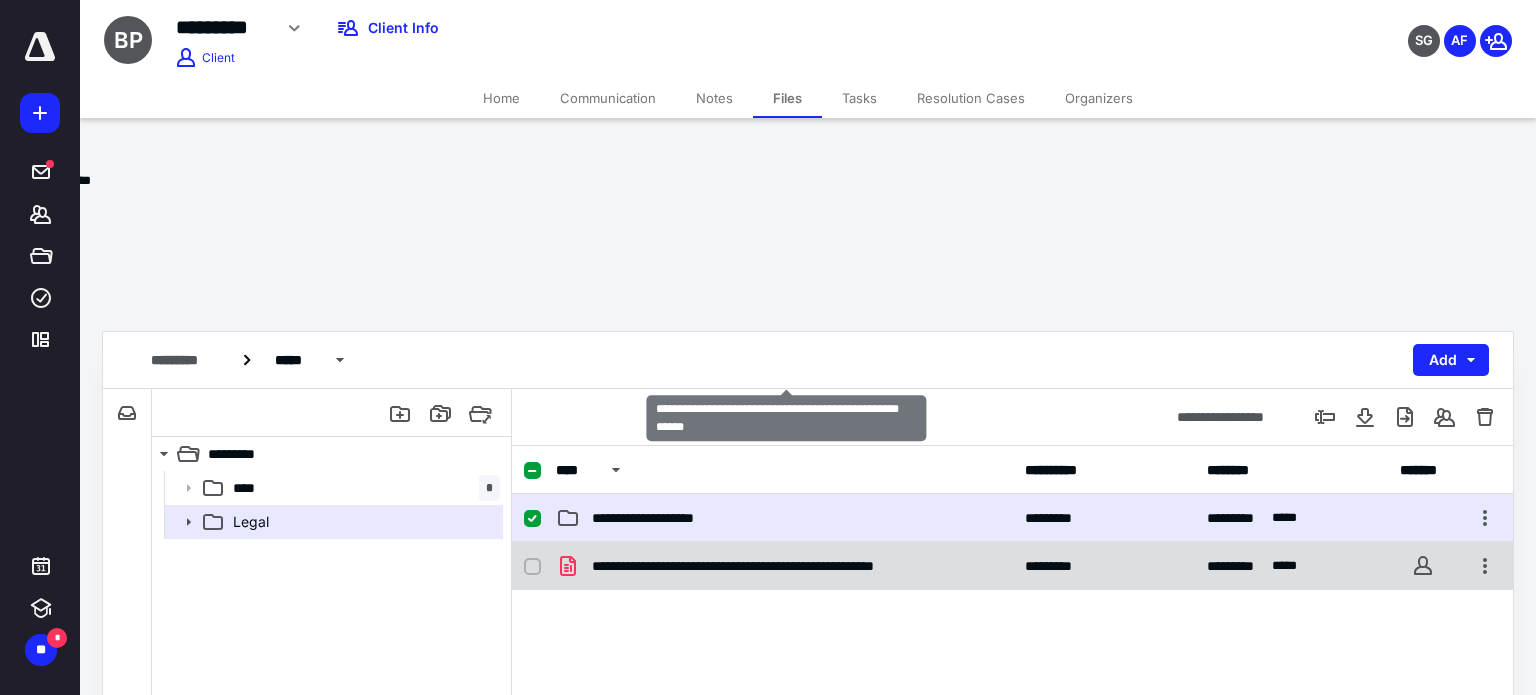 click on "**********" at bounding box center (787, 566) 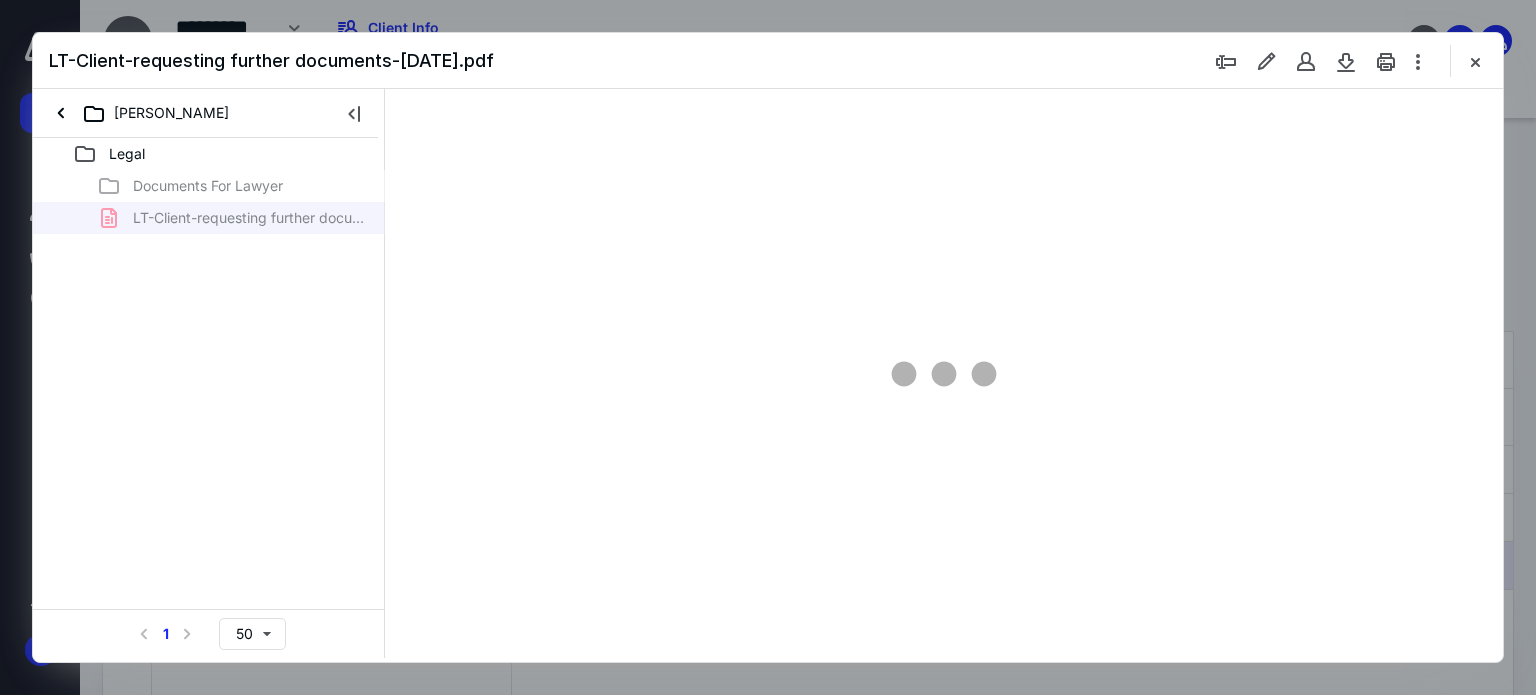 scroll, scrollTop: 0, scrollLeft: 0, axis: both 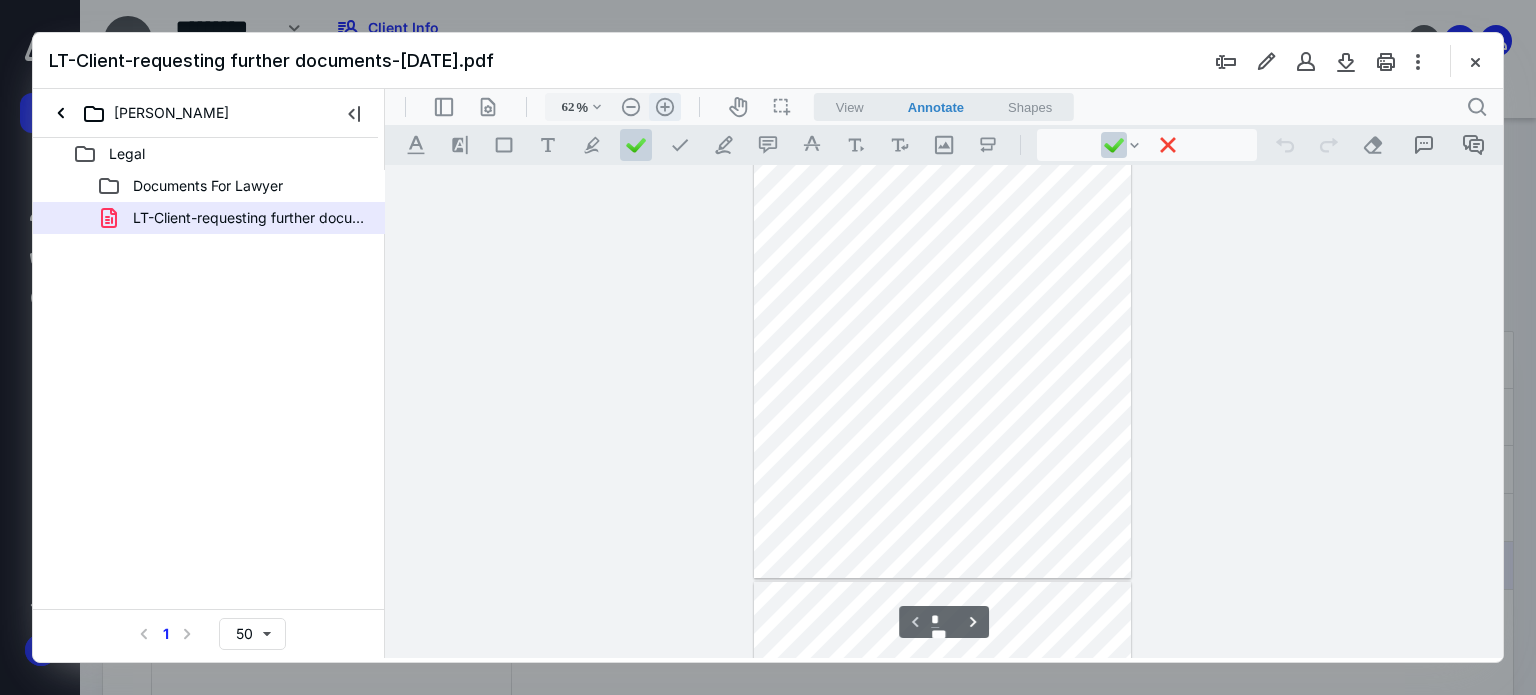 click on ".cls-1{fill:#abb0c4;} icon - header - zoom - in - line" at bounding box center (665, 107) 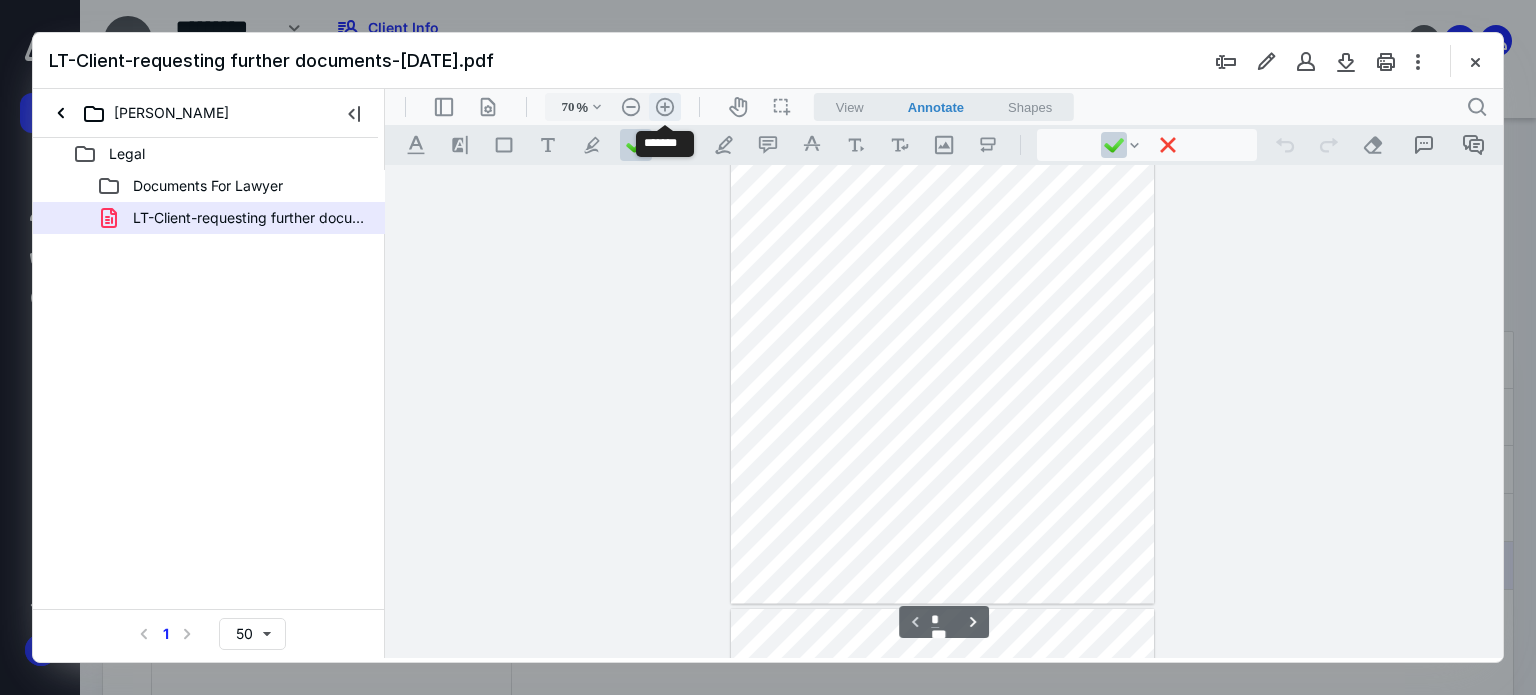 click on ".cls-1{fill:#abb0c4;} icon - header - zoom - in - line" at bounding box center [665, 107] 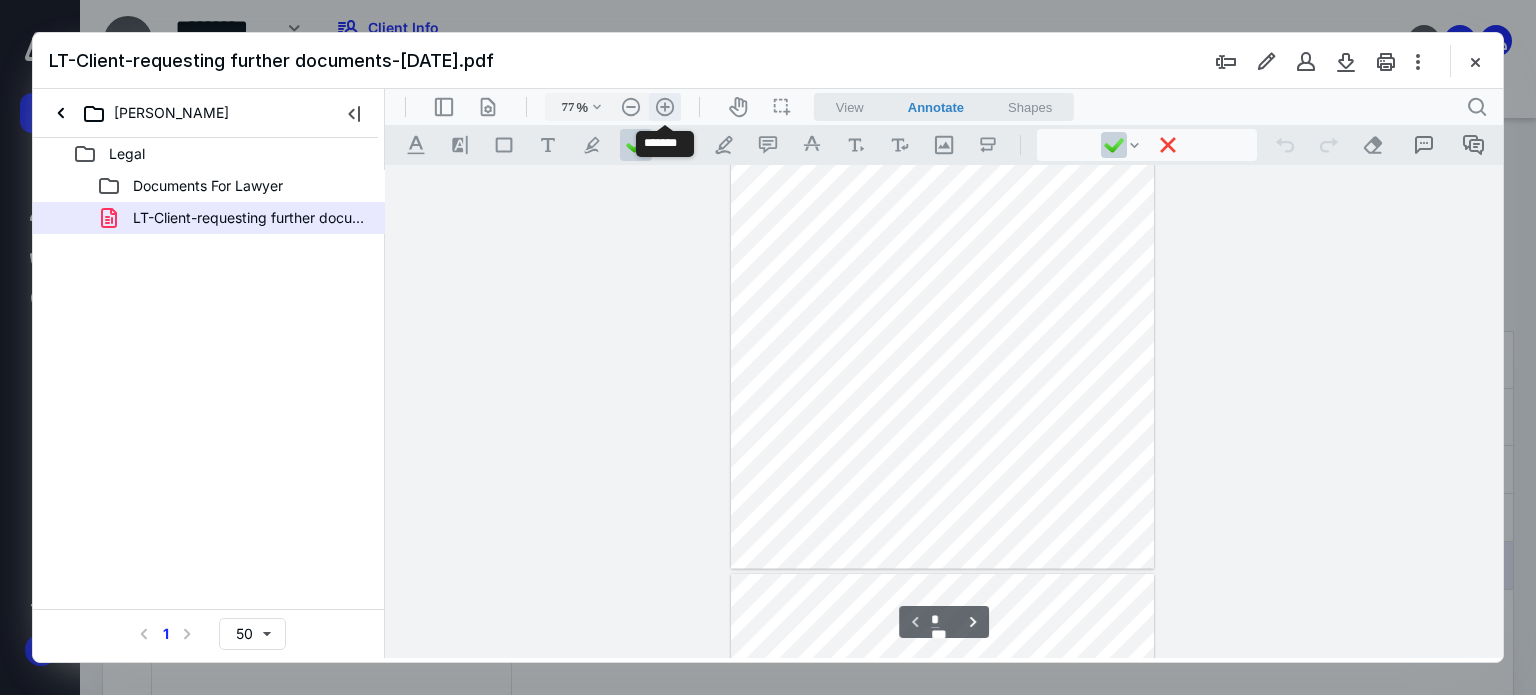 click on ".cls-1{fill:#abb0c4;} icon - header - zoom - in - line" at bounding box center [665, 107] 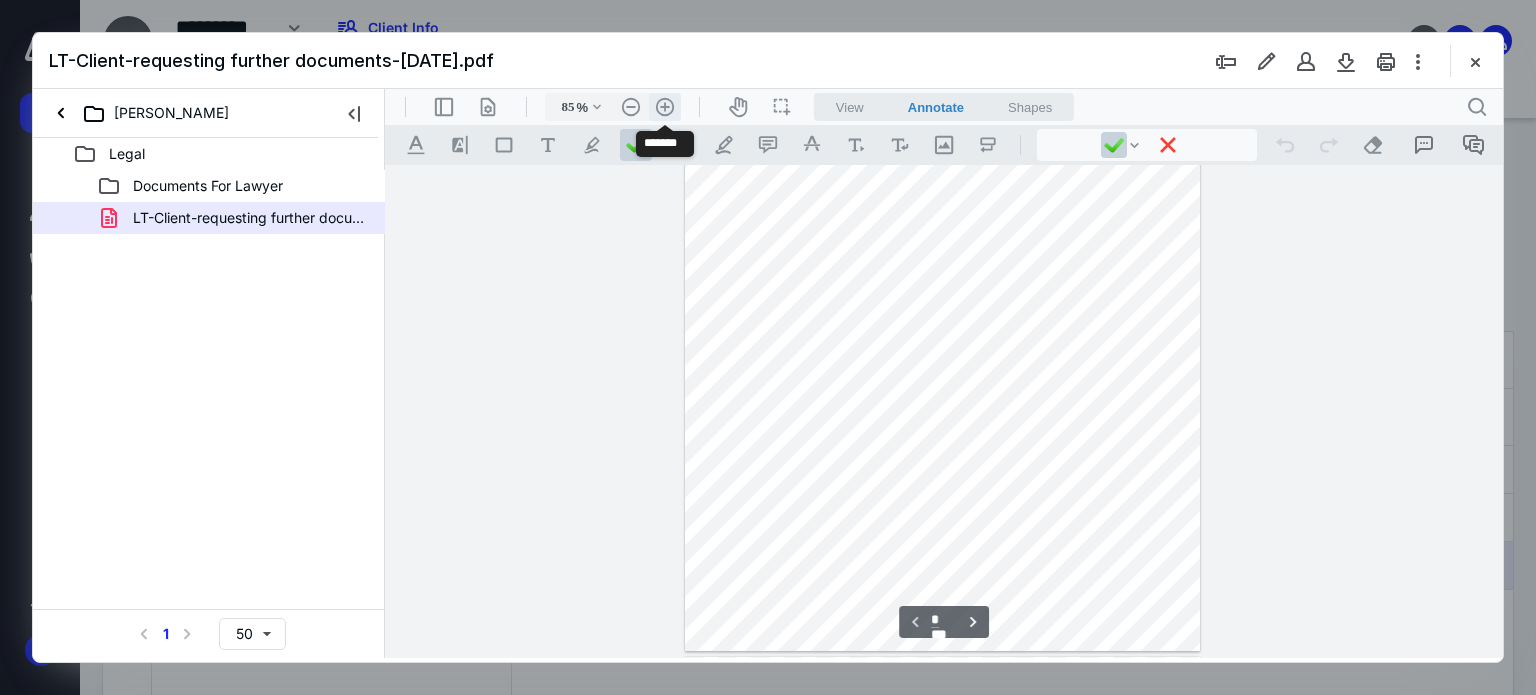 click on ".cls-1{fill:#abb0c4;} icon - header - zoom - in - line" at bounding box center [665, 107] 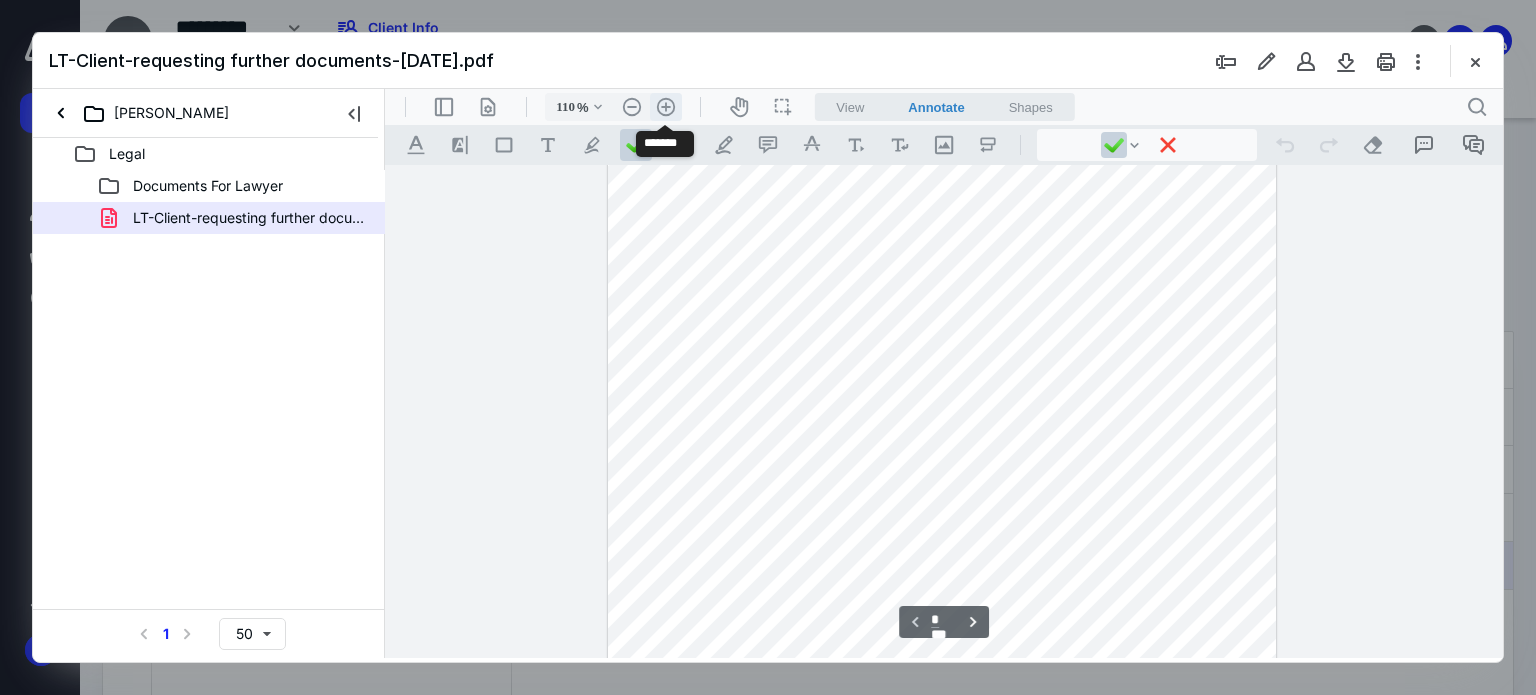 click on ".cls-1{fill:#abb0c4;} icon - header - zoom - in - line" at bounding box center [666, 107] 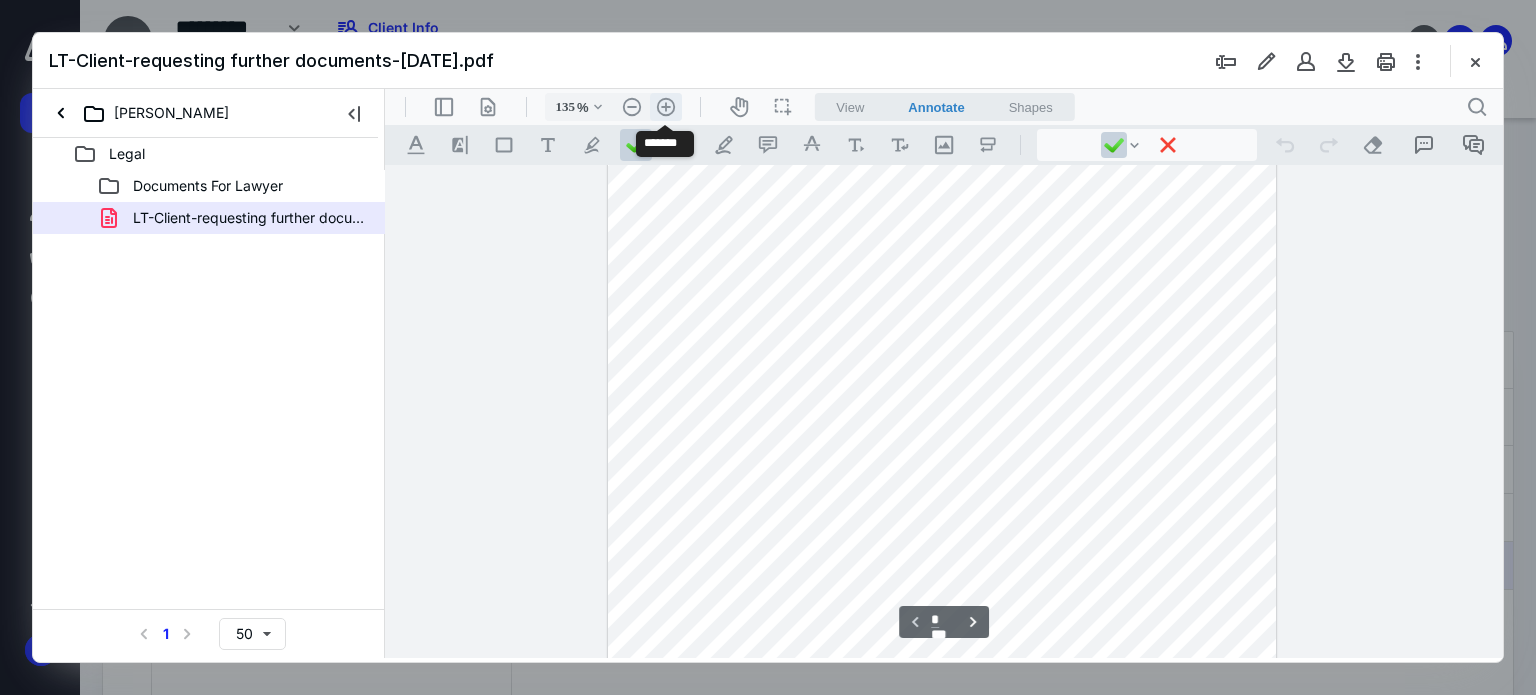 scroll, scrollTop: 417, scrollLeft: 0, axis: vertical 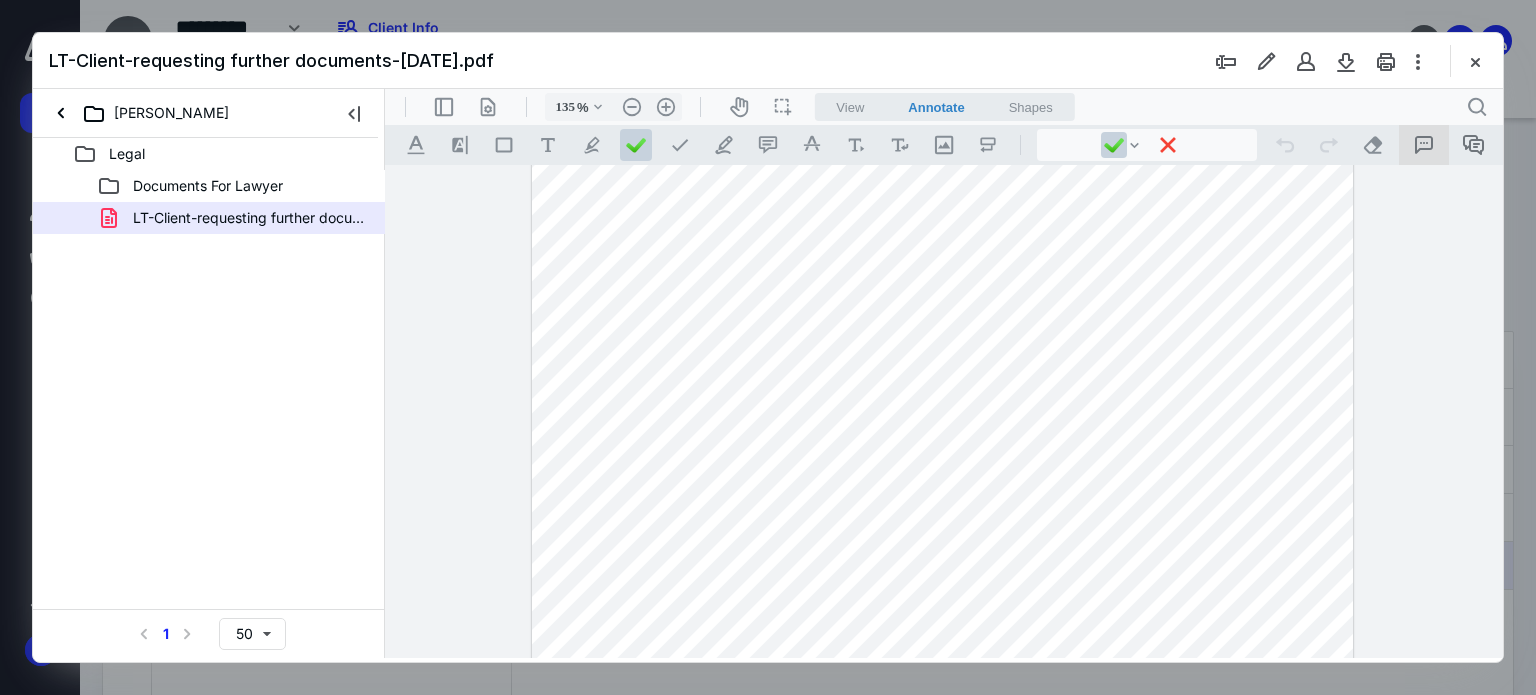 click 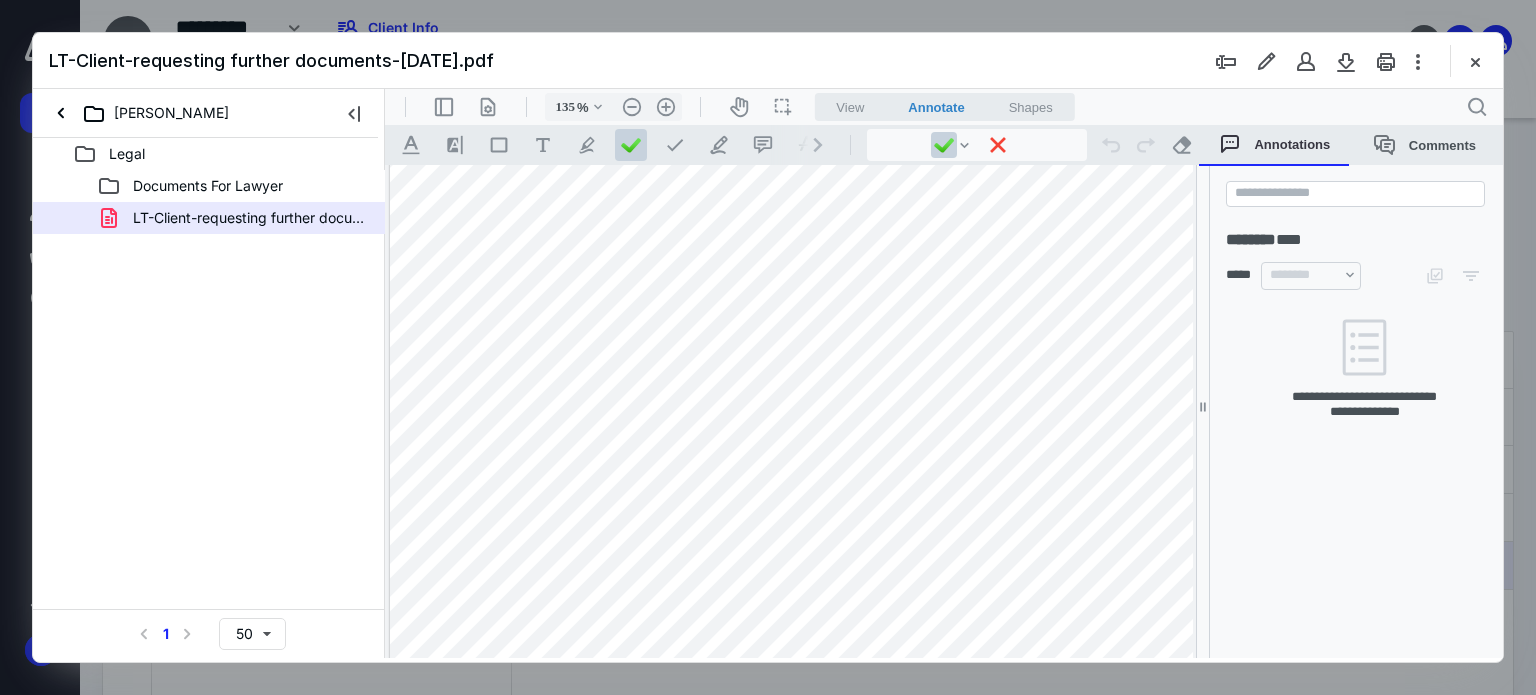 click at bounding box center [801, 284] 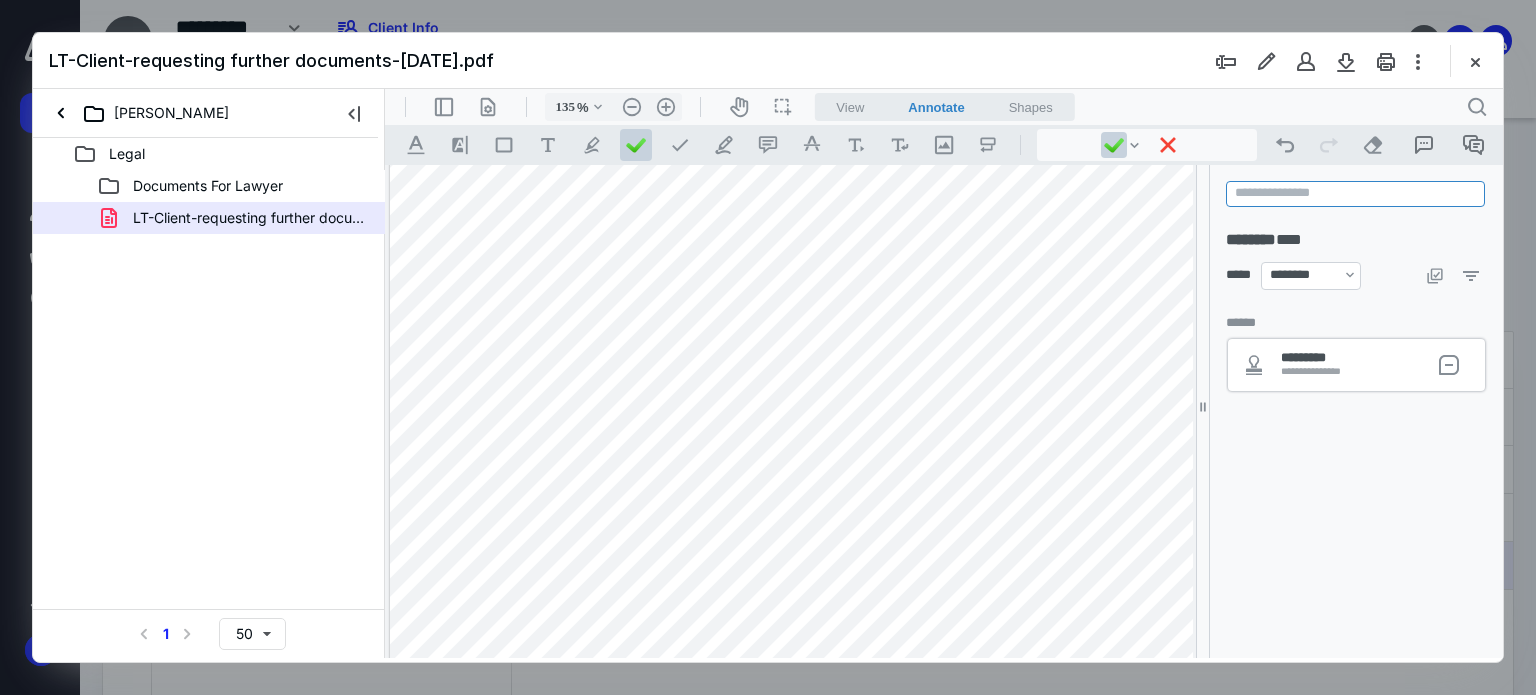 click at bounding box center [1355, 194] 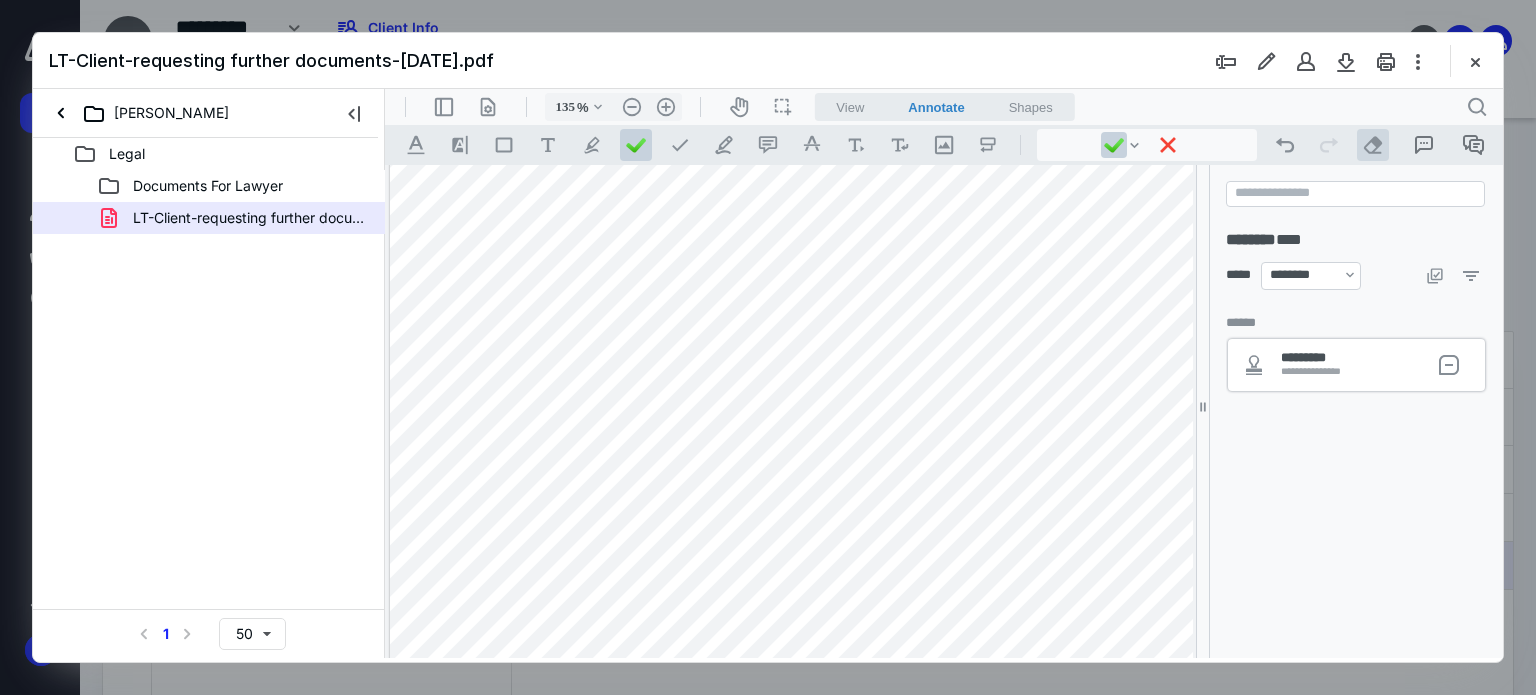 click on ".cls-1{fill:#abb0c4;} icon - operation - eraser" at bounding box center (1373, 145) 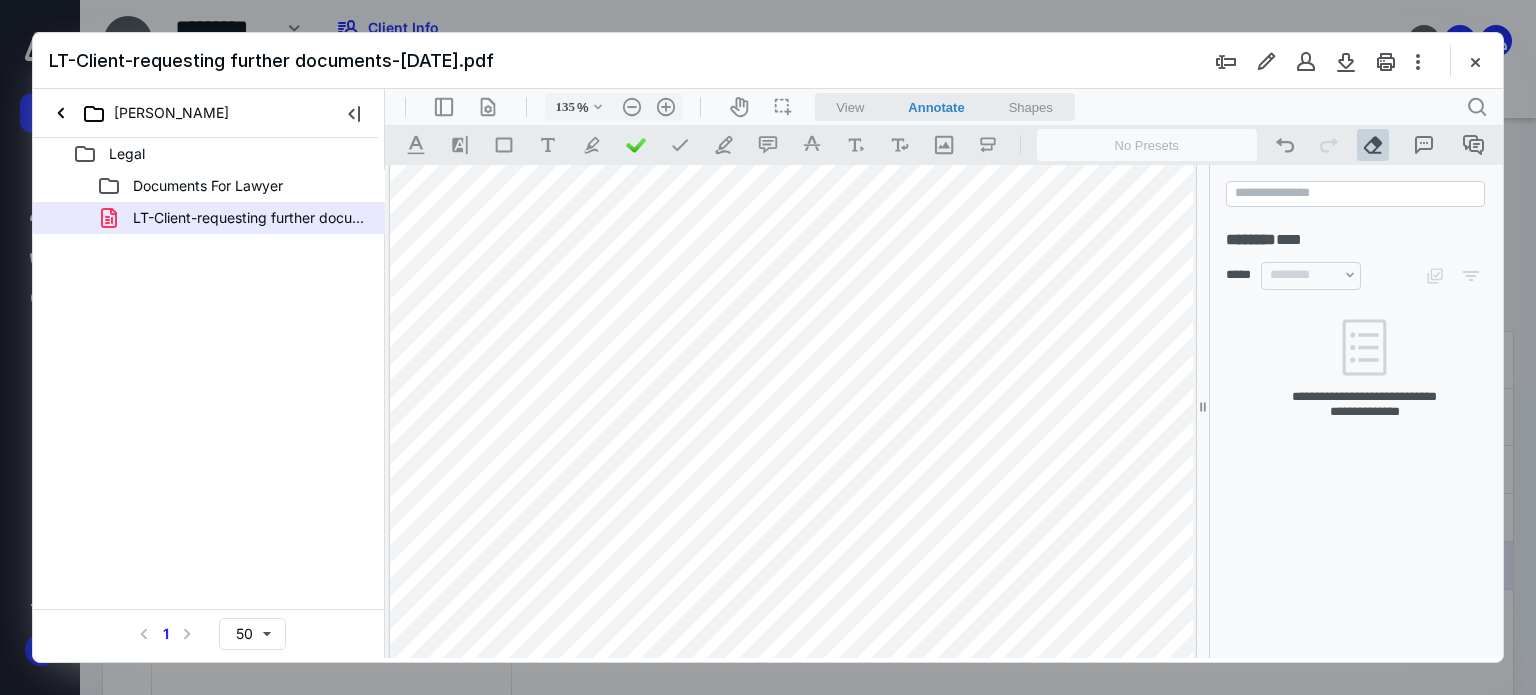 click at bounding box center [801, 284] 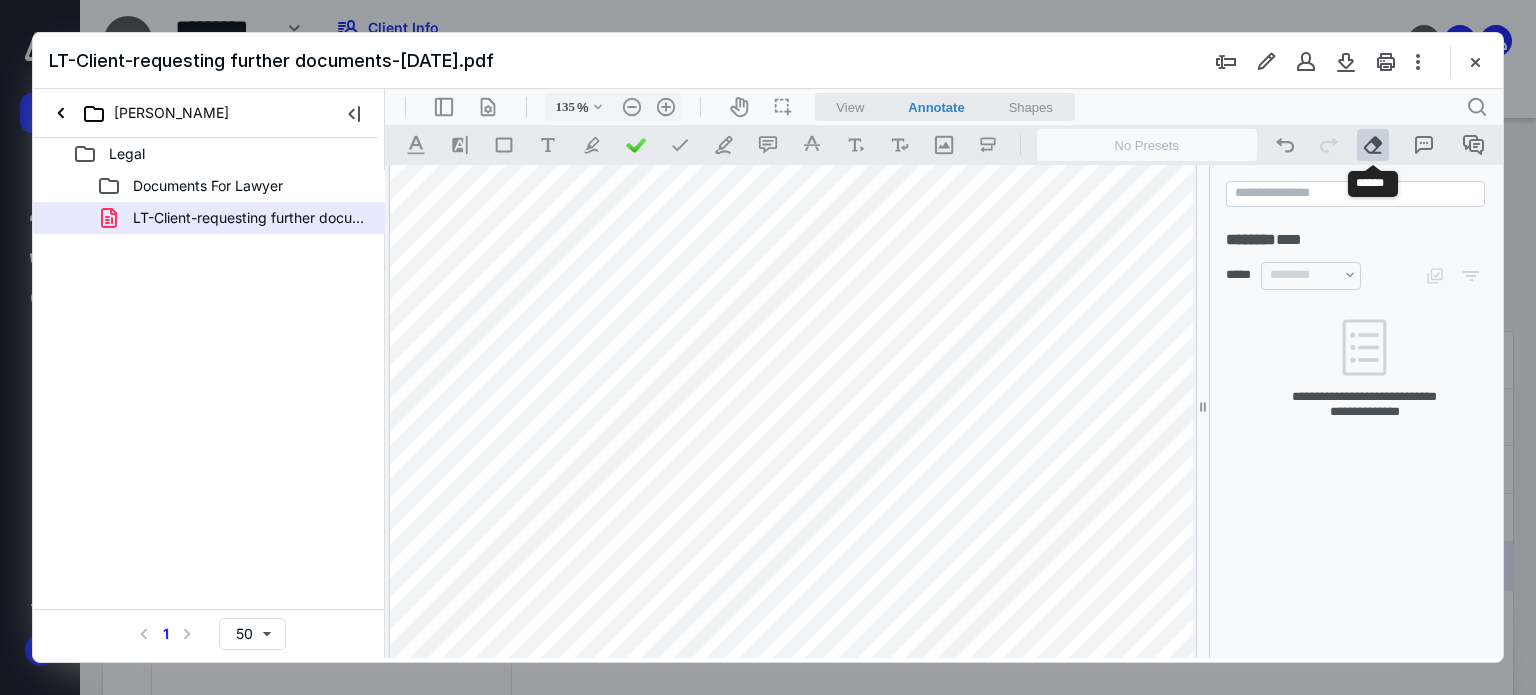 click on ".cls-1{fill:#abb0c4;} icon - operation - eraser" at bounding box center (1373, 145) 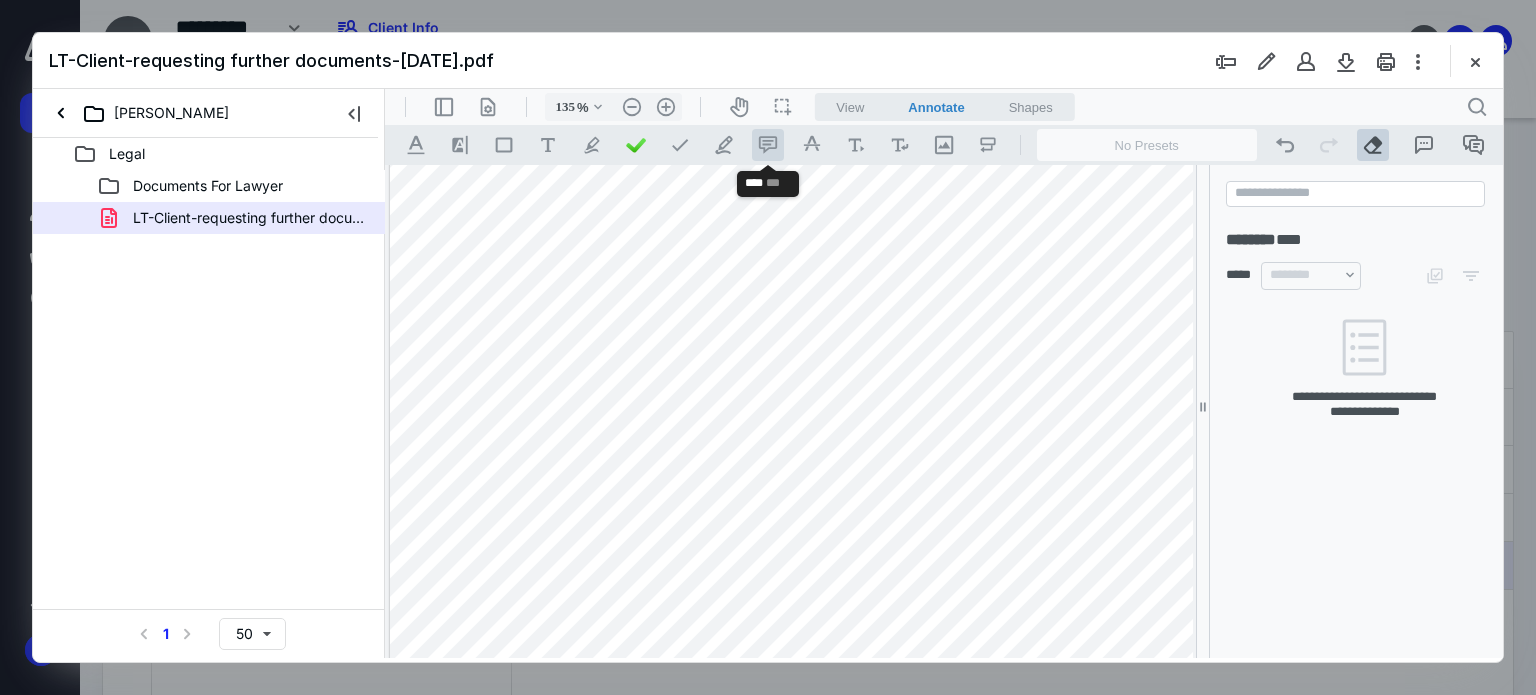 click on ".cls-1{fill:#abb0c4;} icon - tool - comment - line" at bounding box center [768, 145] 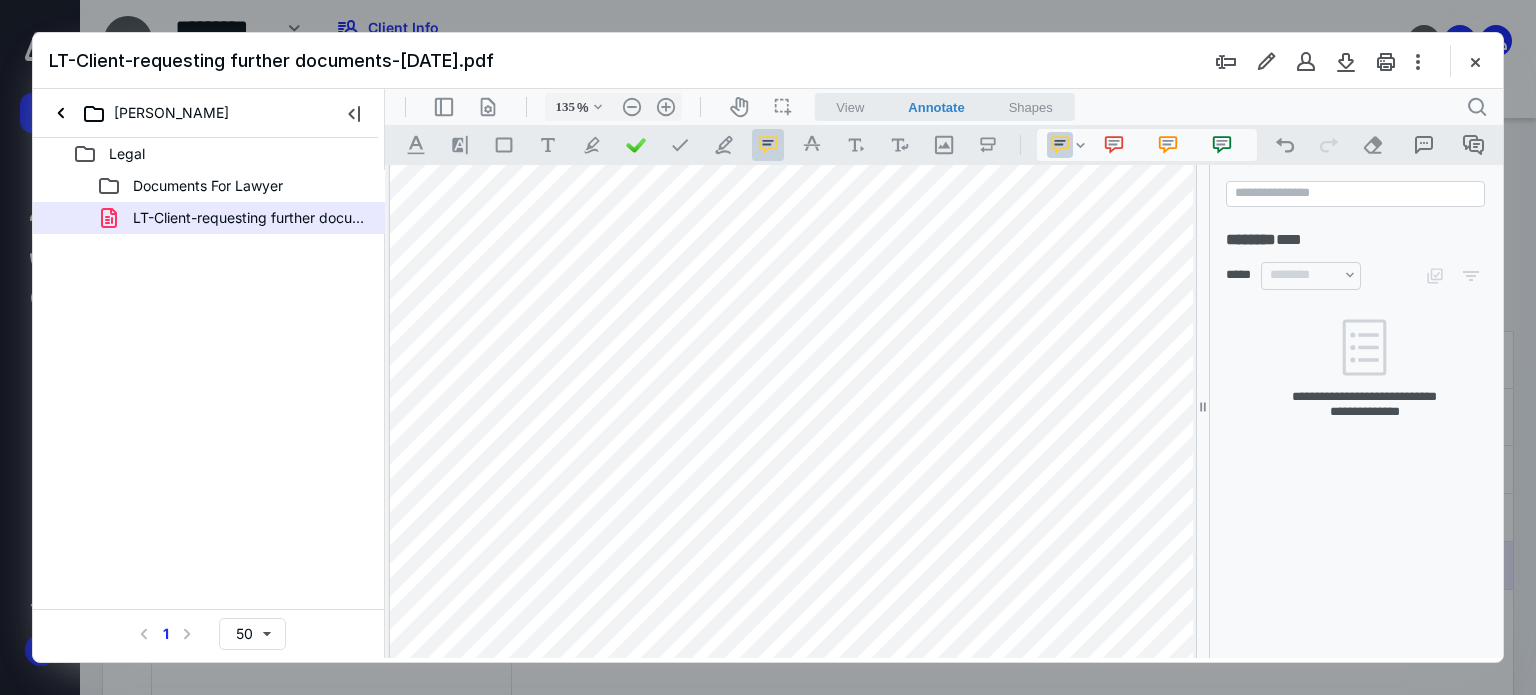 click at bounding box center (801, 284) 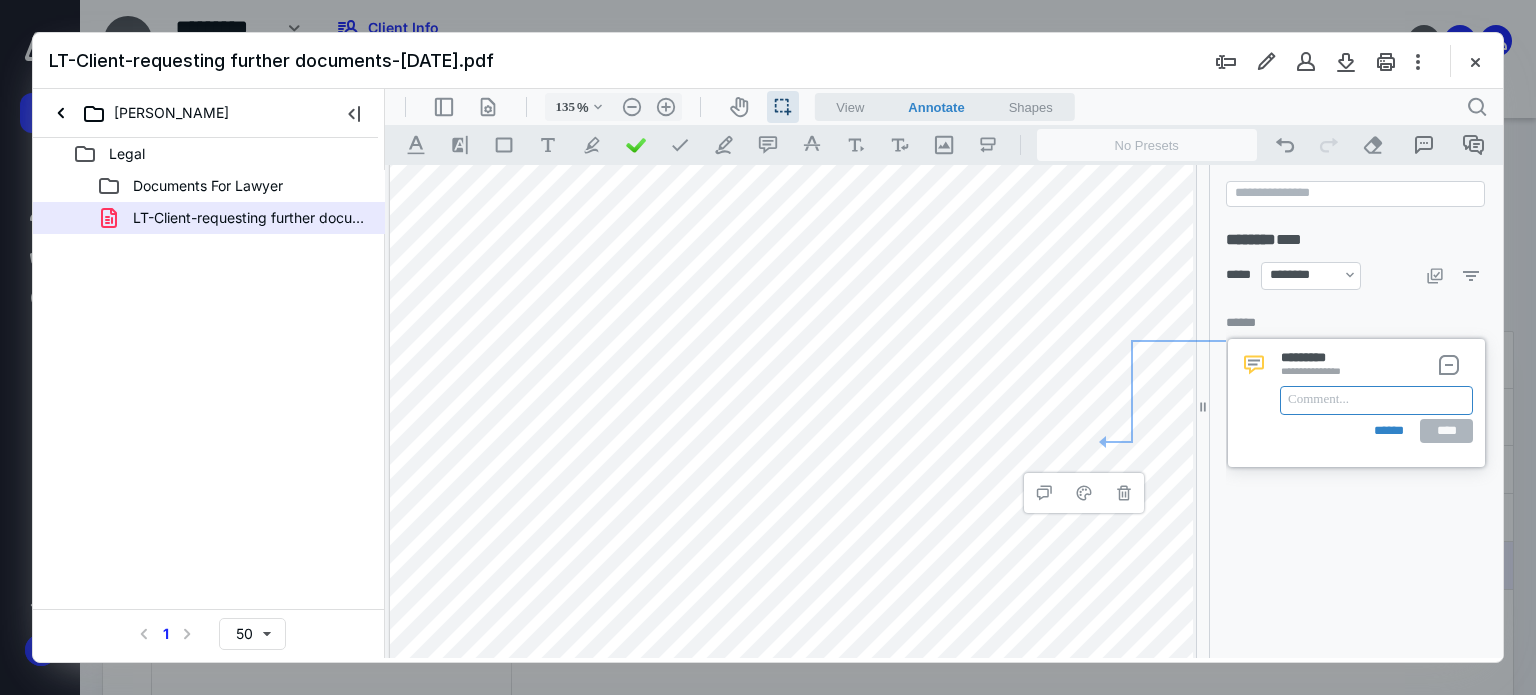 click at bounding box center (1376, 400) 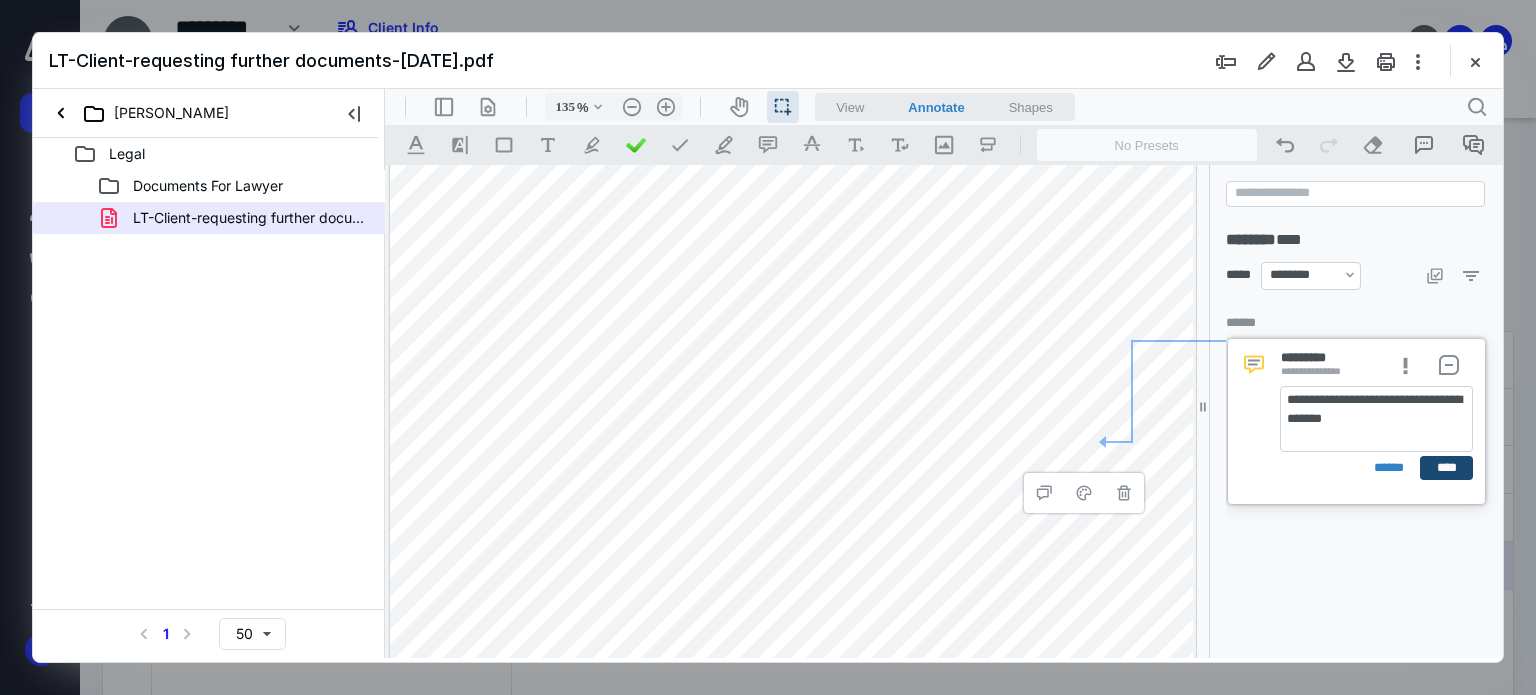 click on "****" at bounding box center (1446, 468) 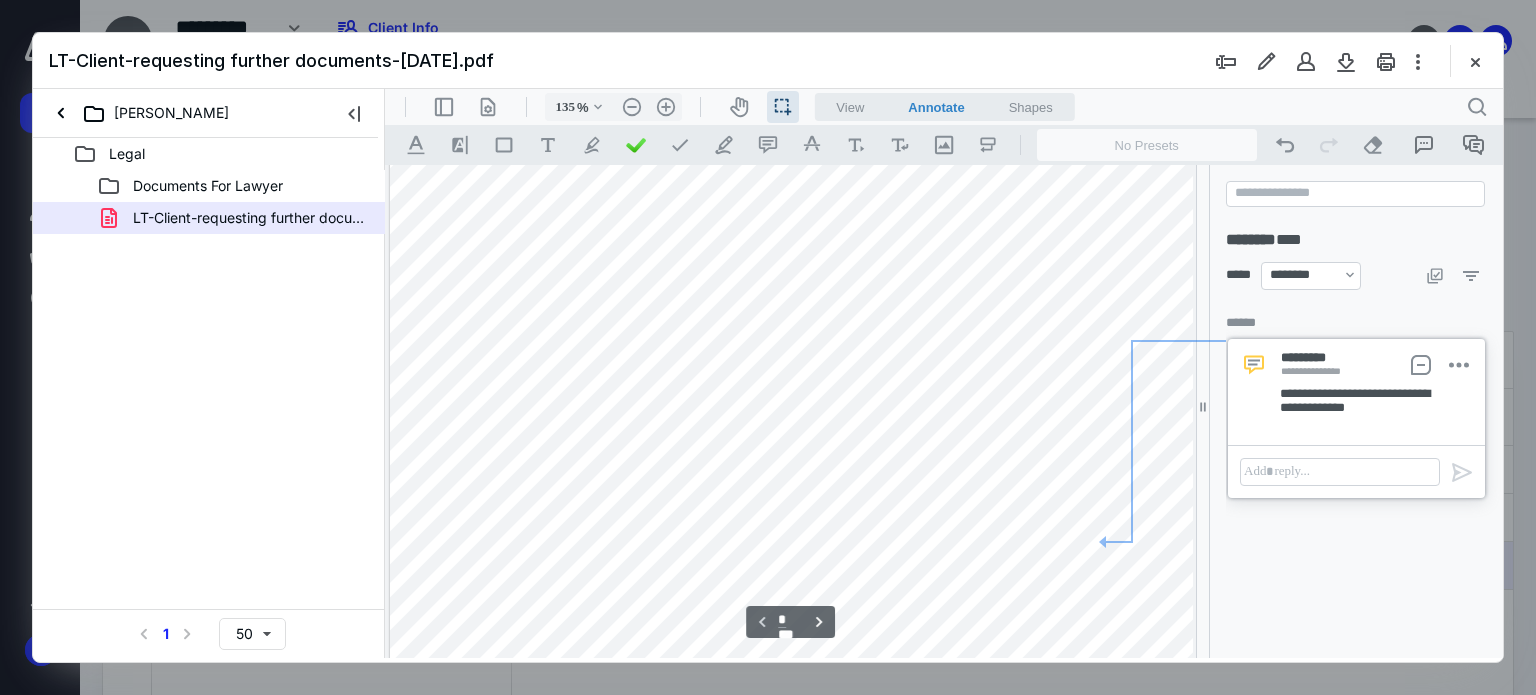 scroll, scrollTop: 317, scrollLeft: 0, axis: vertical 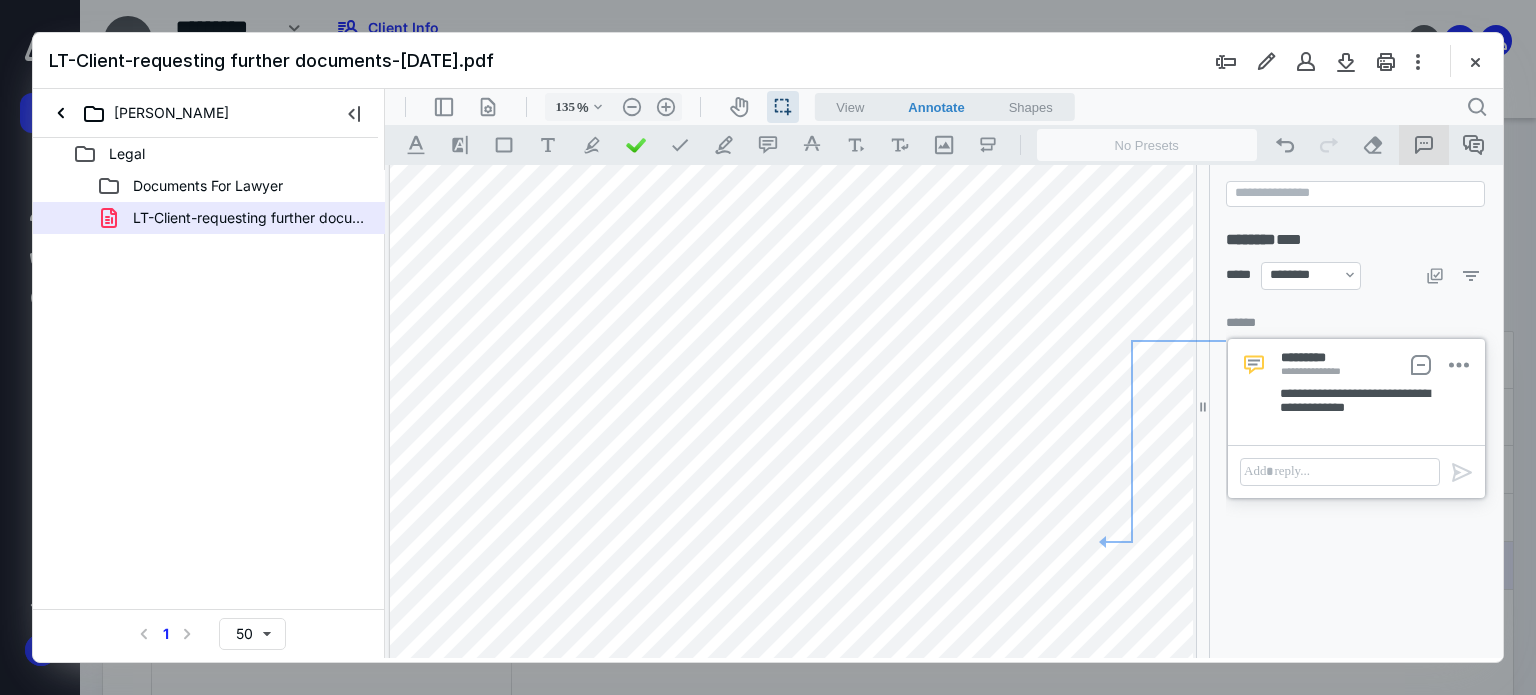 click 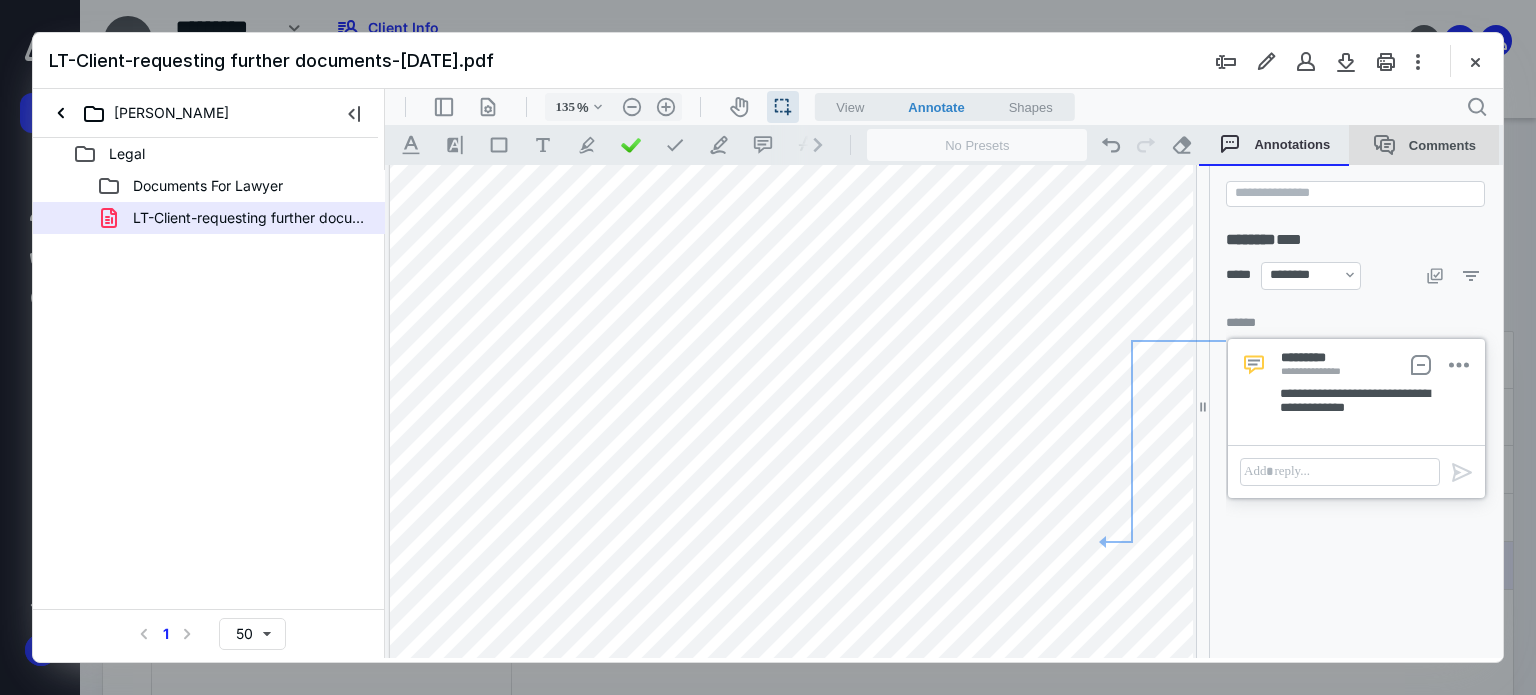 click on "Comments" at bounding box center [1424, 145] 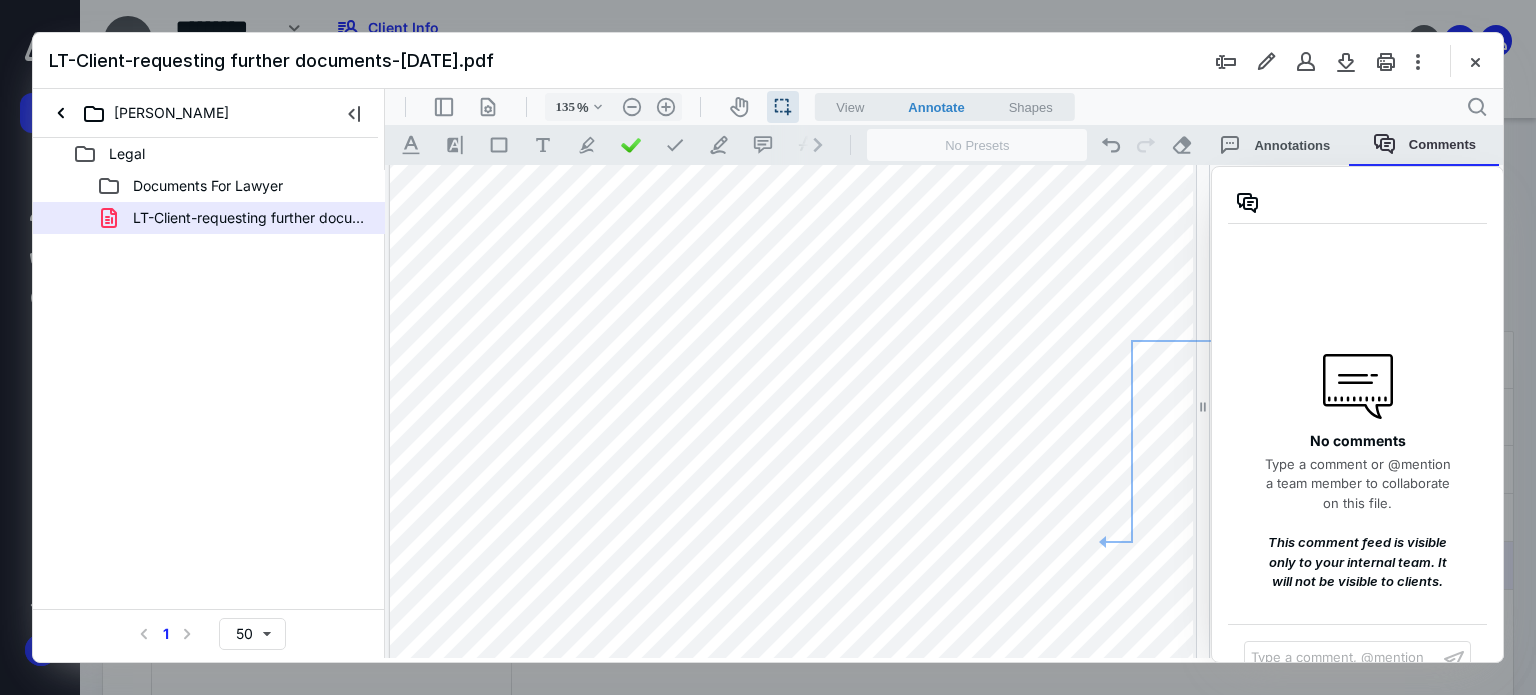 click on "LT-Client-requesting further documents-[DATE].pdf" at bounding box center (768, 61) 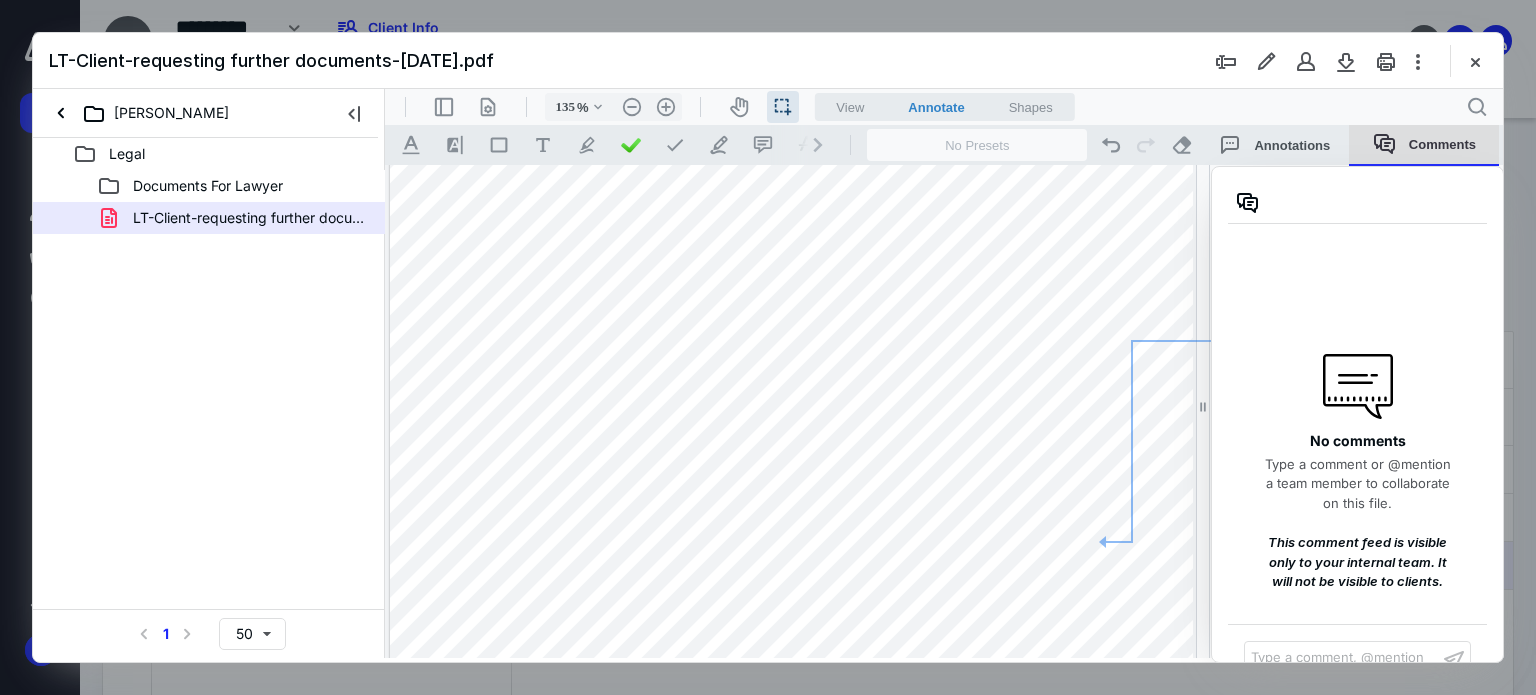 click on "Comments" at bounding box center [1424, 145] 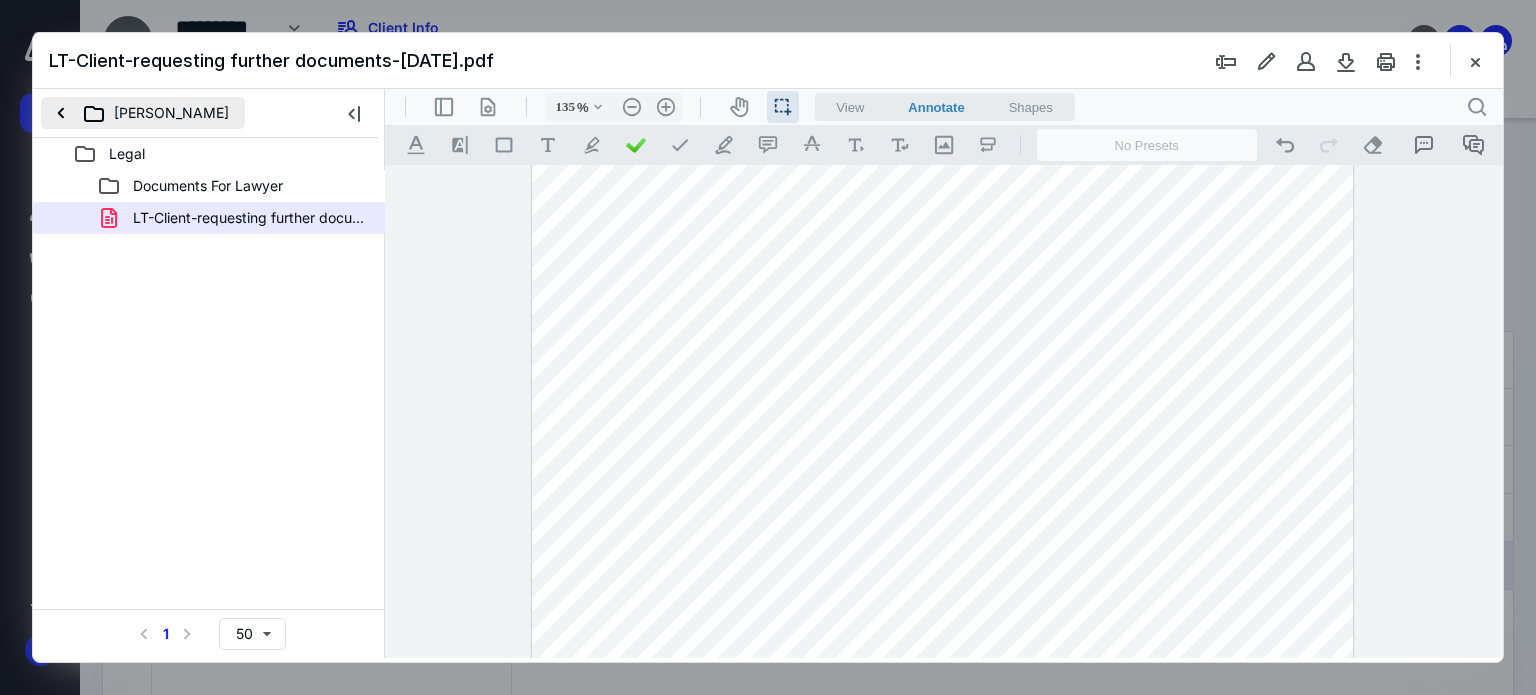click on "[PERSON_NAME]" at bounding box center [143, 113] 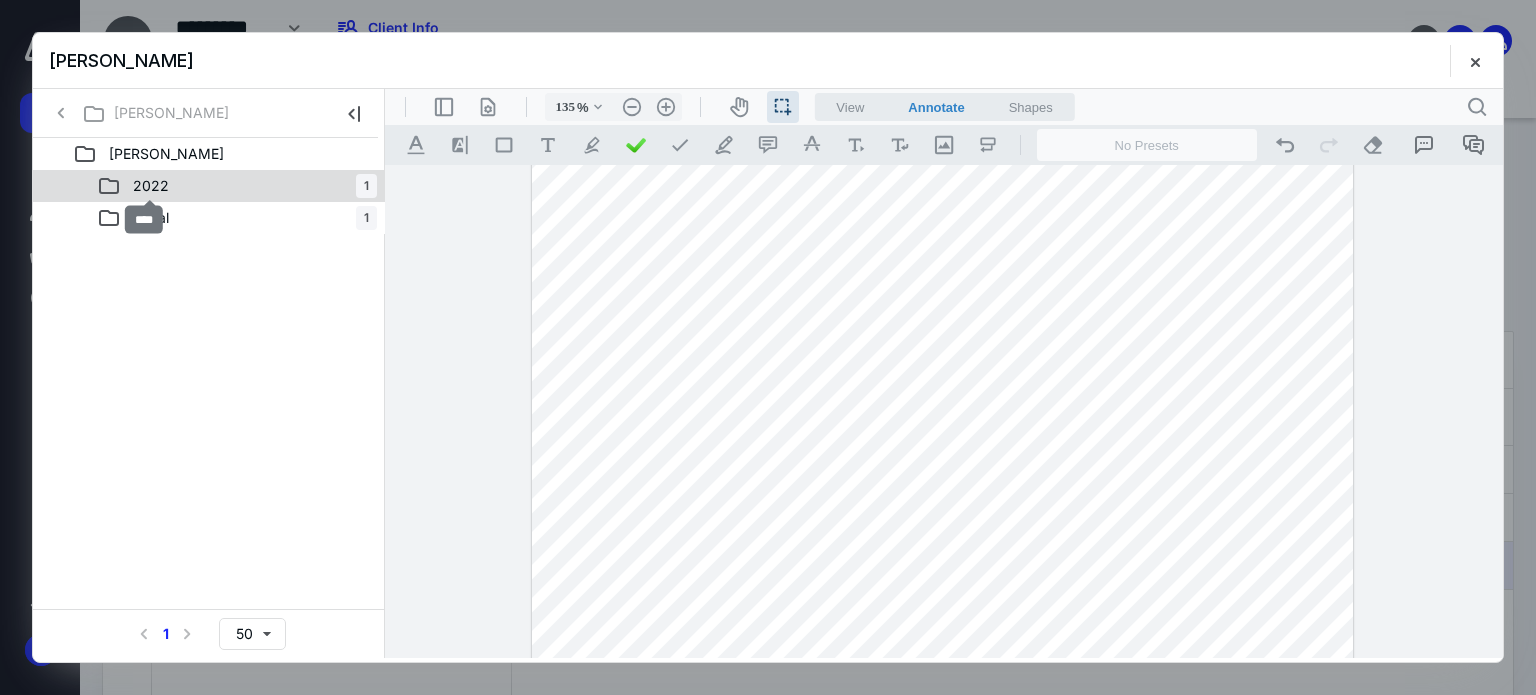 click on "2022" at bounding box center [151, 186] 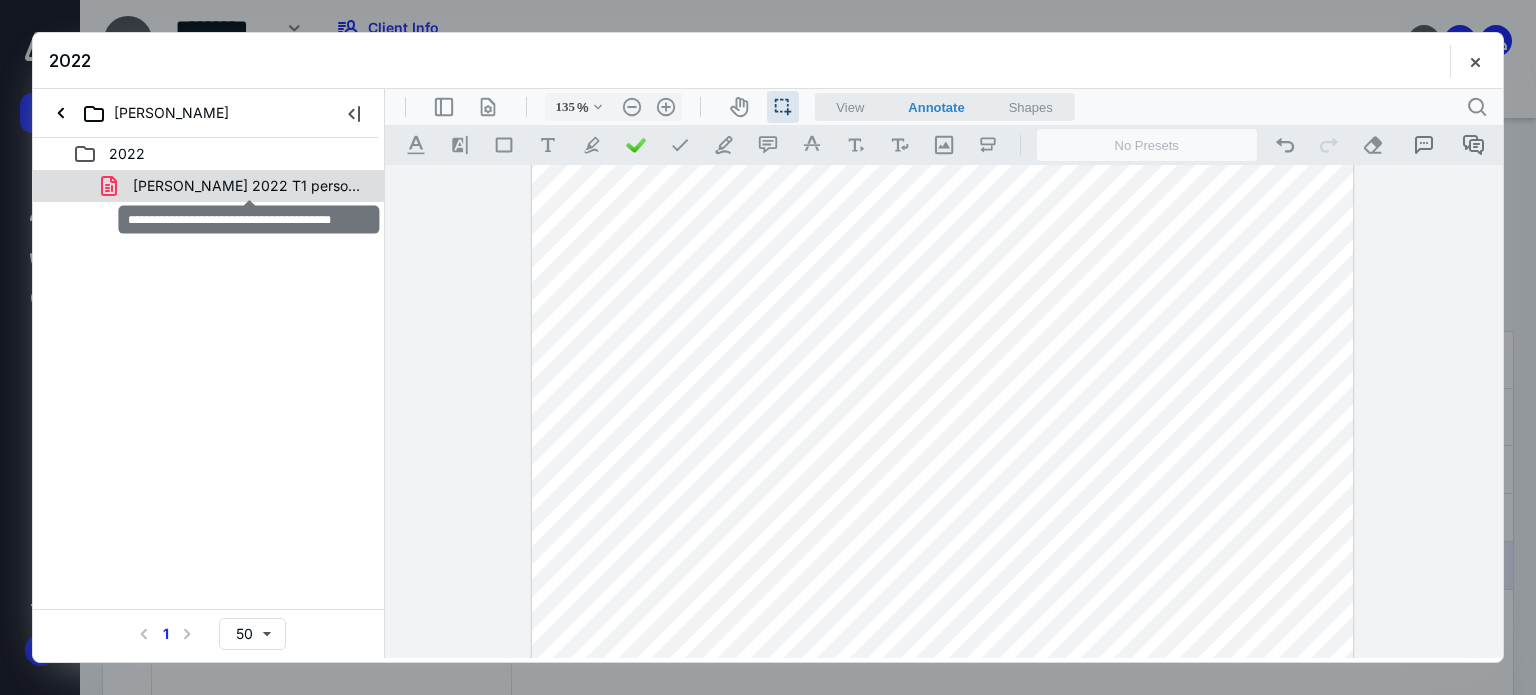 click on "[PERSON_NAME] 2022 T1 personal tax return.pdf" at bounding box center [249, 186] 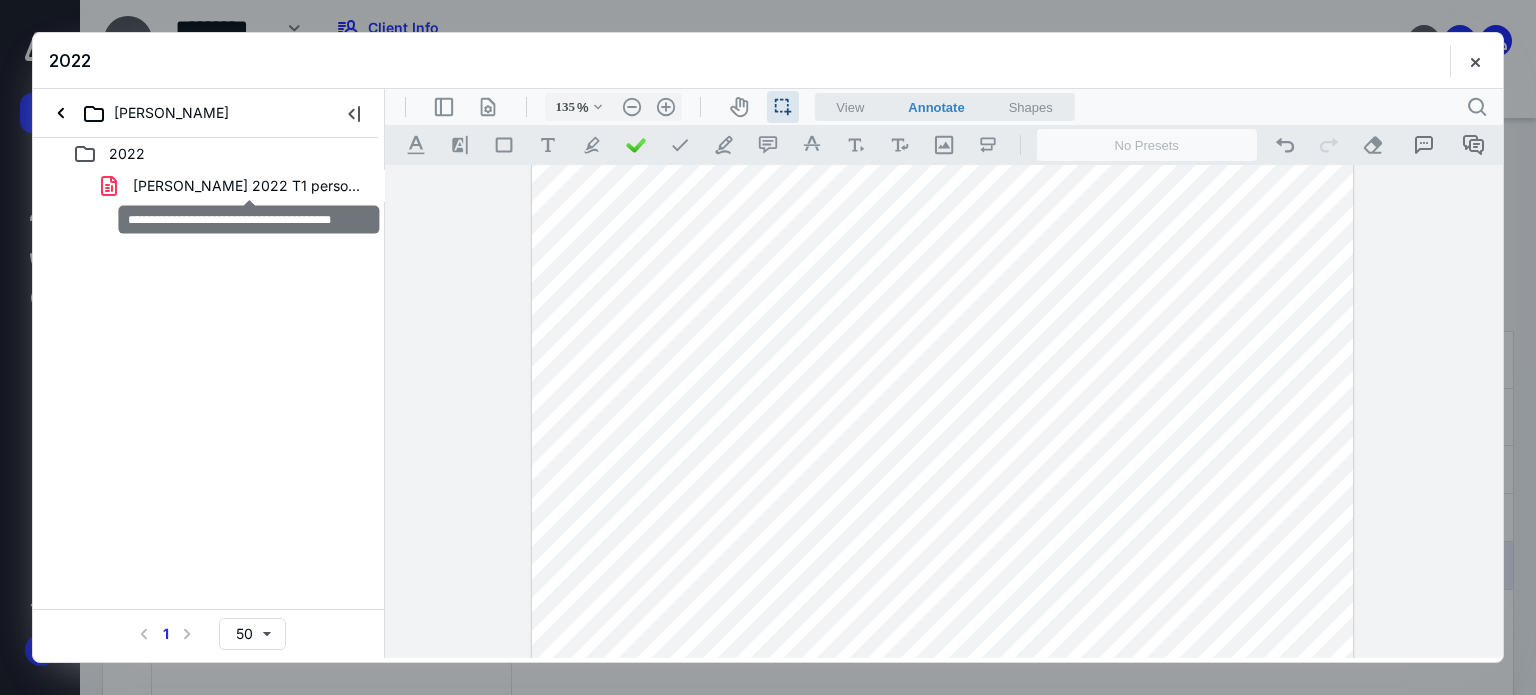 click on "[PERSON_NAME] 2022 T1 personal tax return.pdf" at bounding box center [209, 186] 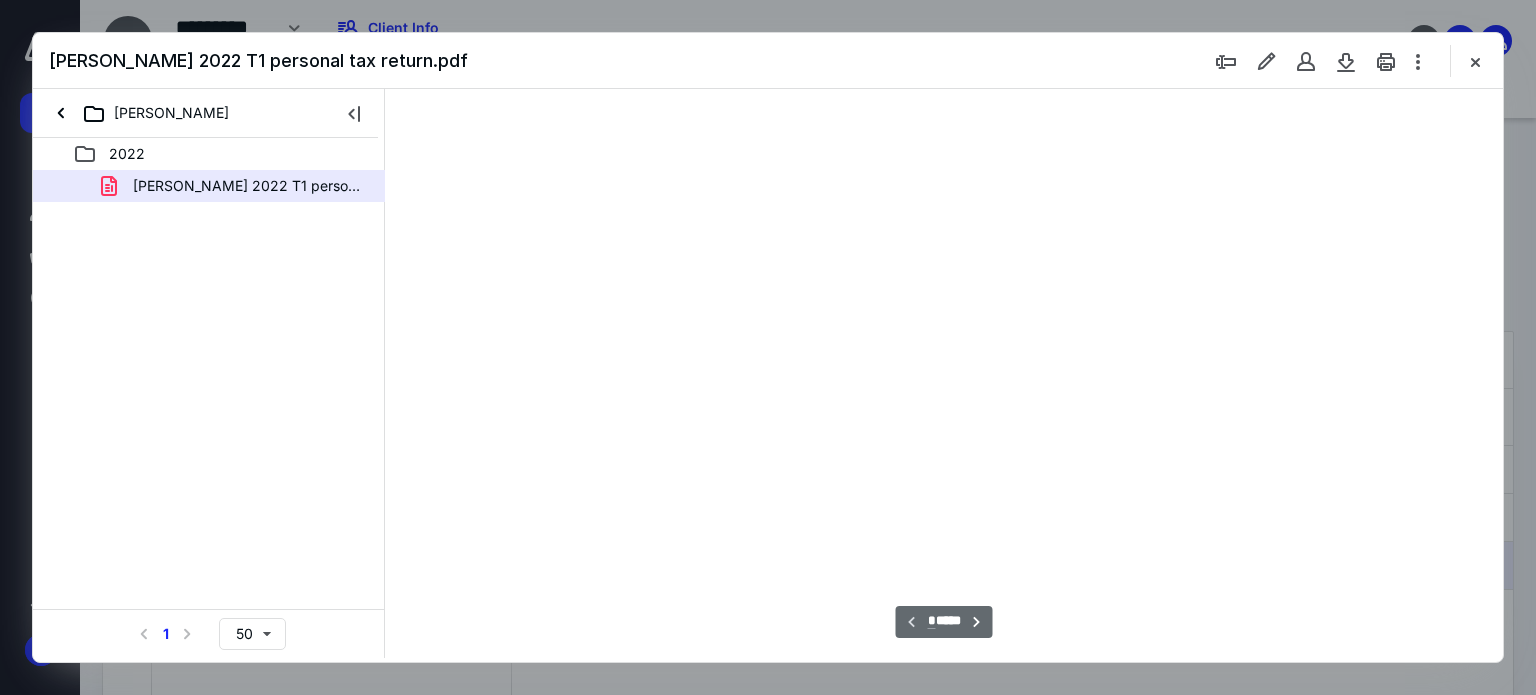 scroll, scrollTop: 78, scrollLeft: 0, axis: vertical 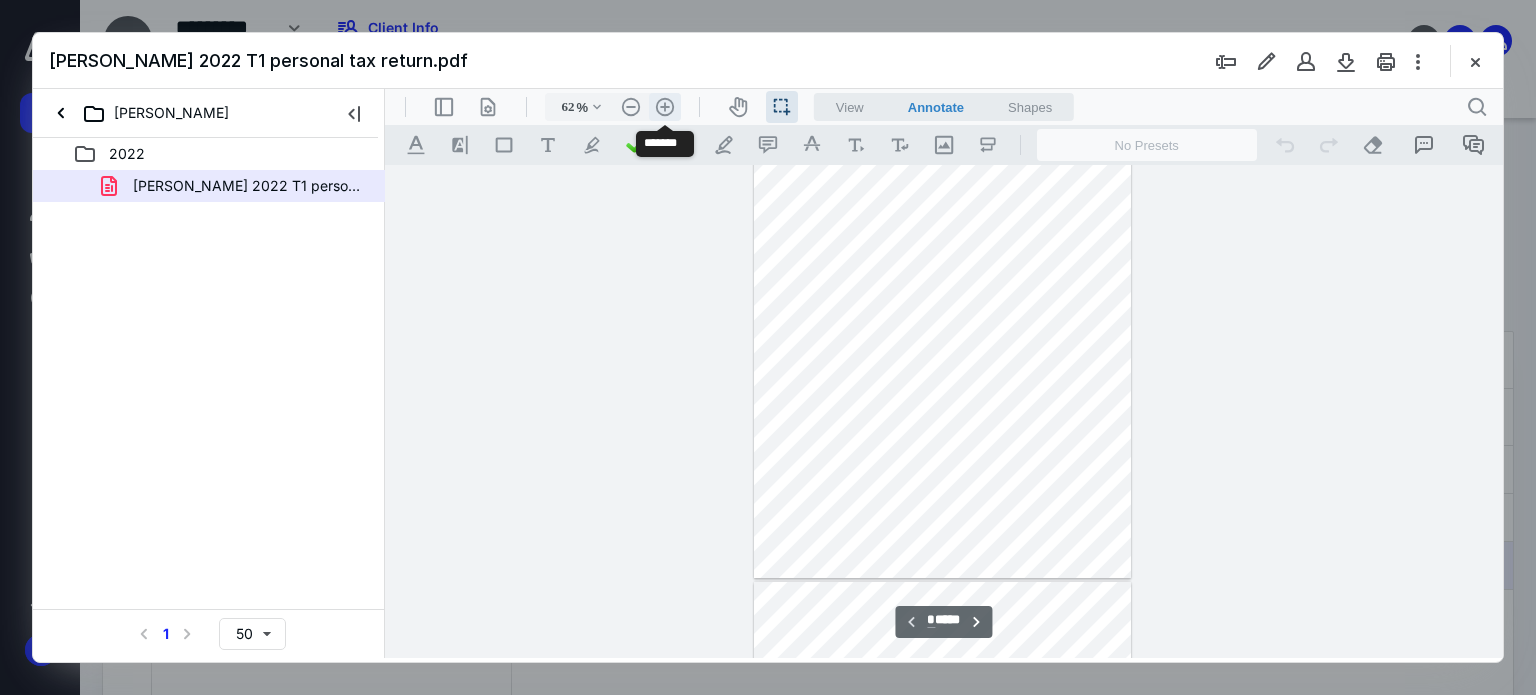 click on ".cls-1{fill:#abb0c4;} icon - header - zoom - in - line" at bounding box center (665, 107) 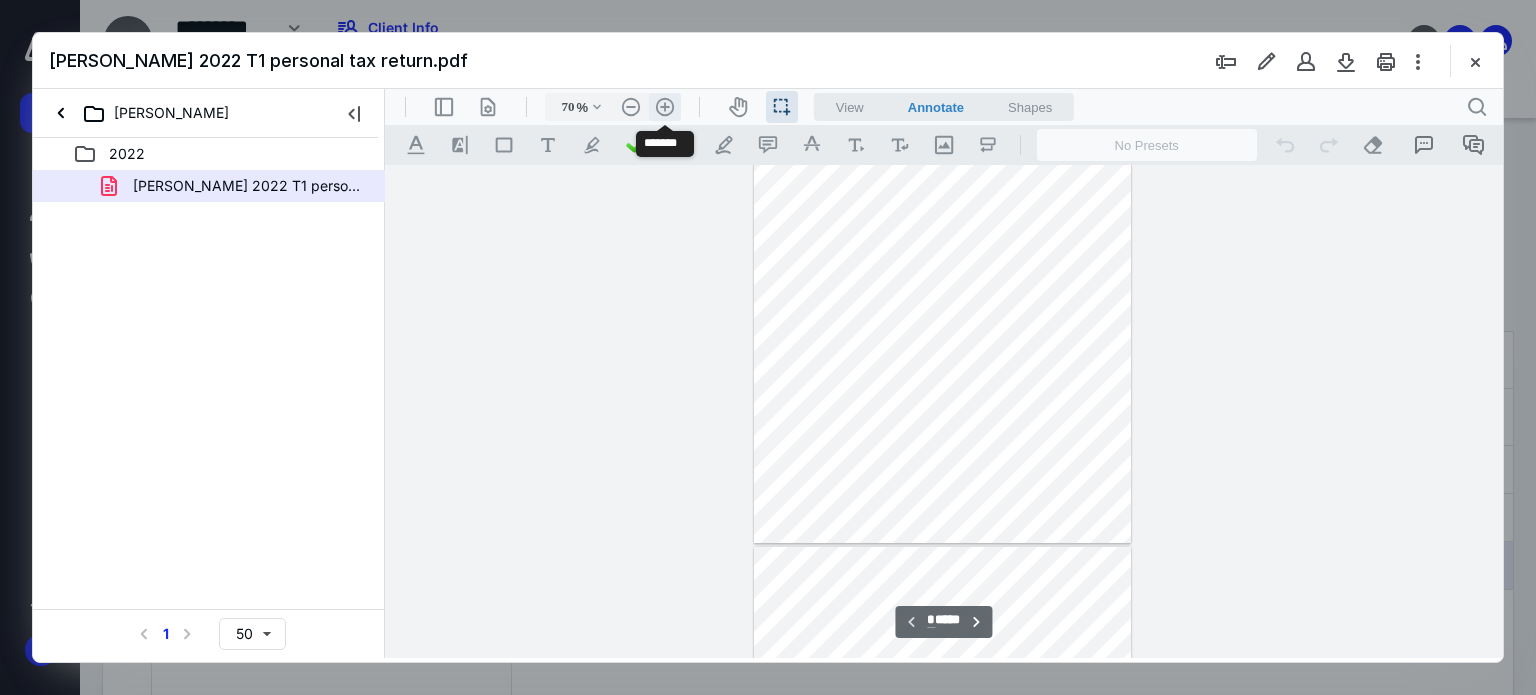 click on ".cls-1{fill:#abb0c4;} icon - header - zoom - in - line" at bounding box center [665, 107] 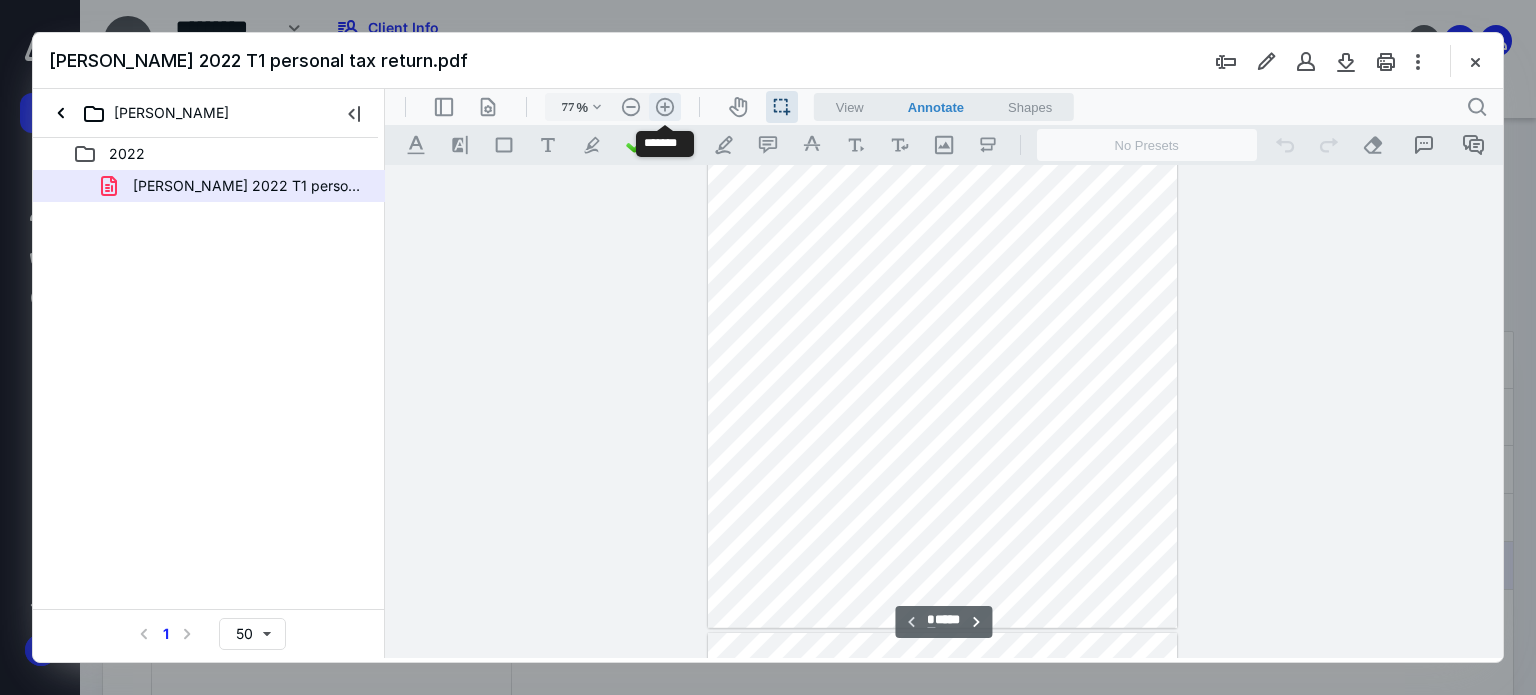 click on ".cls-1{fill:#abb0c4;} icon - header - zoom - in - line" at bounding box center [665, 107] 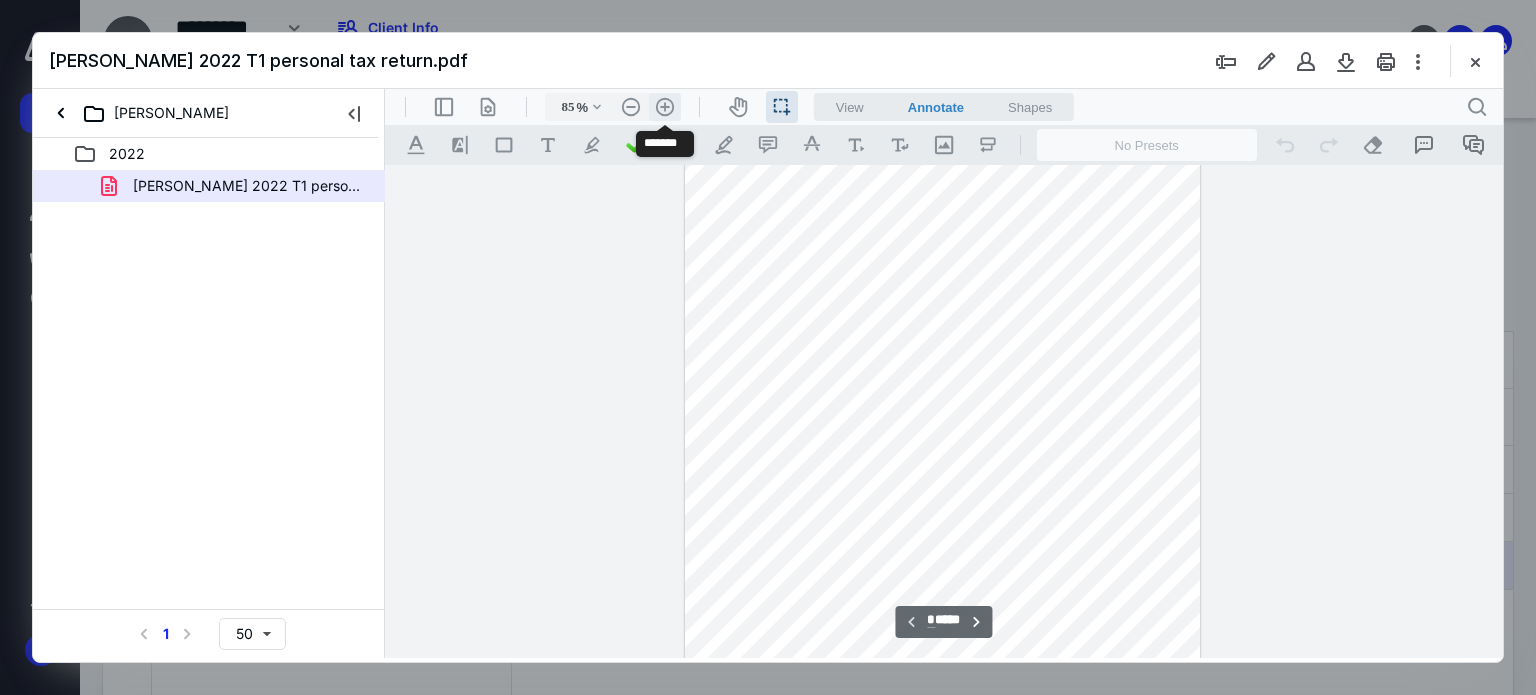 click on ".cls-1{fill:#abb0c4;} icon - header - zoom - in - line" at bounding box center [665, 107] 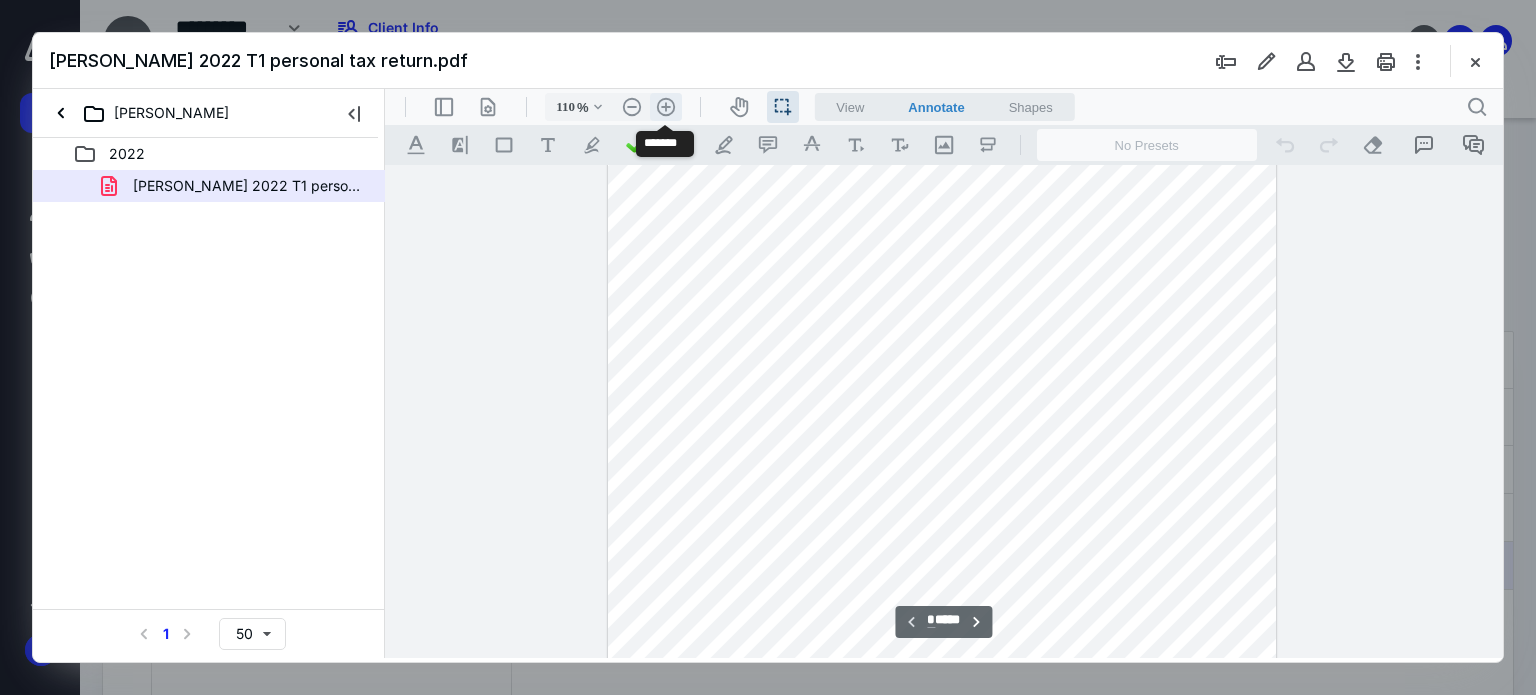 click on ".cls-1{fill:#abb0c4;} icon - header - zoom - in - line" at bounding box center [666, 107] 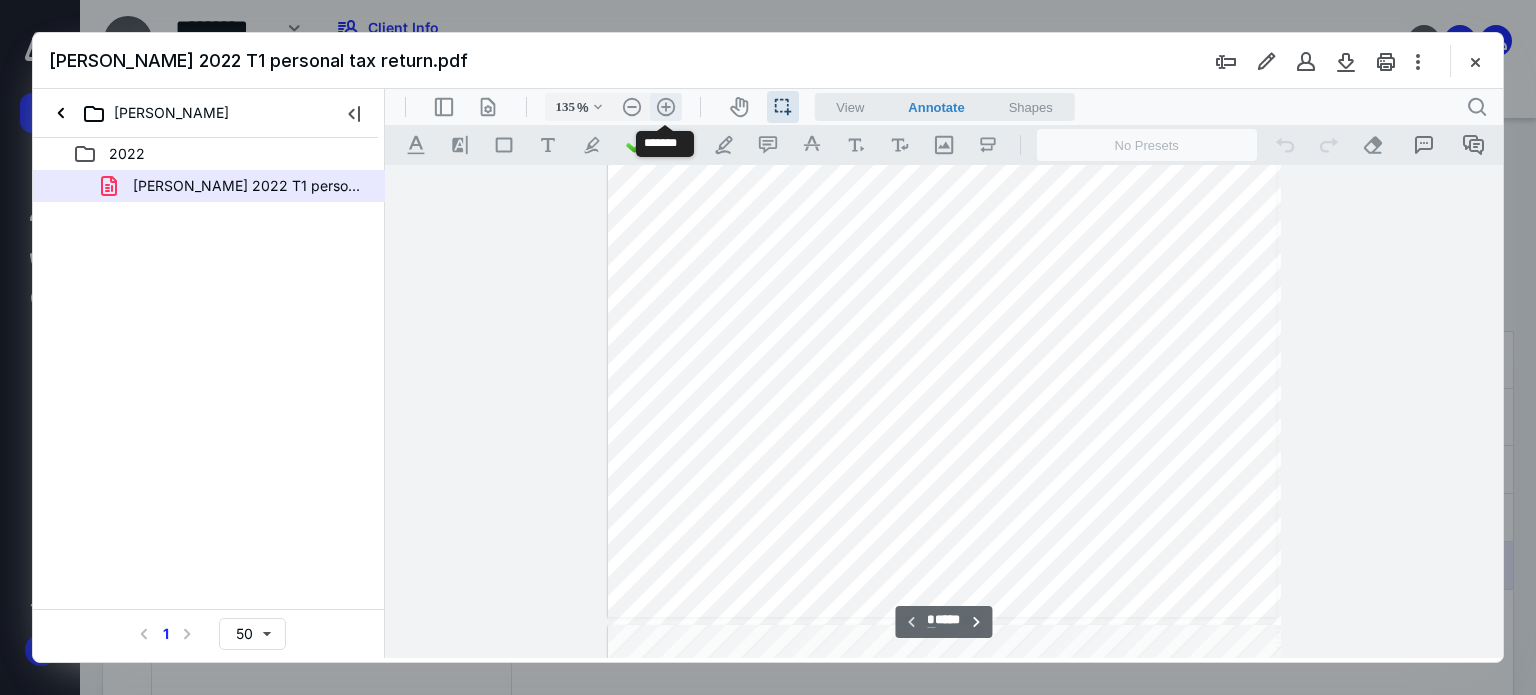 click on ".cls-1{fill:#abb0c4;} icon - header - zoom - in - line" at bounding box center (666, 107) 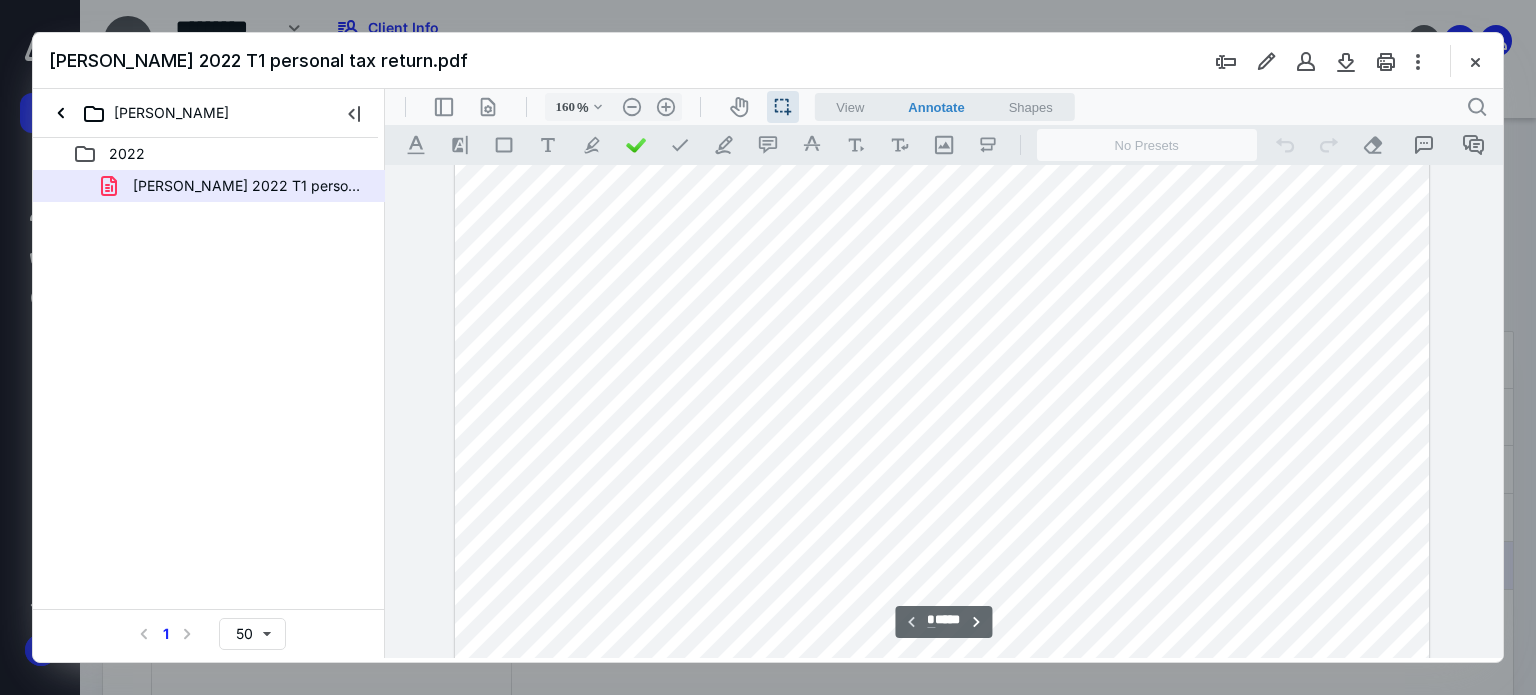 scroll, scrollTop: 0, scrollLeft: 0, axis: both 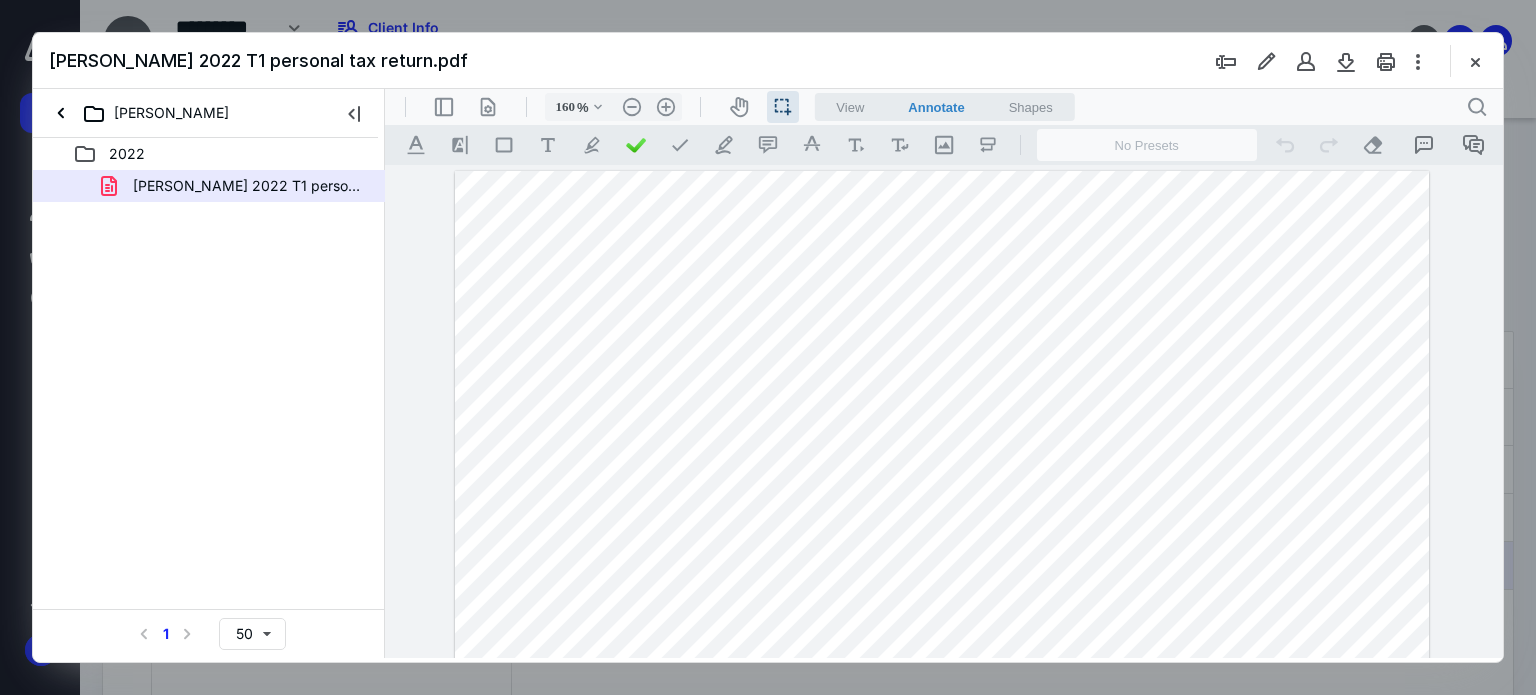 click at bounding box center (1475, 61) 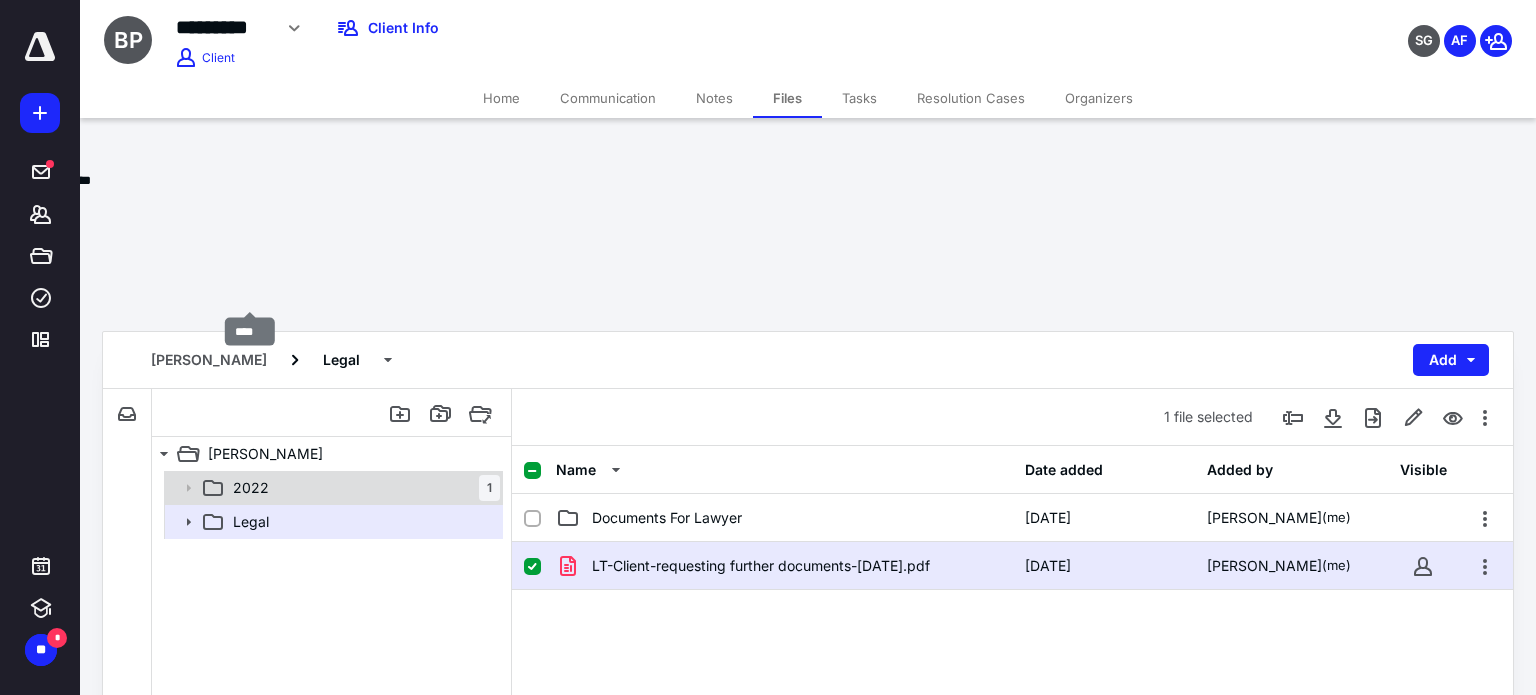 click on "2022" at bounding box center [251, 488] 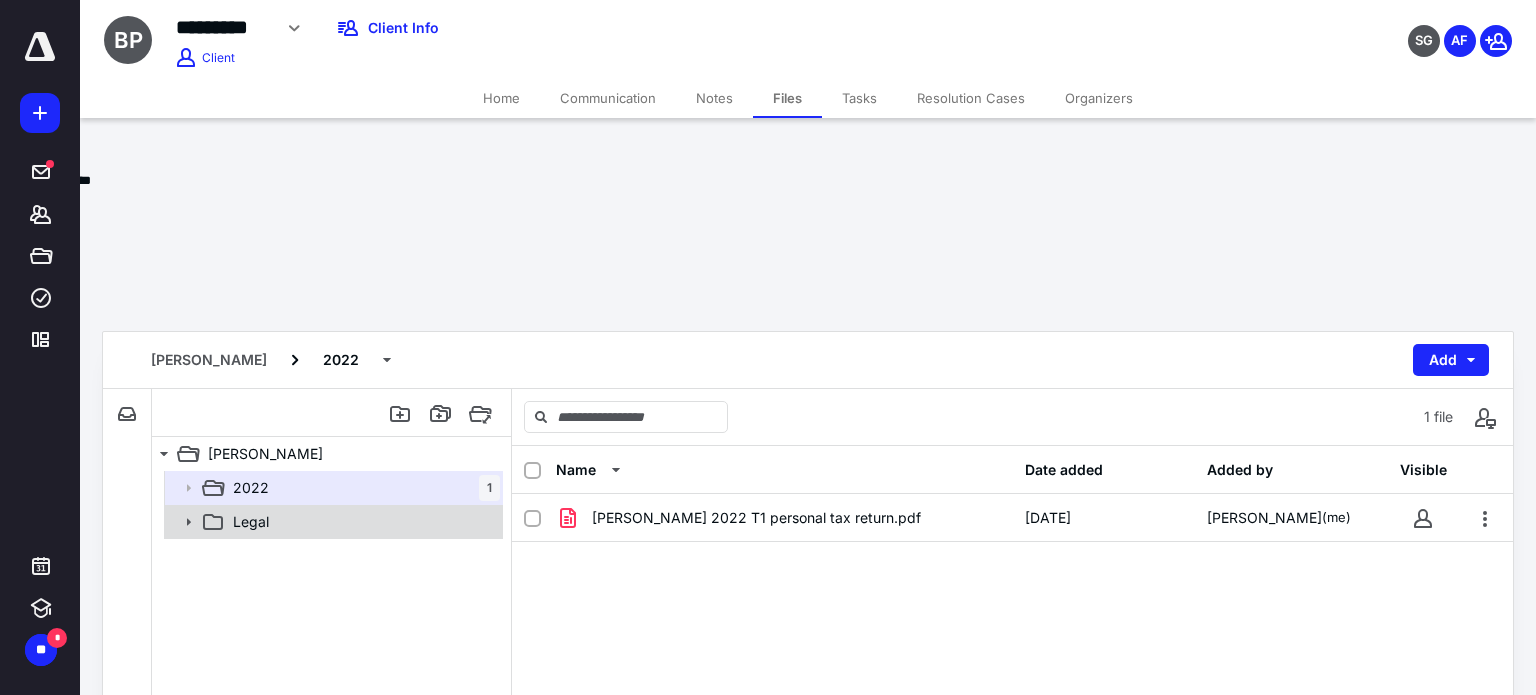 click on "Legal" at bounding box center (362, 522) 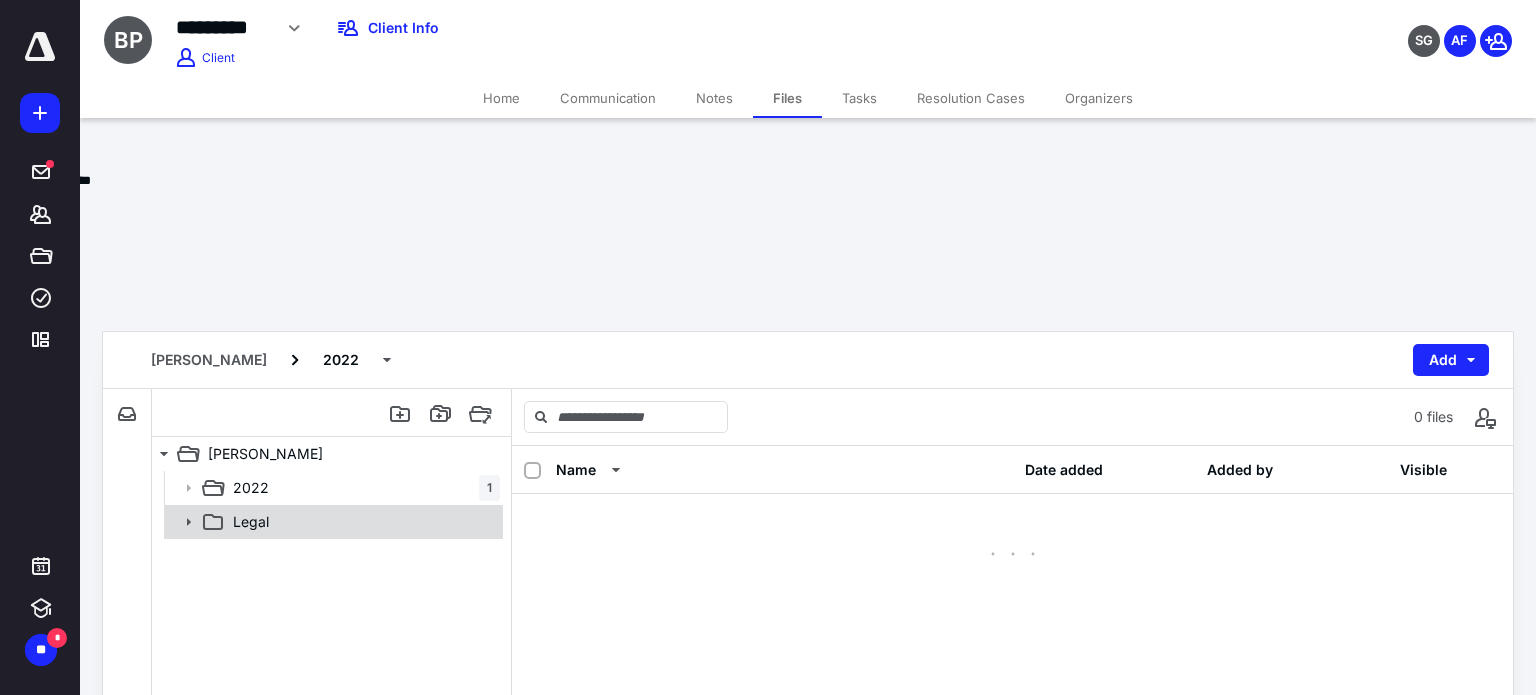 click on "Legal" at bounding box center (362, 522) 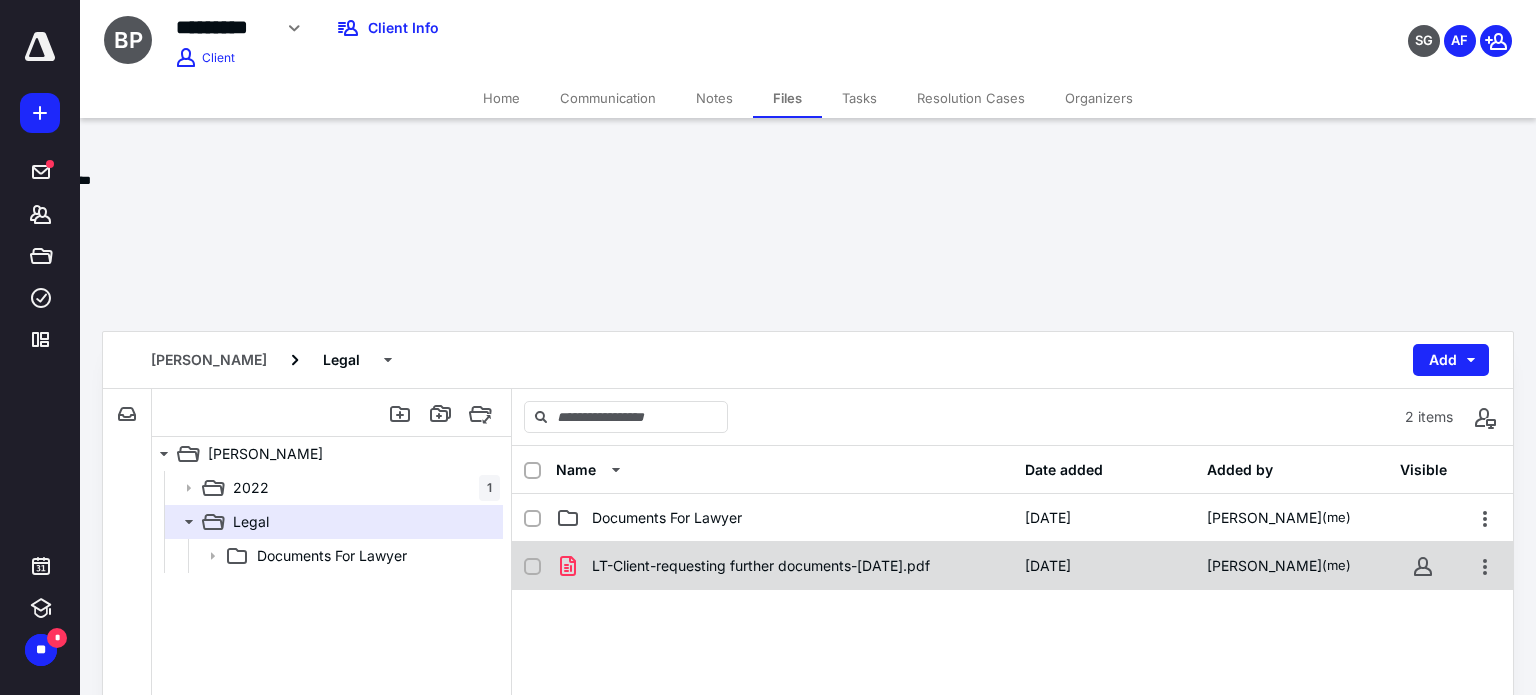 click on "LT-Client-requesting further documents-[DATE].pdf" at bounding box center [761, 566] 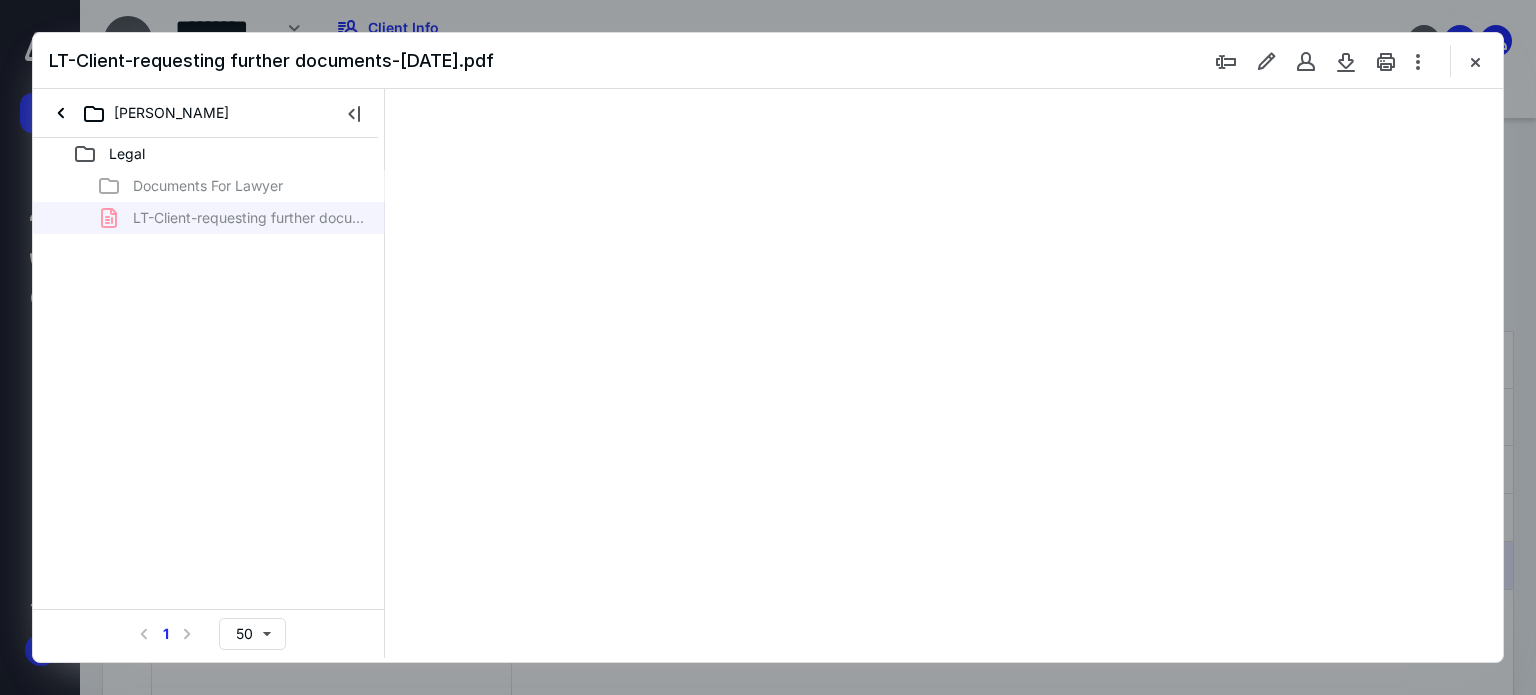 scroll, scrollTop: 0, scrollLeft: 0, axis: both 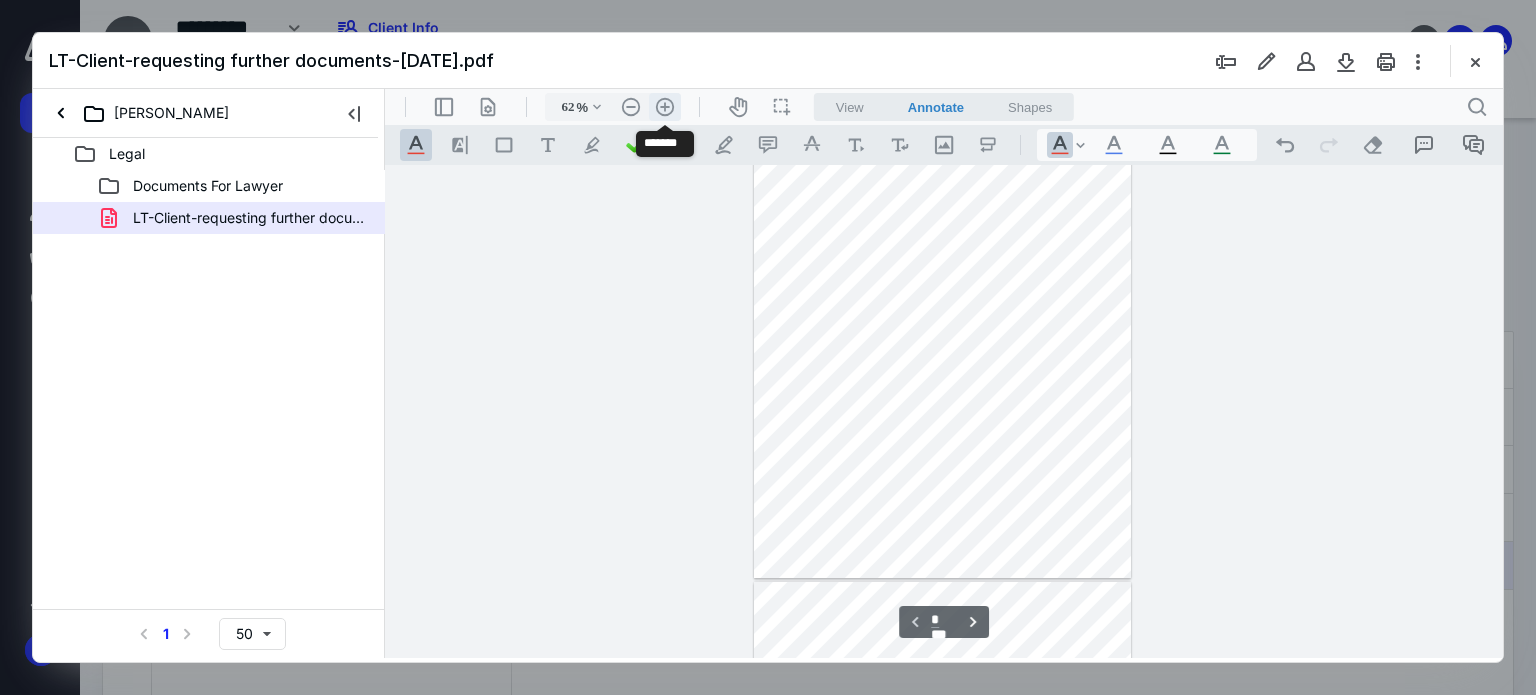 click on ".cls-1{fill:#abb0c4;} icon - header - zoom - in - line" at bounding box center (665, 107) 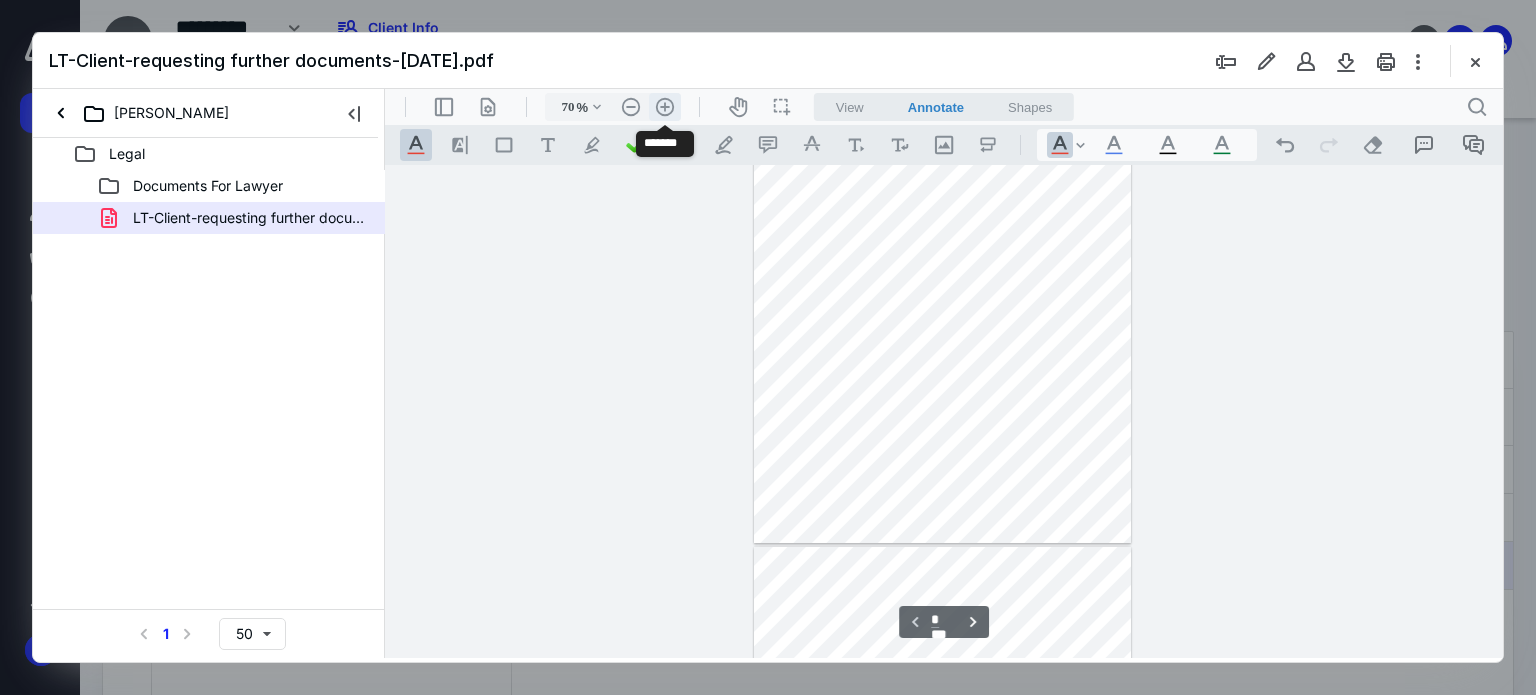 click on ".cls-1{fill:#abb0c4;} icon - header - zoom - in - line" at bounding box center (665, 107) 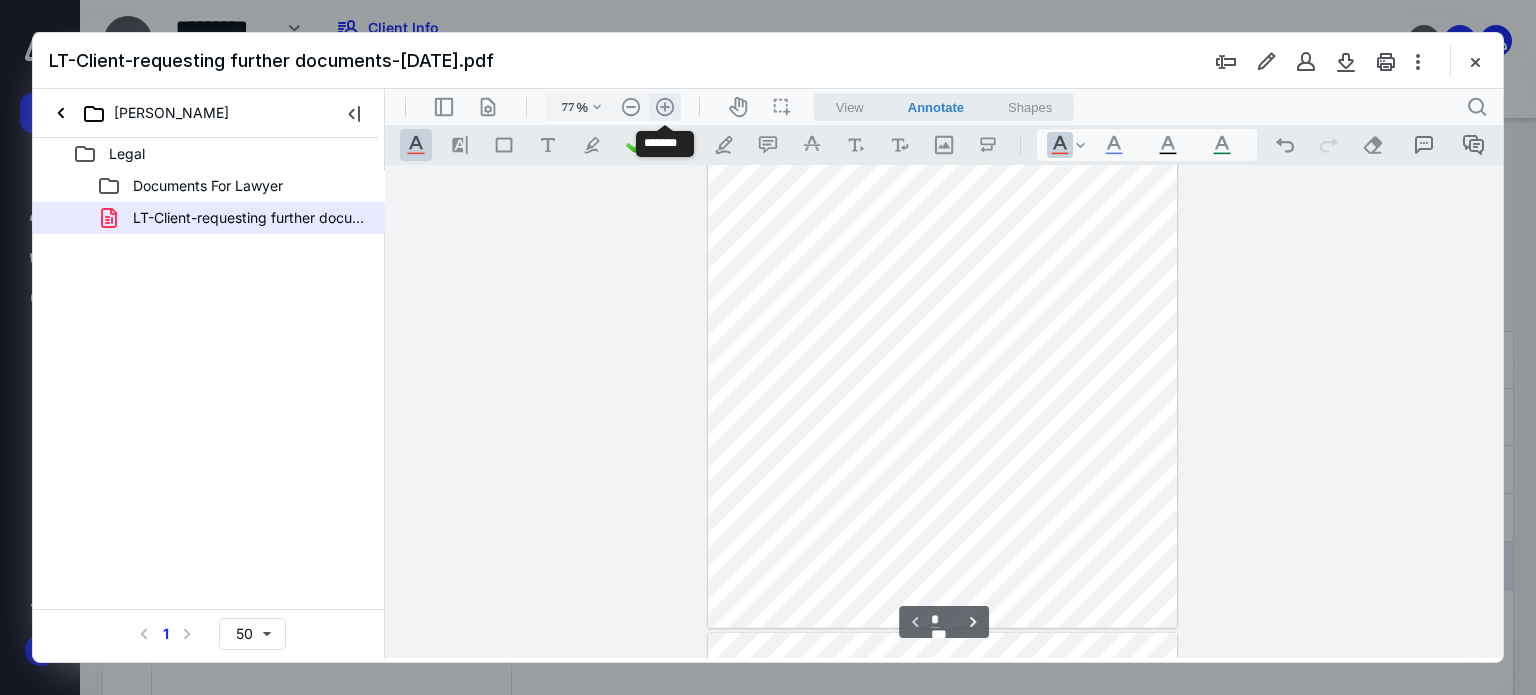 click on ".cls-1{fill:#abb0c4;} icon - header - zoom - in - line" at bounding box center (665, 107) 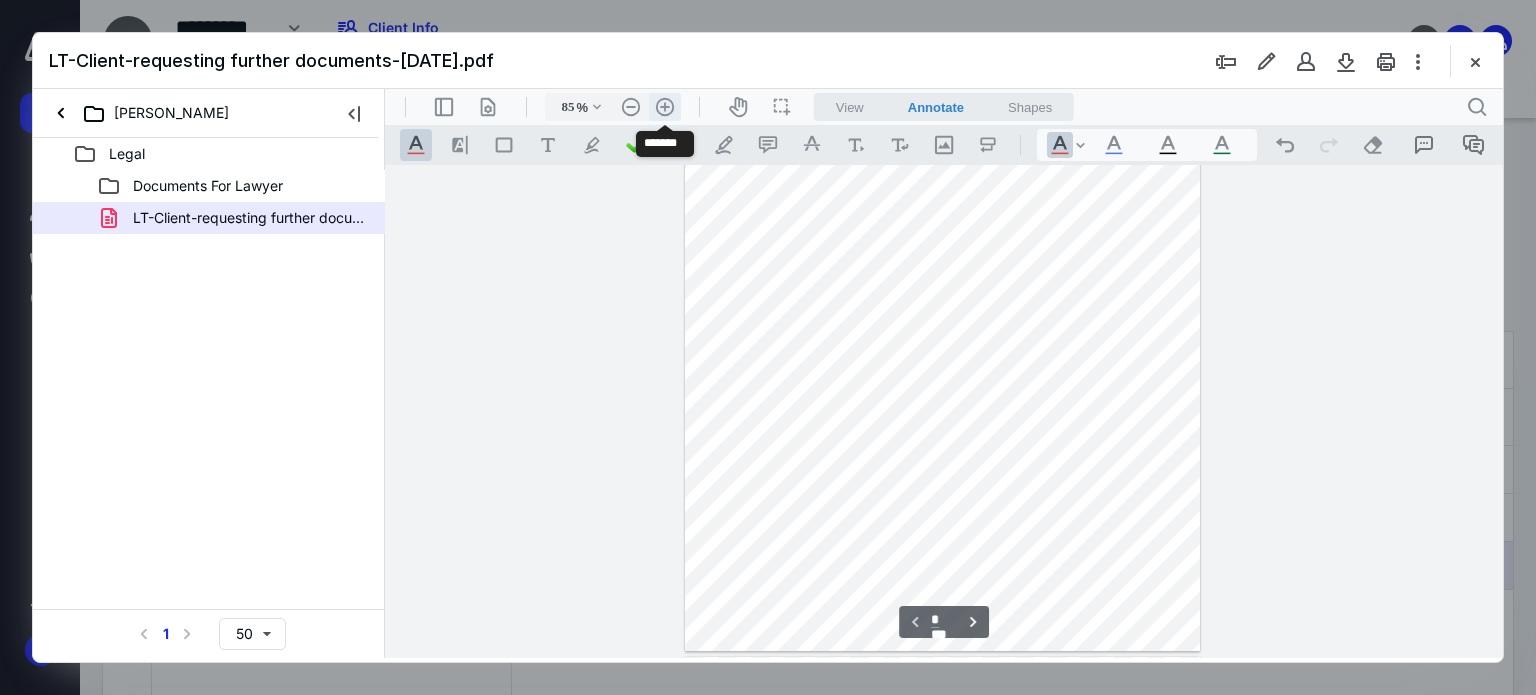 click on ".cls-1{fill:#abb0c4;} icon - header - zoom - in - line" at bounding box center [665, 107] 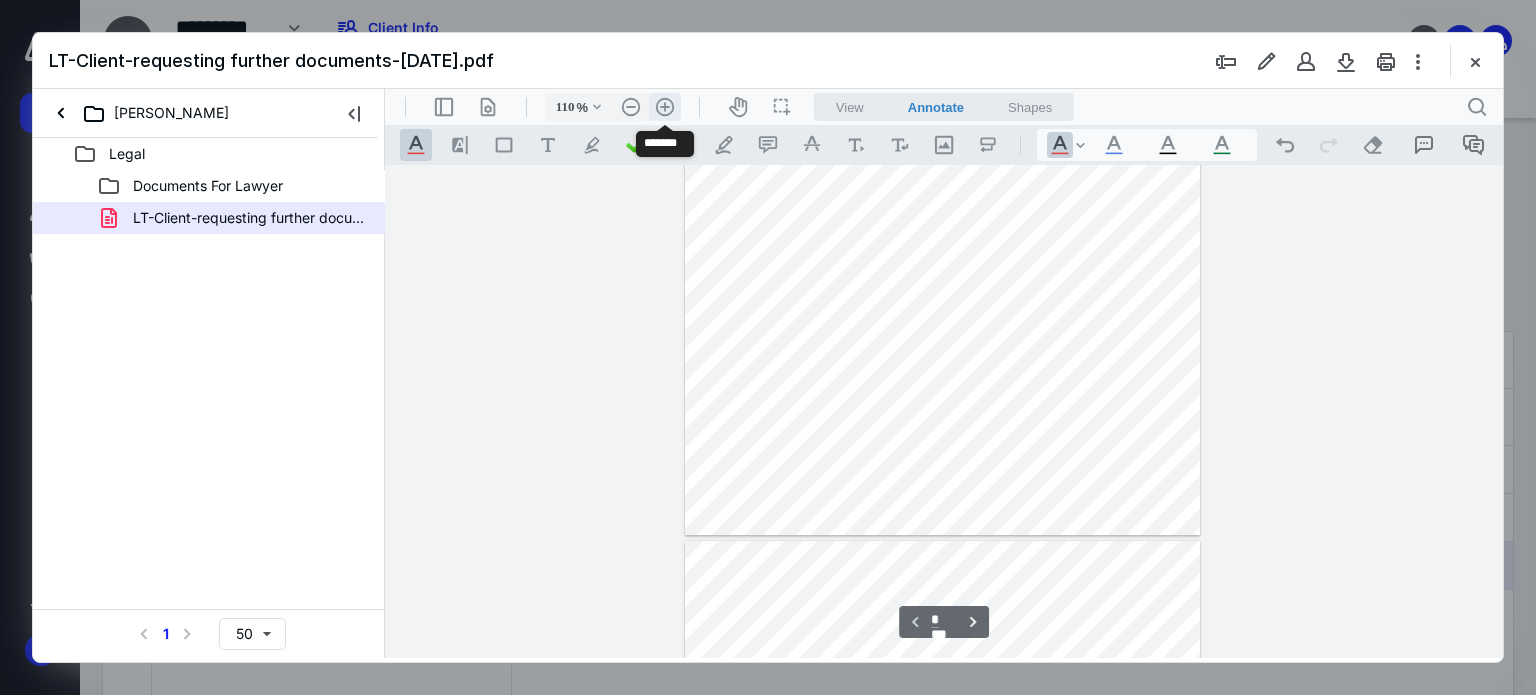 click on ".cls-1{fill:#abb0c4;} icon - header - zoom - in - line" at bounding box center (665, 107) 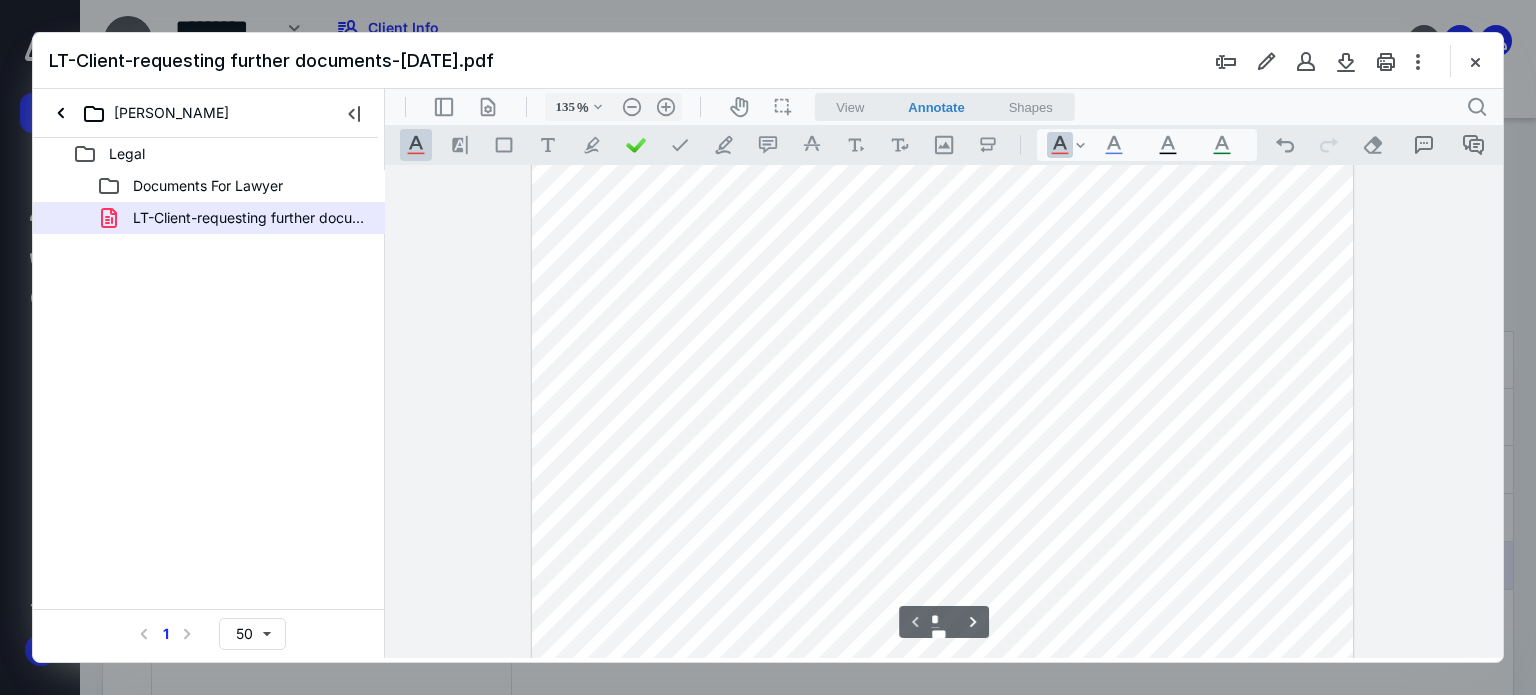 scroll, scrollTop: 317, scrollLeft: 0, axis: vertical 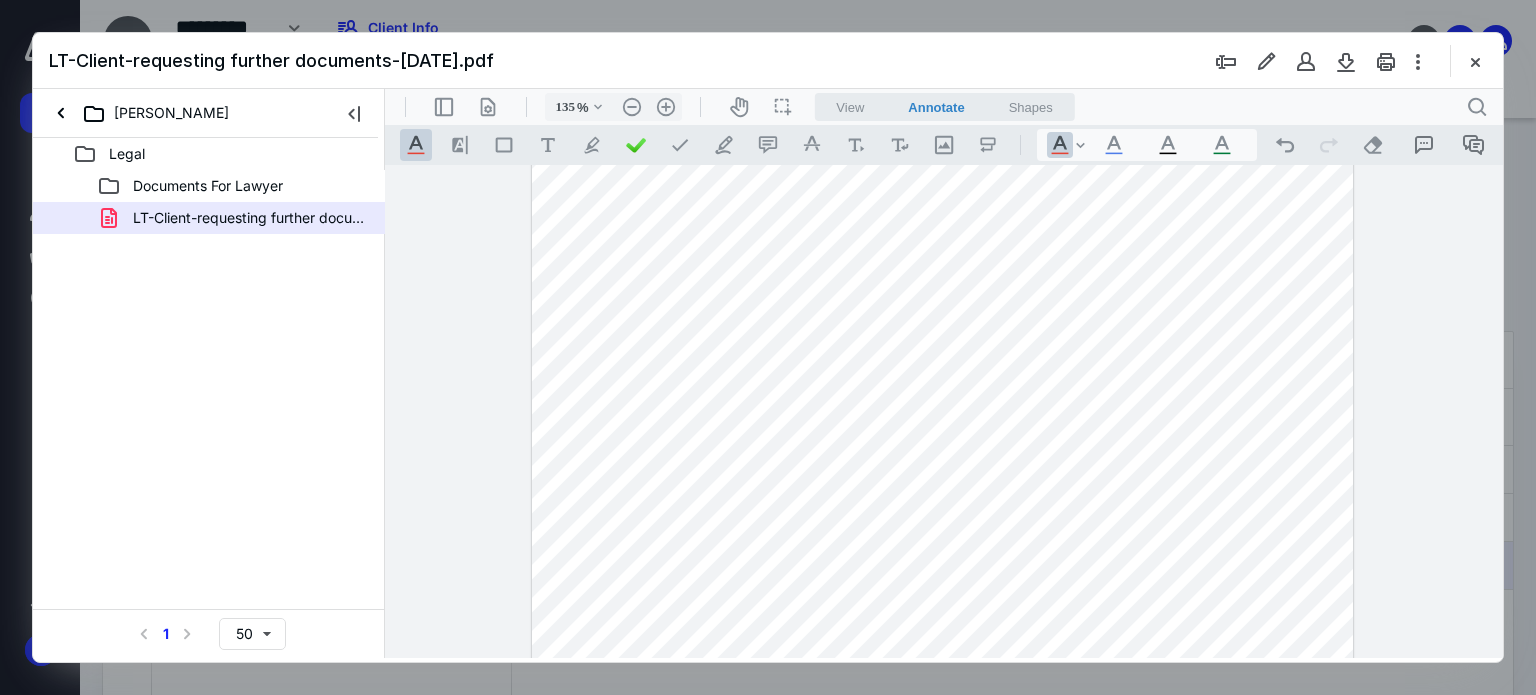 click on "LT-Client-requesting further documents-[DATE].pdf" at bounding box center [768, 61] 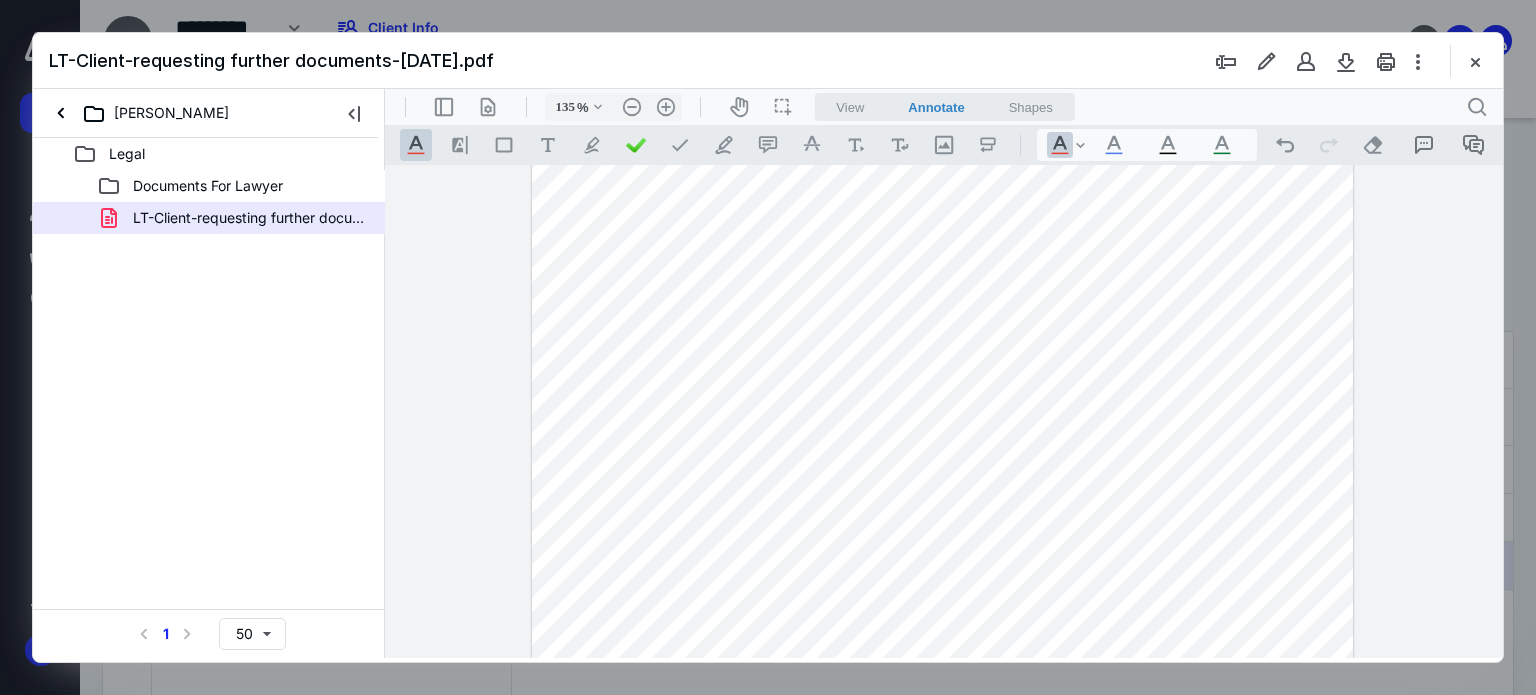 click on "LT-Client-requesting further documents-[DATE].pdf" at bounding box center [768, 61] 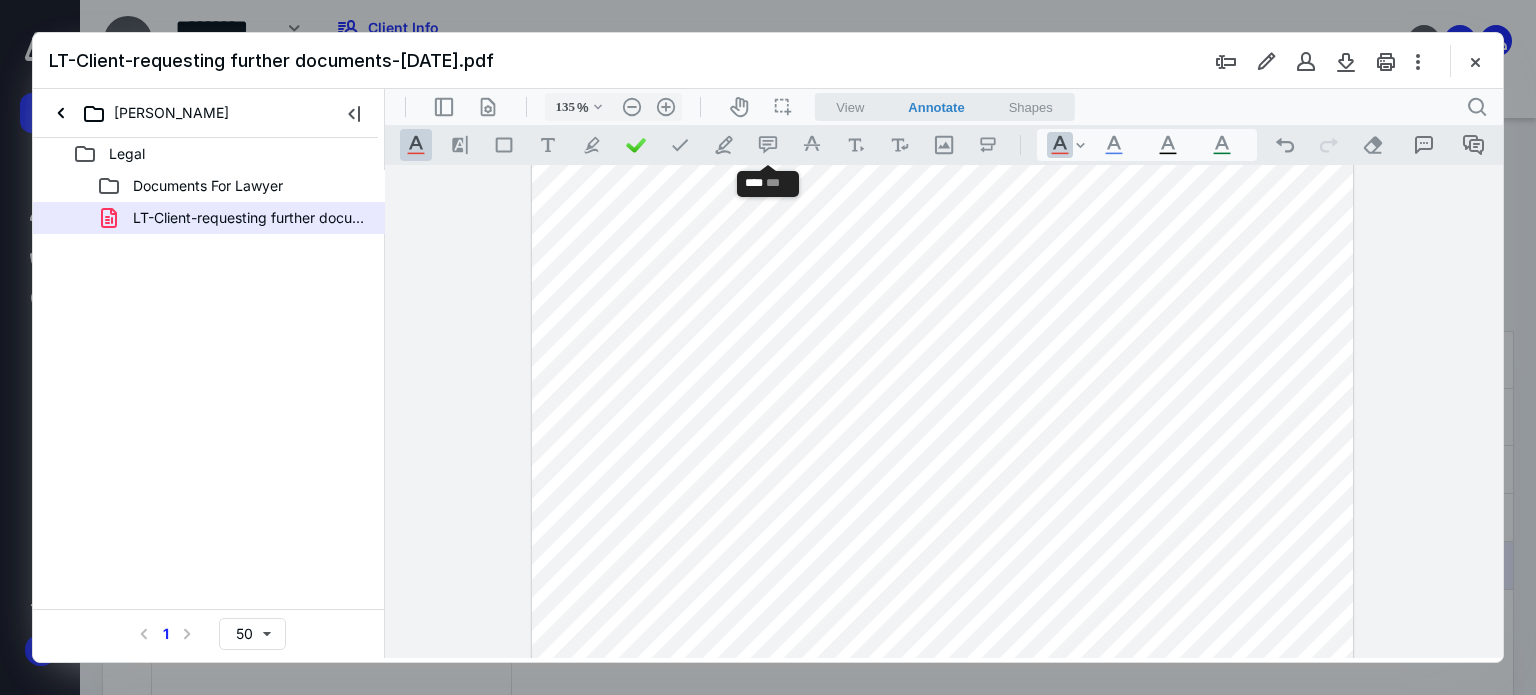 drag, startPoint x: 764, startPoint y: 145, endPoint x: 786, endPoint y: 148, distance: 22.203604 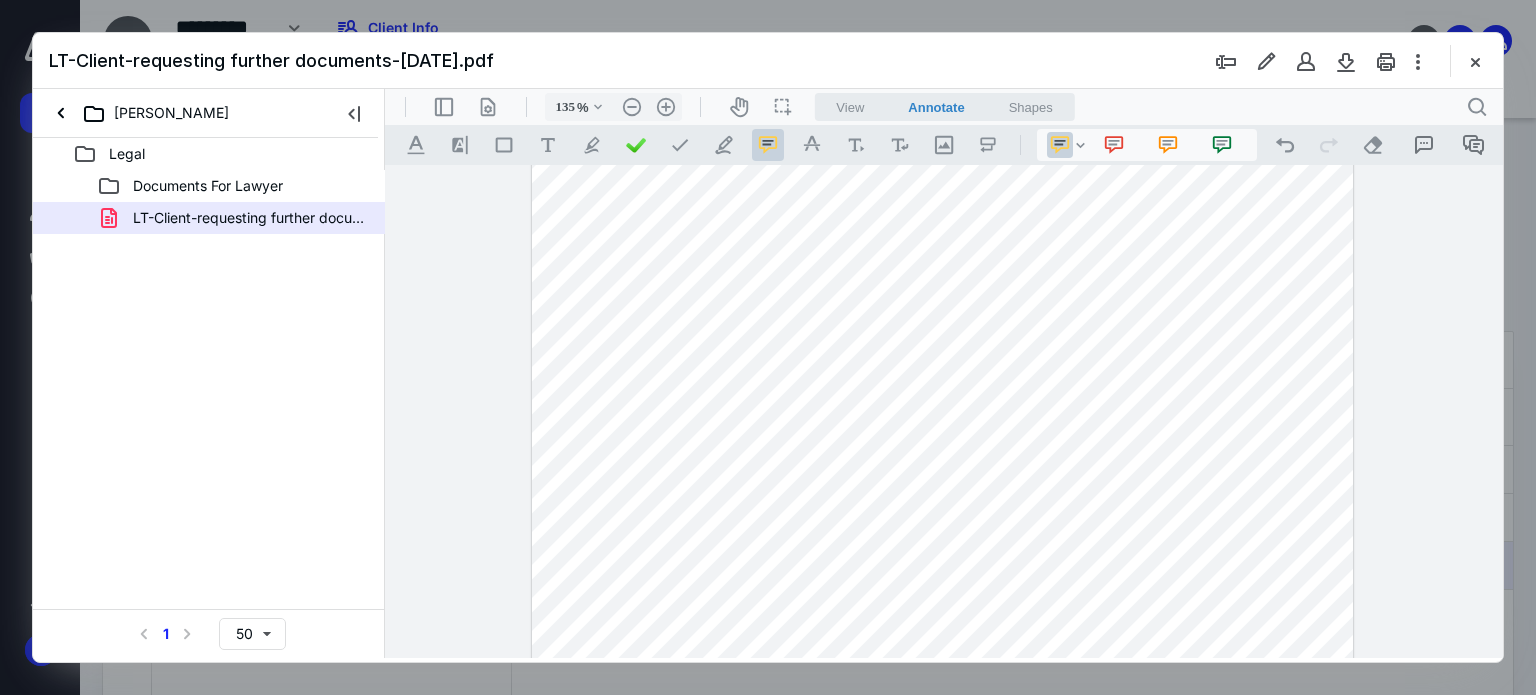 click at bounding box center [943, 384] 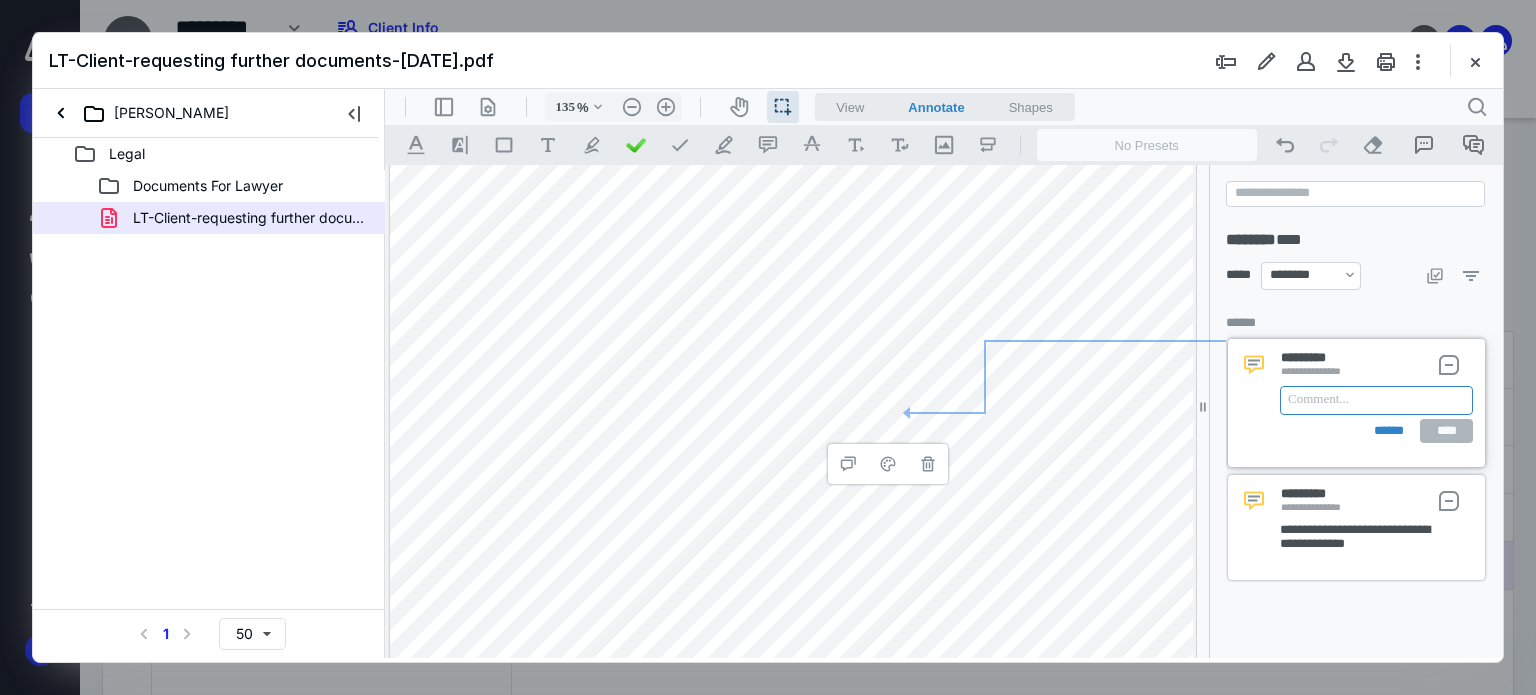 click at bounding box center [1376, 400] 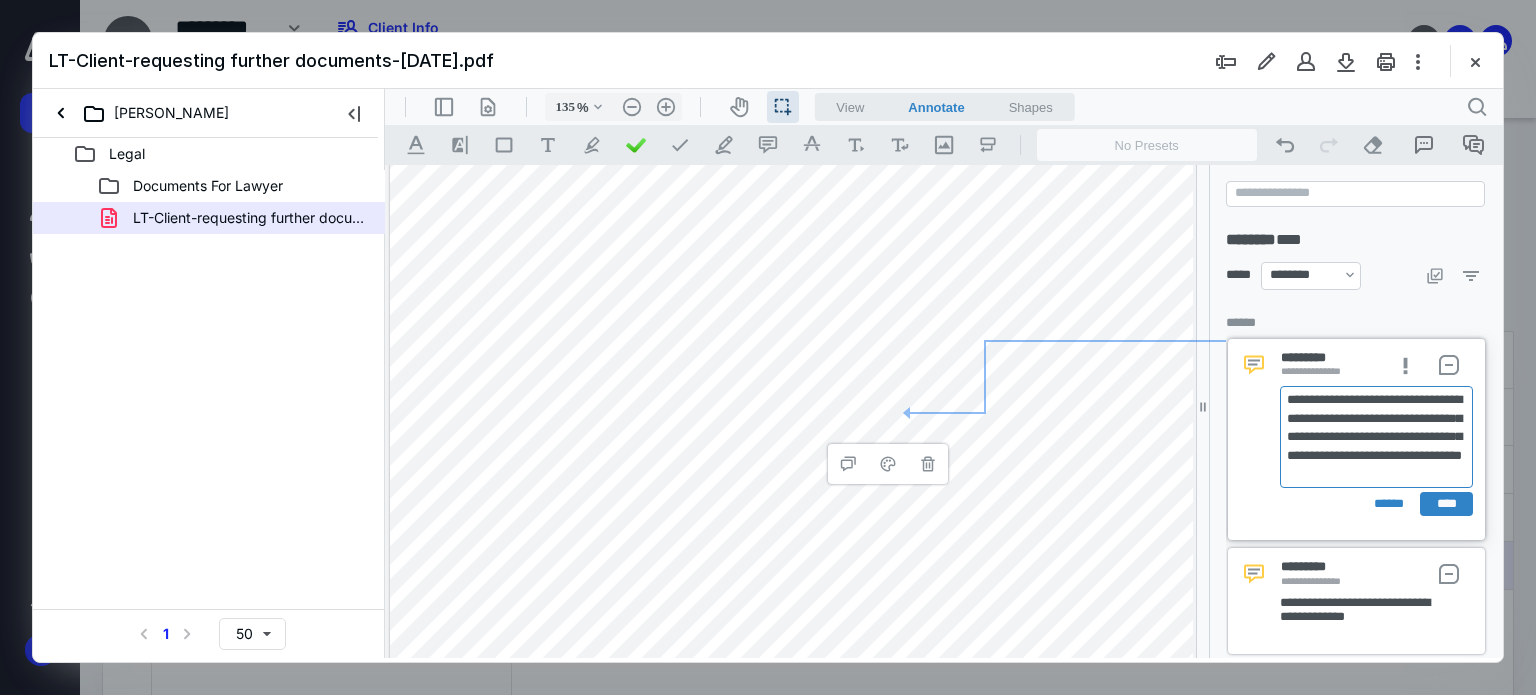 click on "**********" at bounding box center [1373, 437] 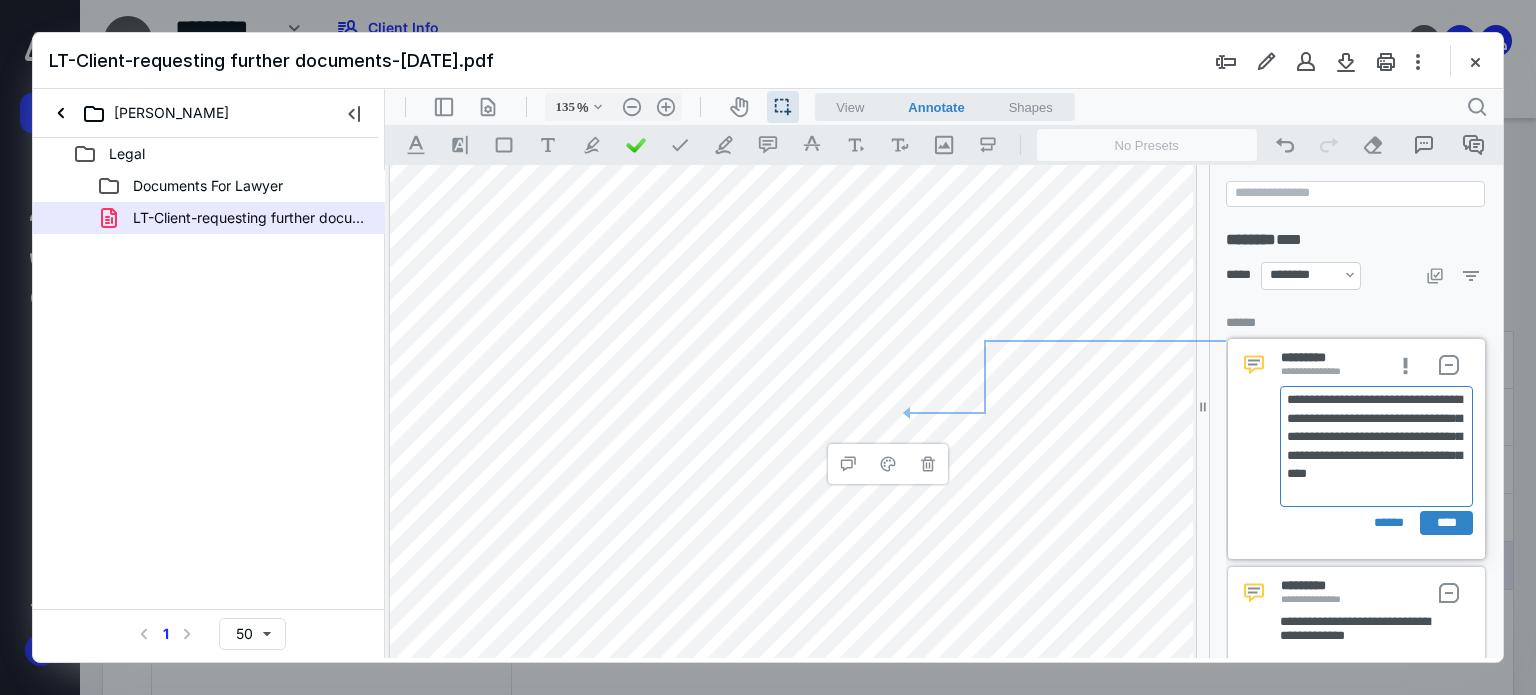 click on "**********" at bounding box center [1373, 446] 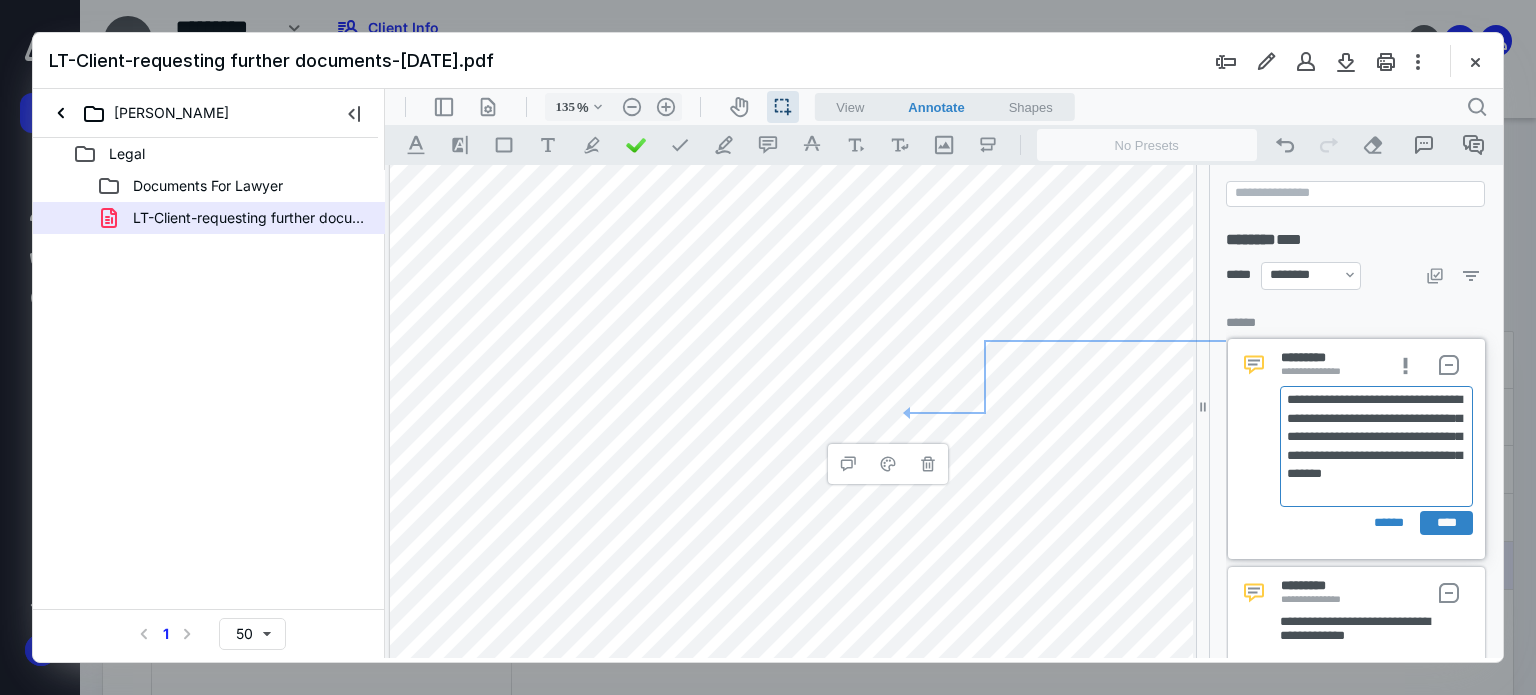 click on "**********" at bounding box center [1373, 446] 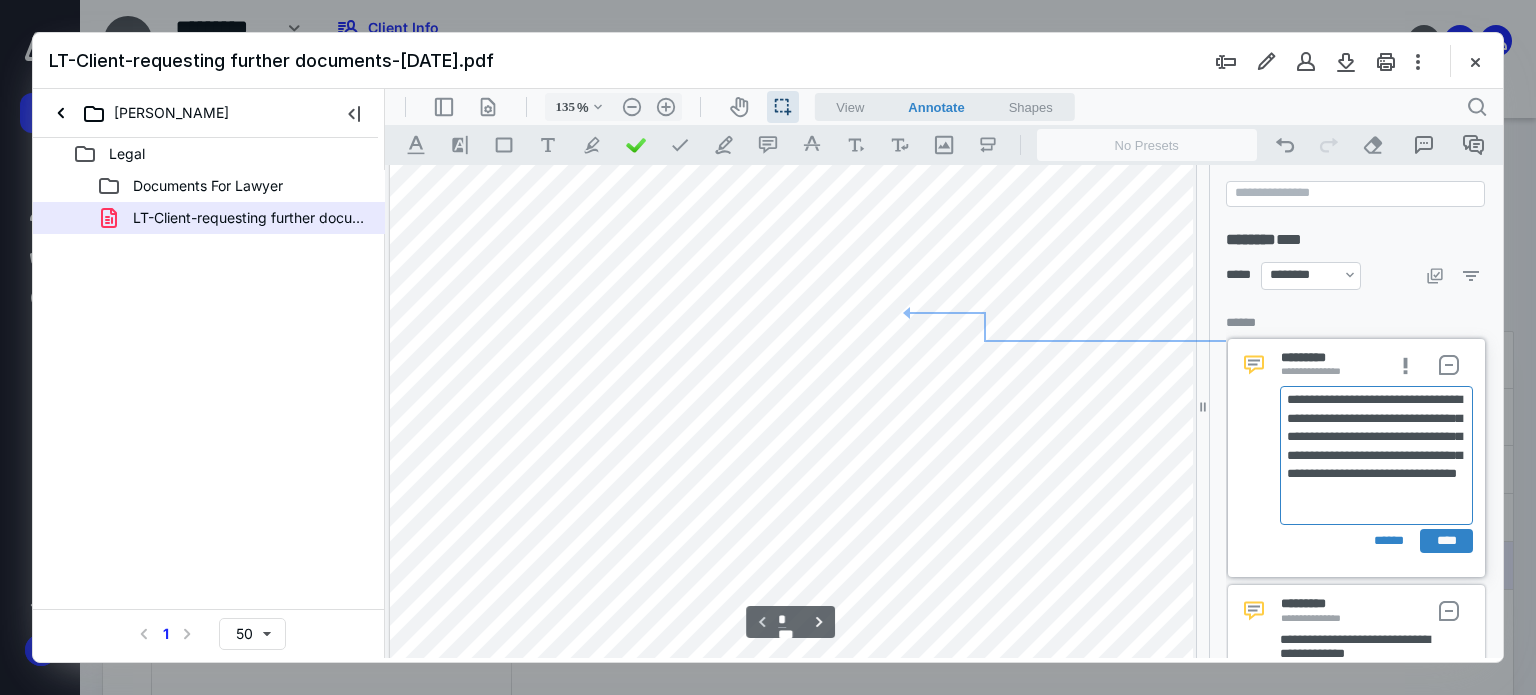 scroll, scrollTop: 417, scrollLeft: 0, axis: vertical 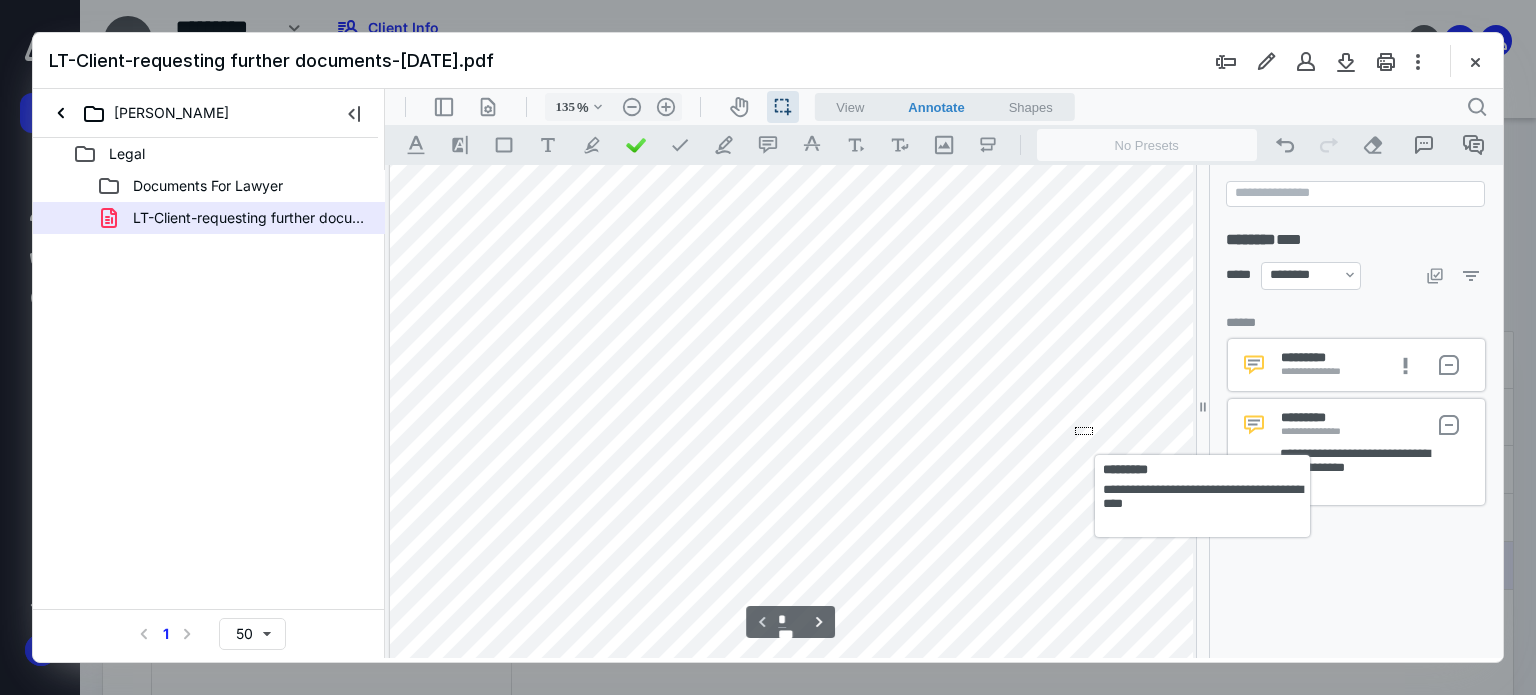 click at bounding box center [801, 284] 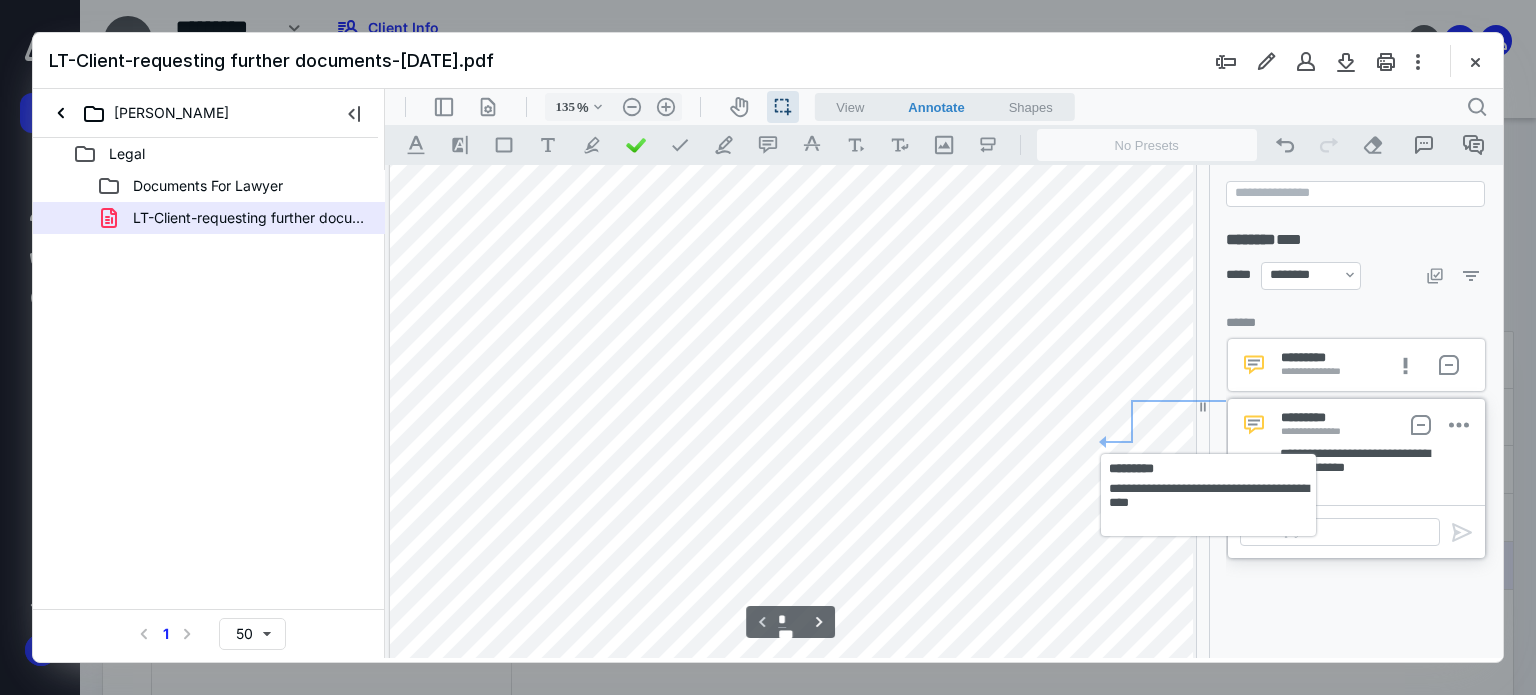 click at bounding box center [801, 284] 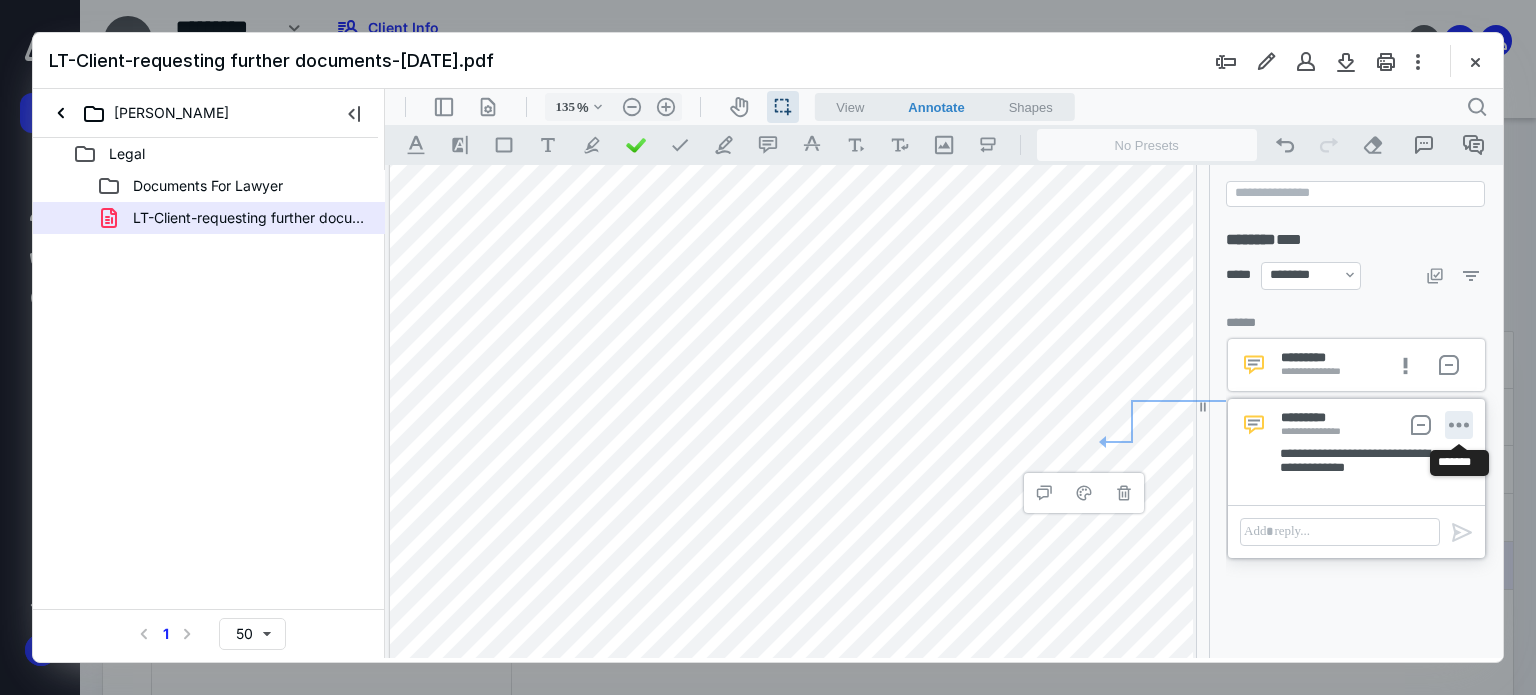 click on "**********" at bounding box center (1459, 425) 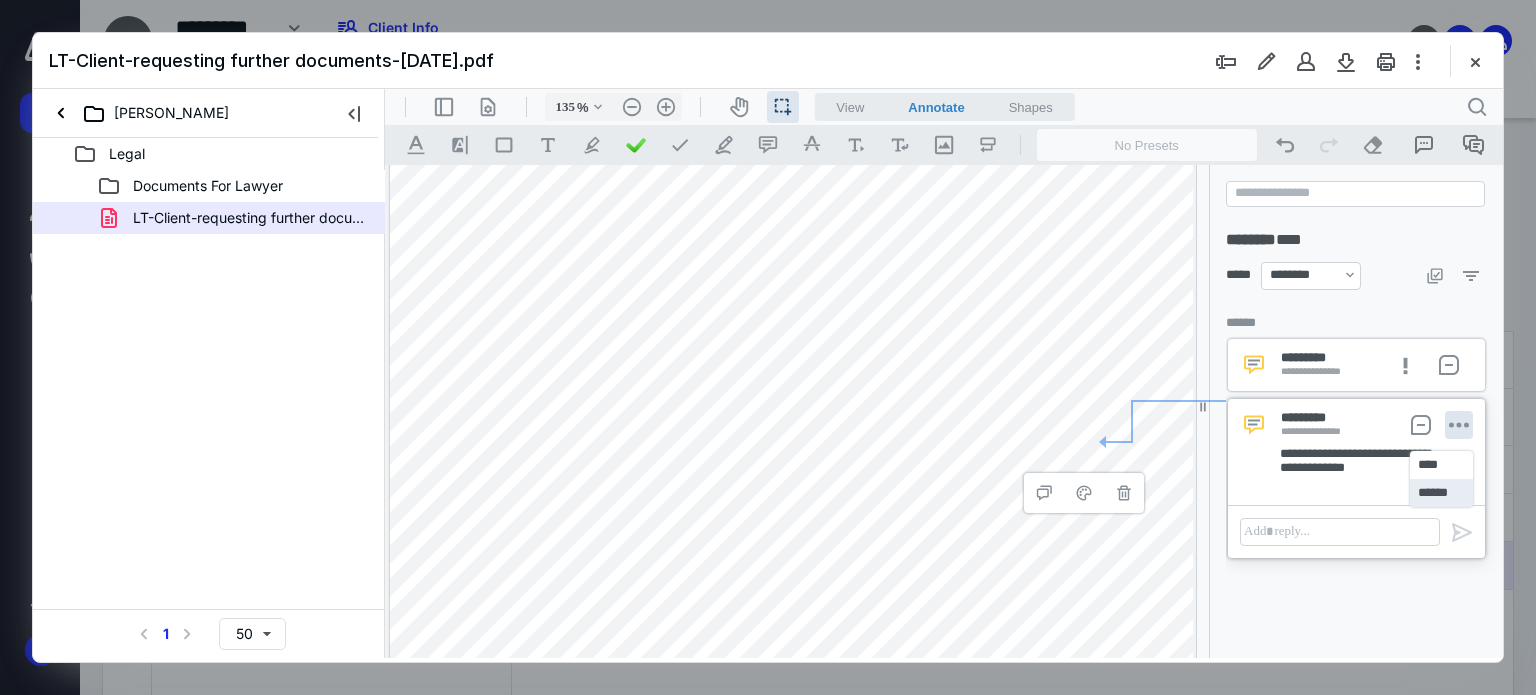 click on "******" at bounding box center (1441, 493) 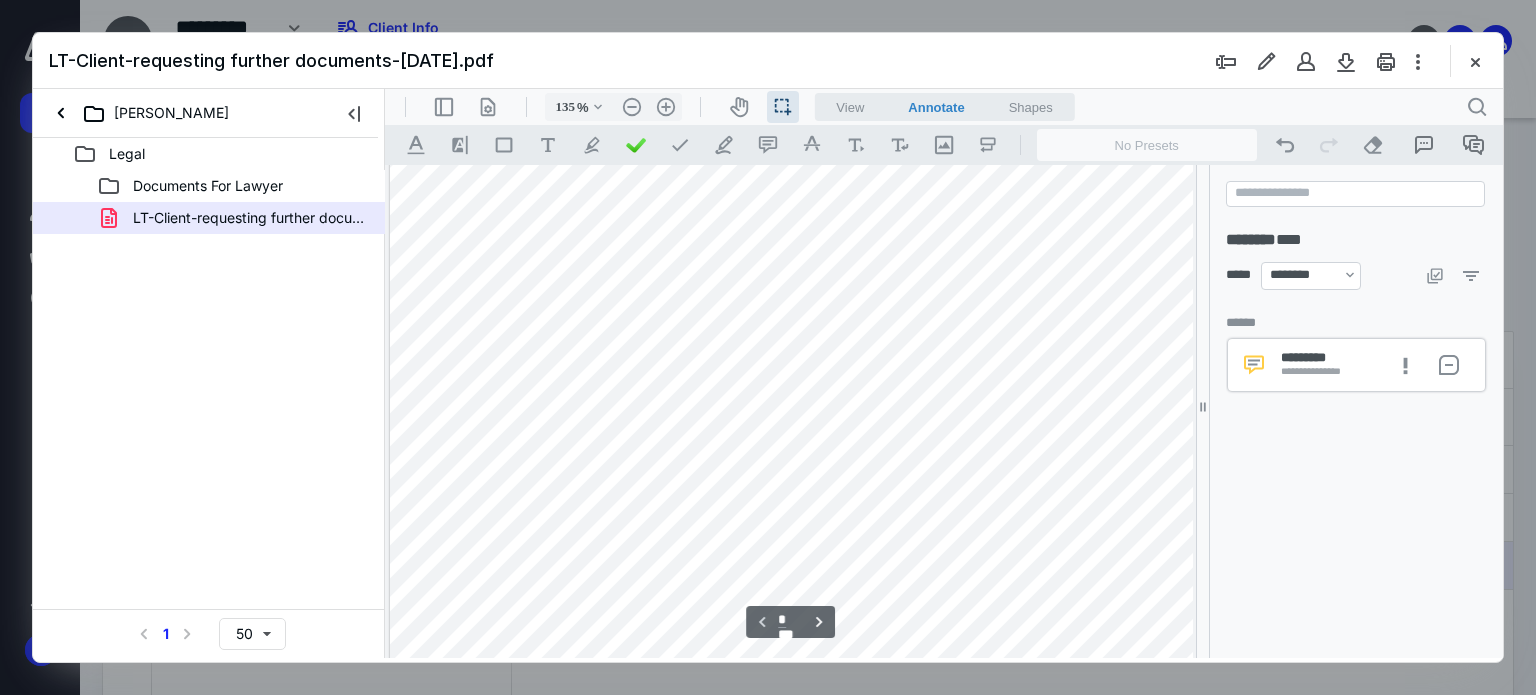 scroll, scrollTop: 455, scrollLeft: 29, axis: both 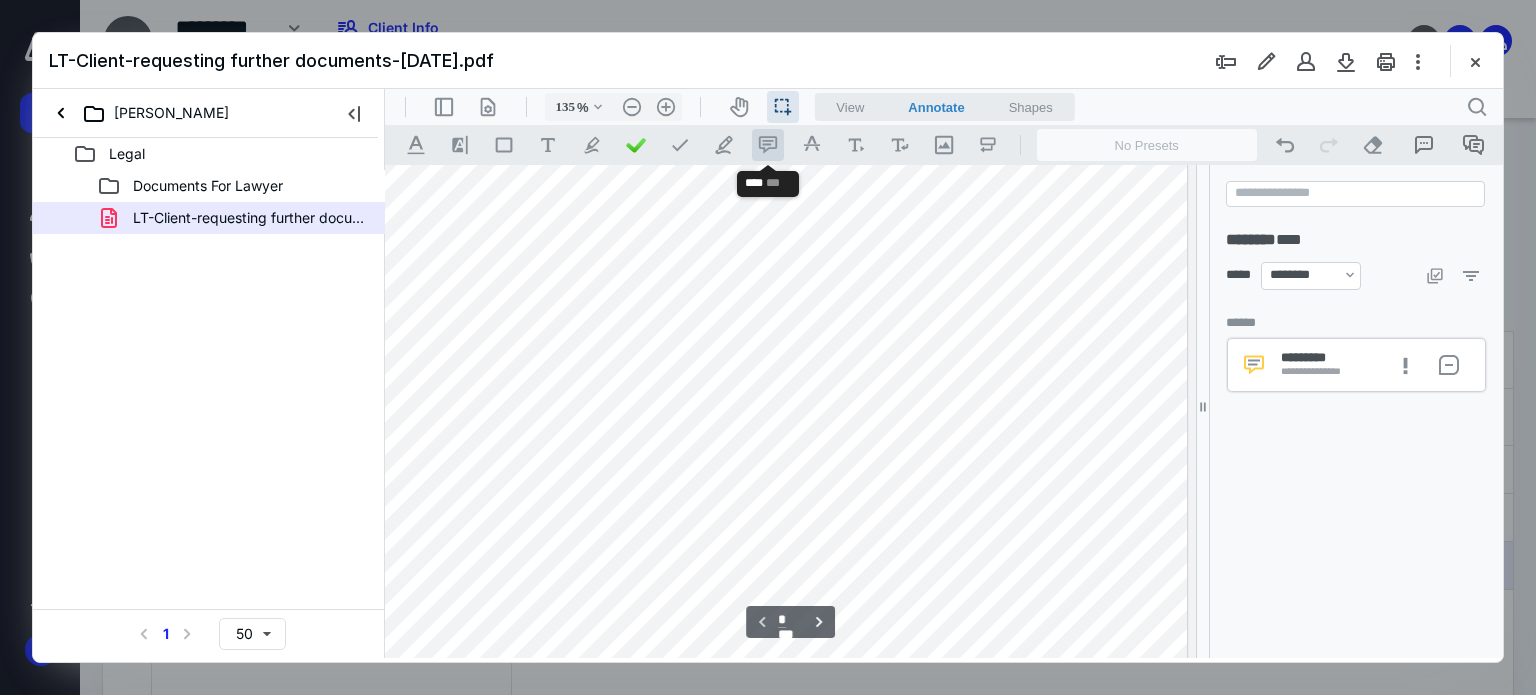 click on ".cls-1{fill:#abb0c4;} icon - tool - comment - line" at bounding box center [768, 145] 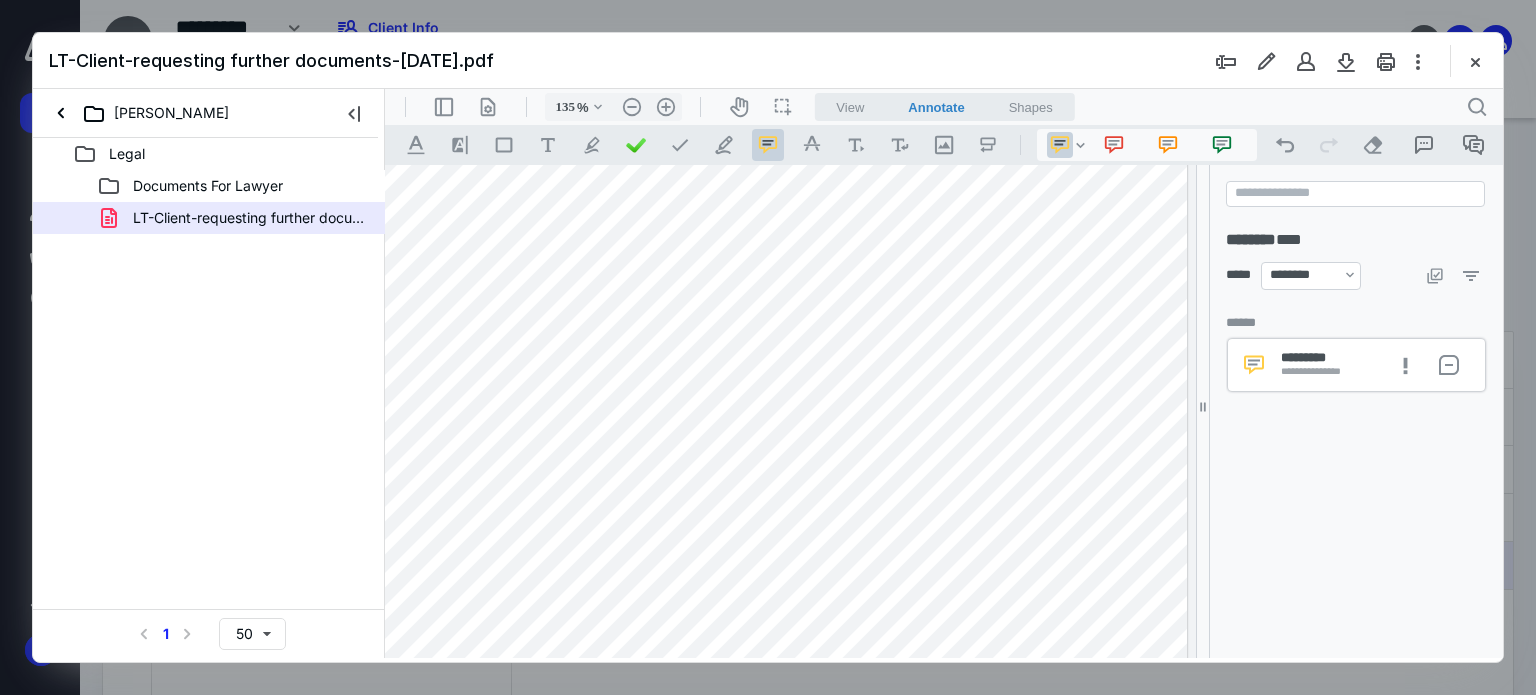 click at bounding box center [777, 246] 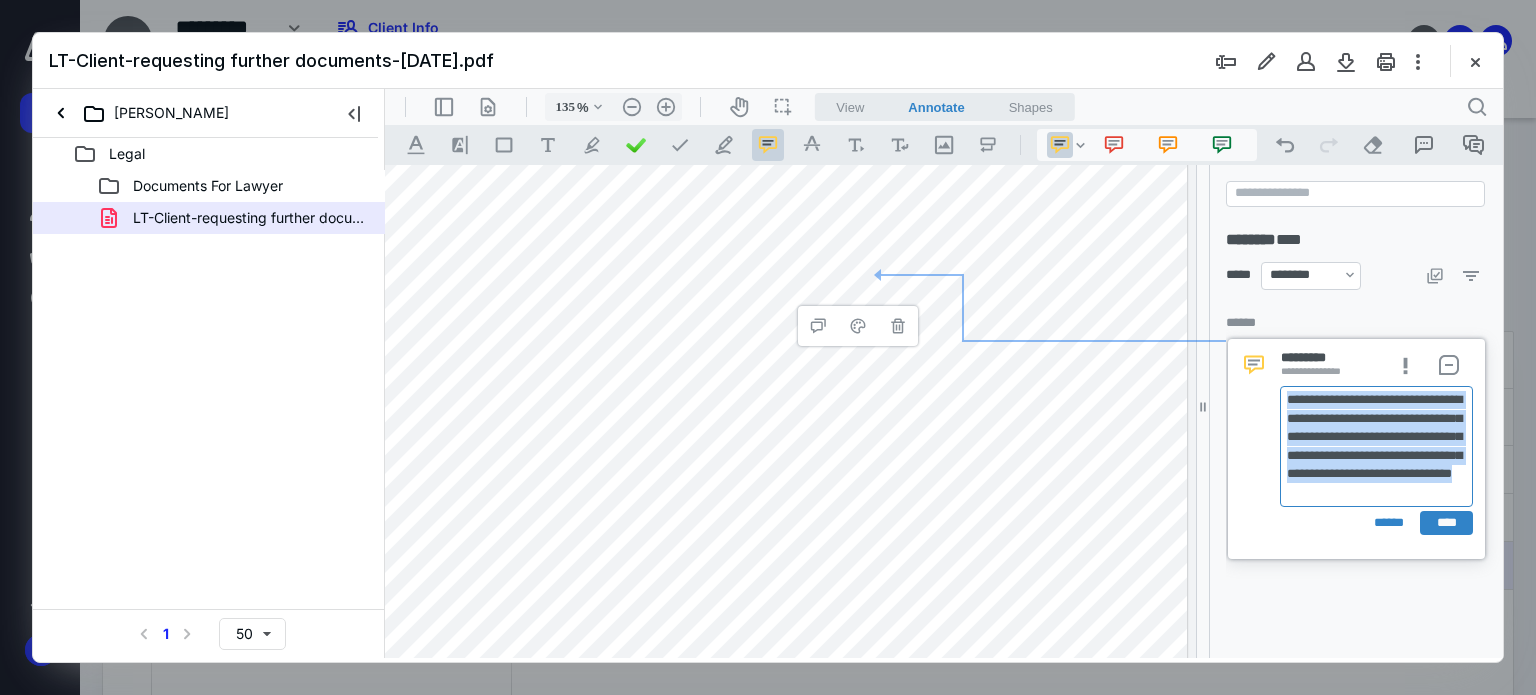 drag, startPoint x: 1456, startPoint y: 492, endPoint x: 1266, endPoint y: 377, distance: 222.09232 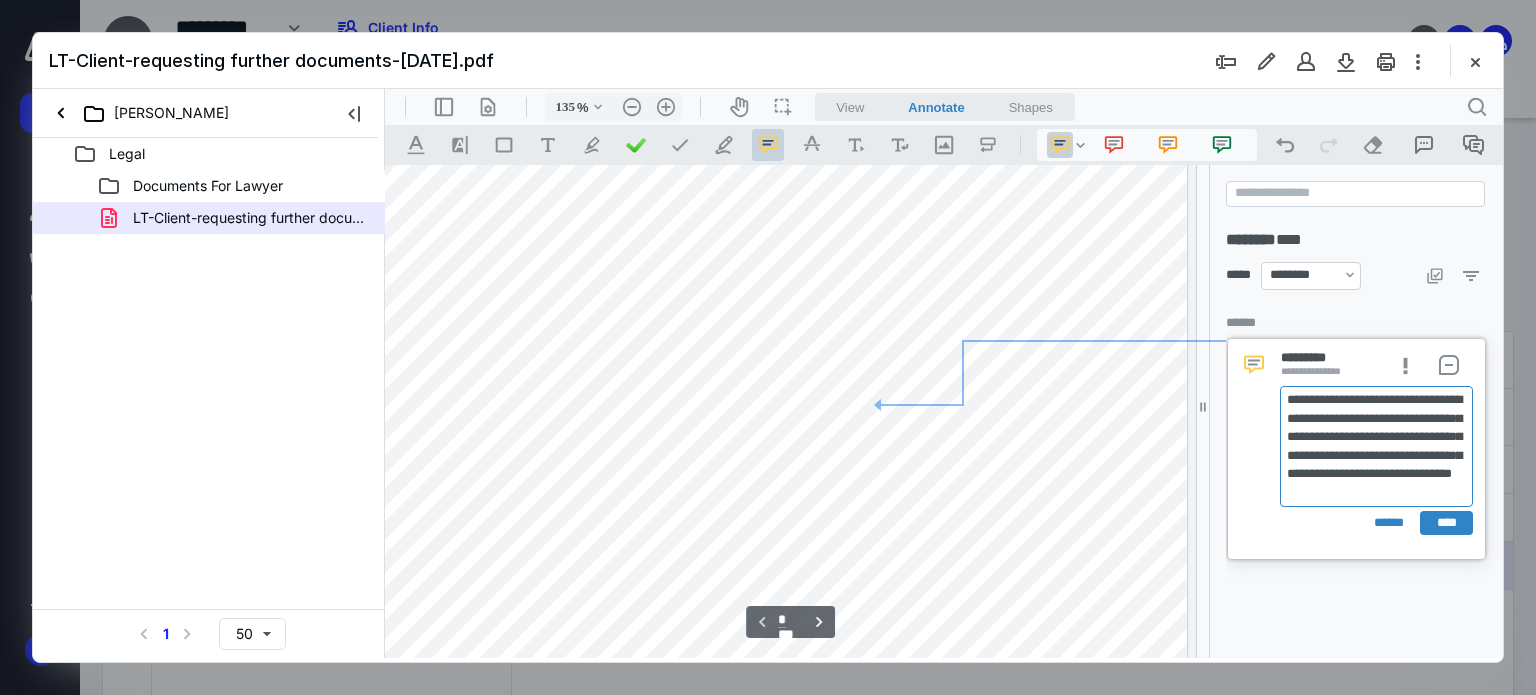 scroll, scrollTop: 325, scrollLeft: 29, axis: both 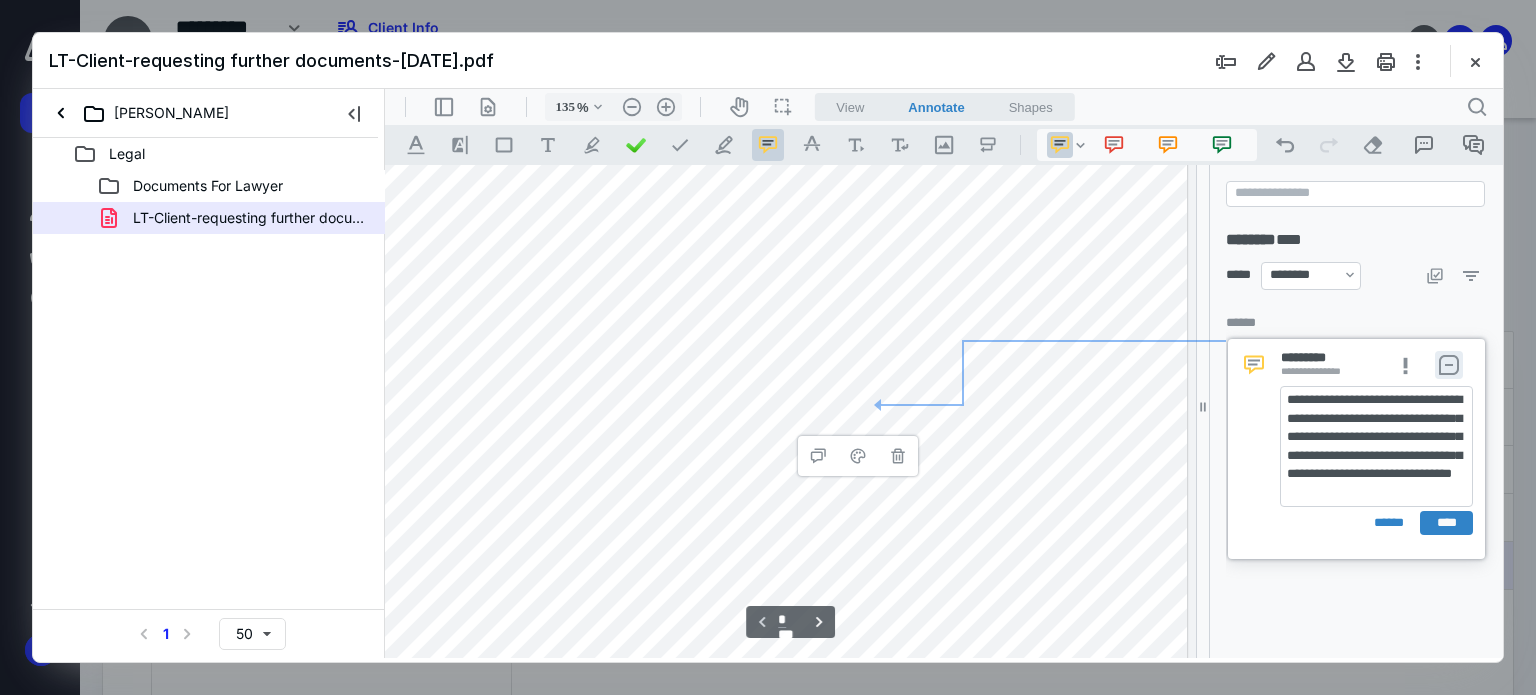 click on "**********" at bounding box center [1449, 365] 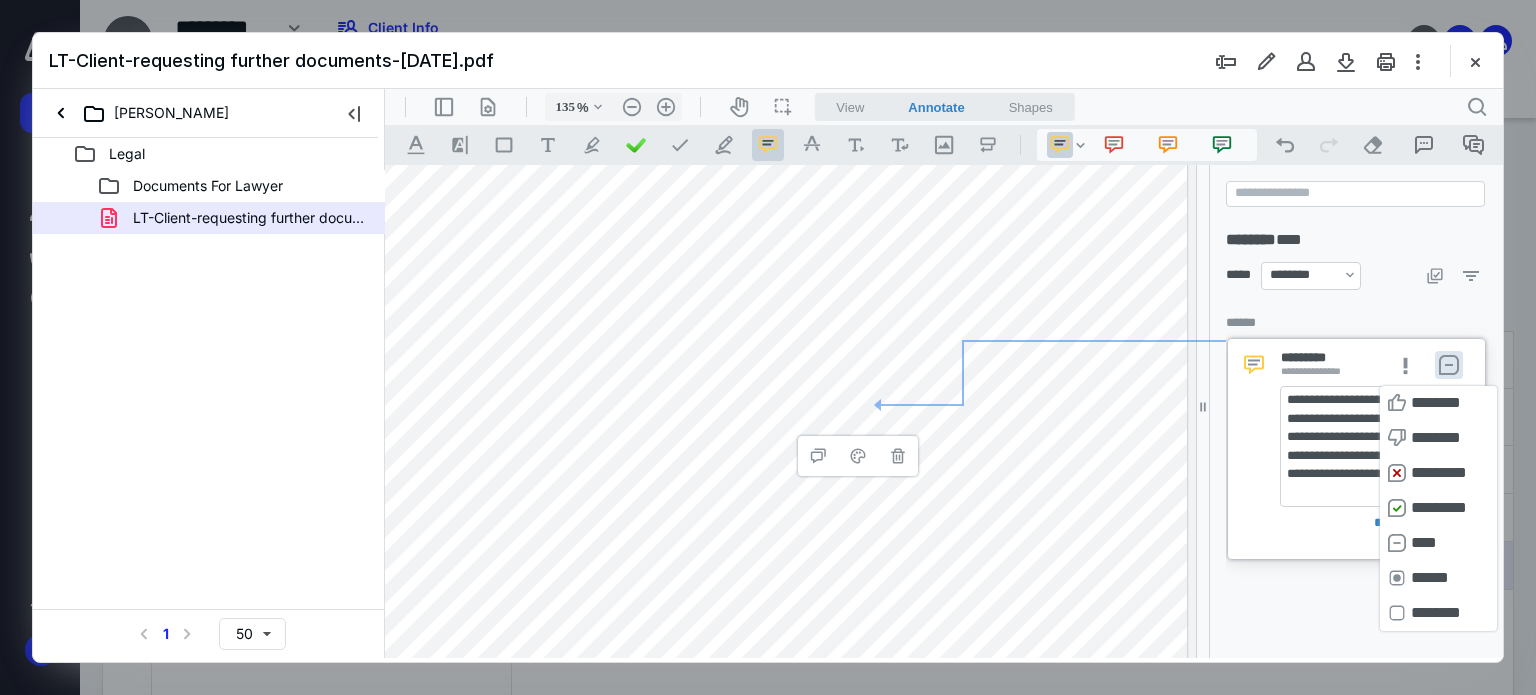 click on "**********" at bounding box center (1356, 449) 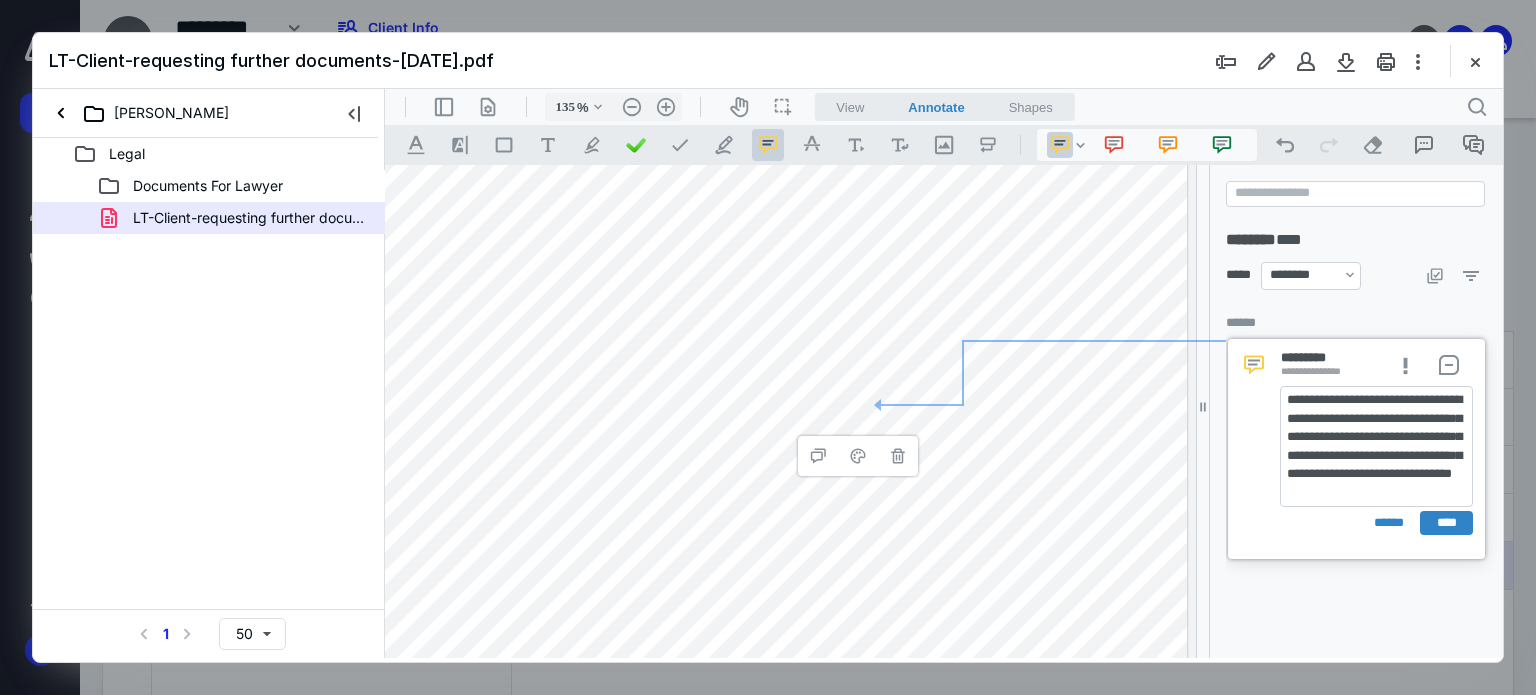 click on "**********" at bounding box center [1364, 487] 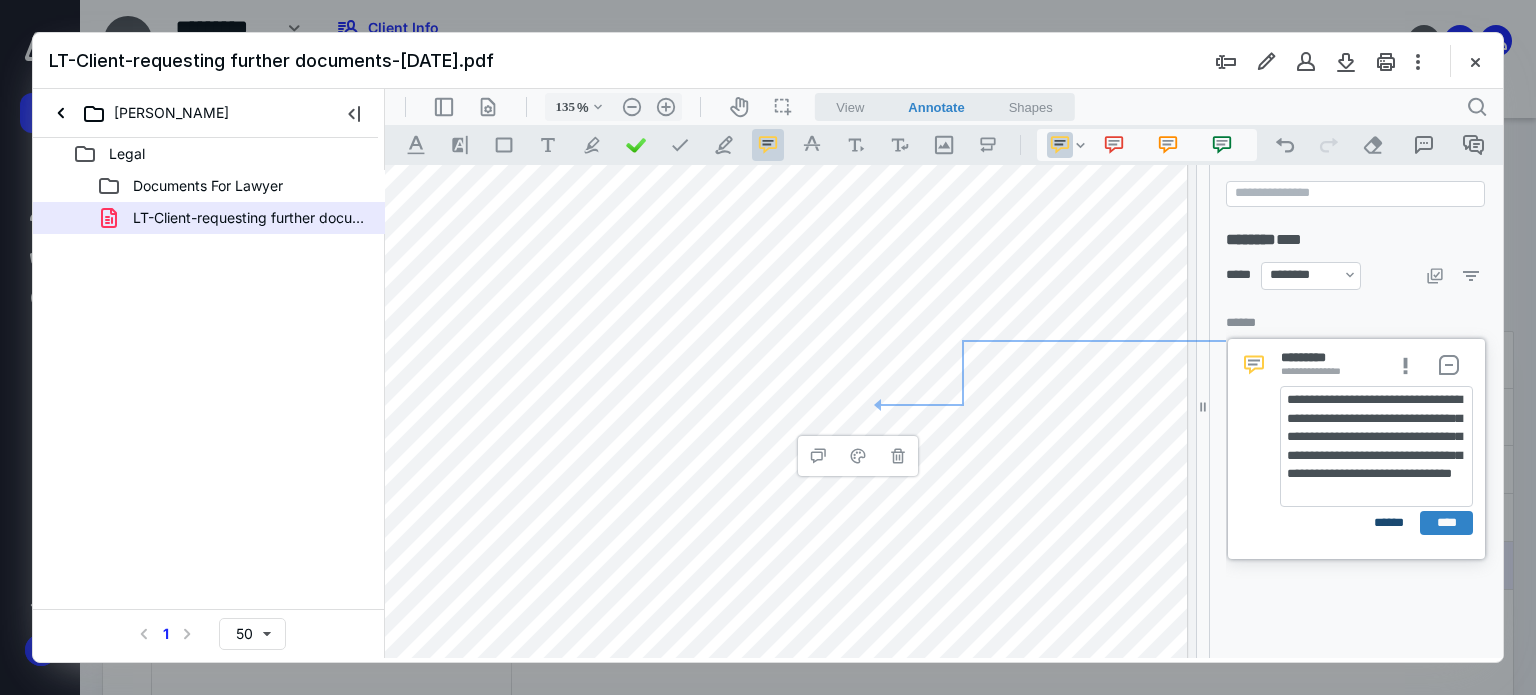 click on "******" at bounding box center [1389, 523] 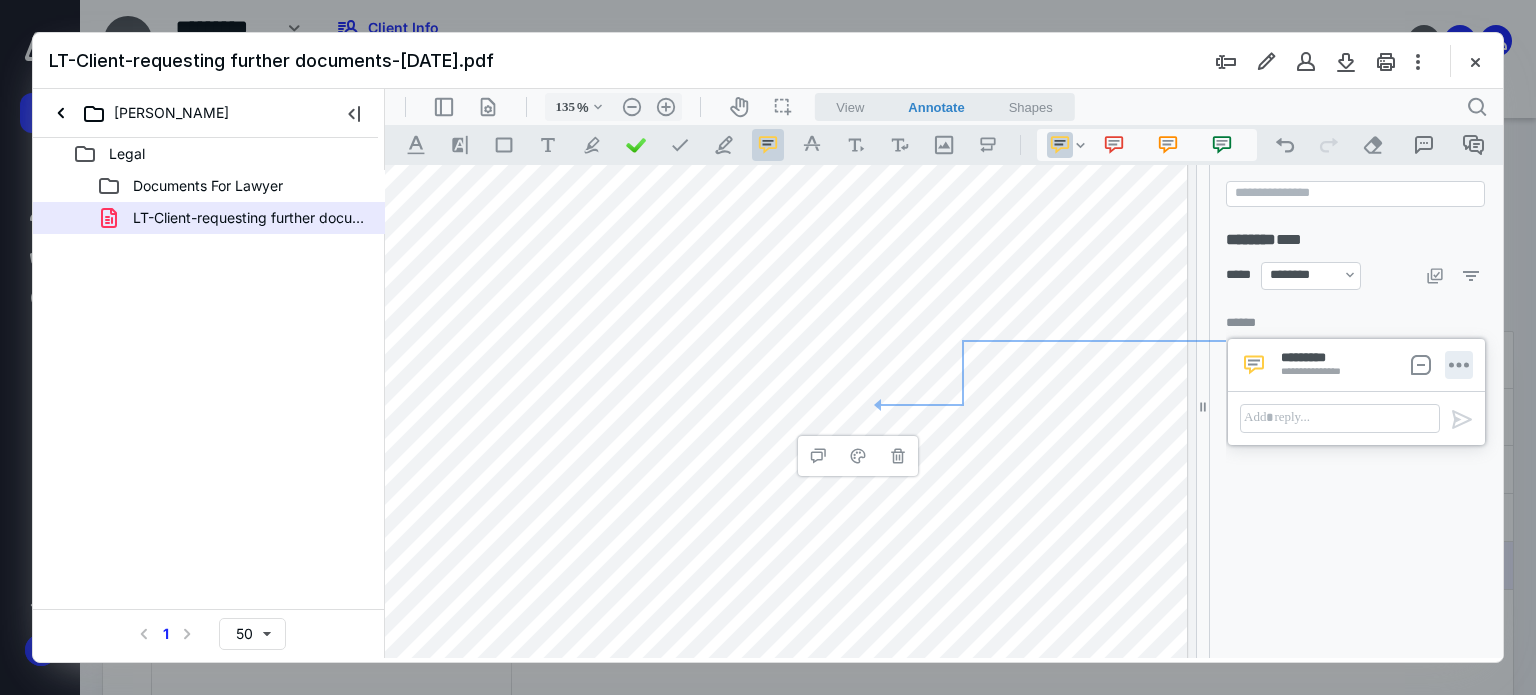 click on "**********" at bounding box center [1459, 365] 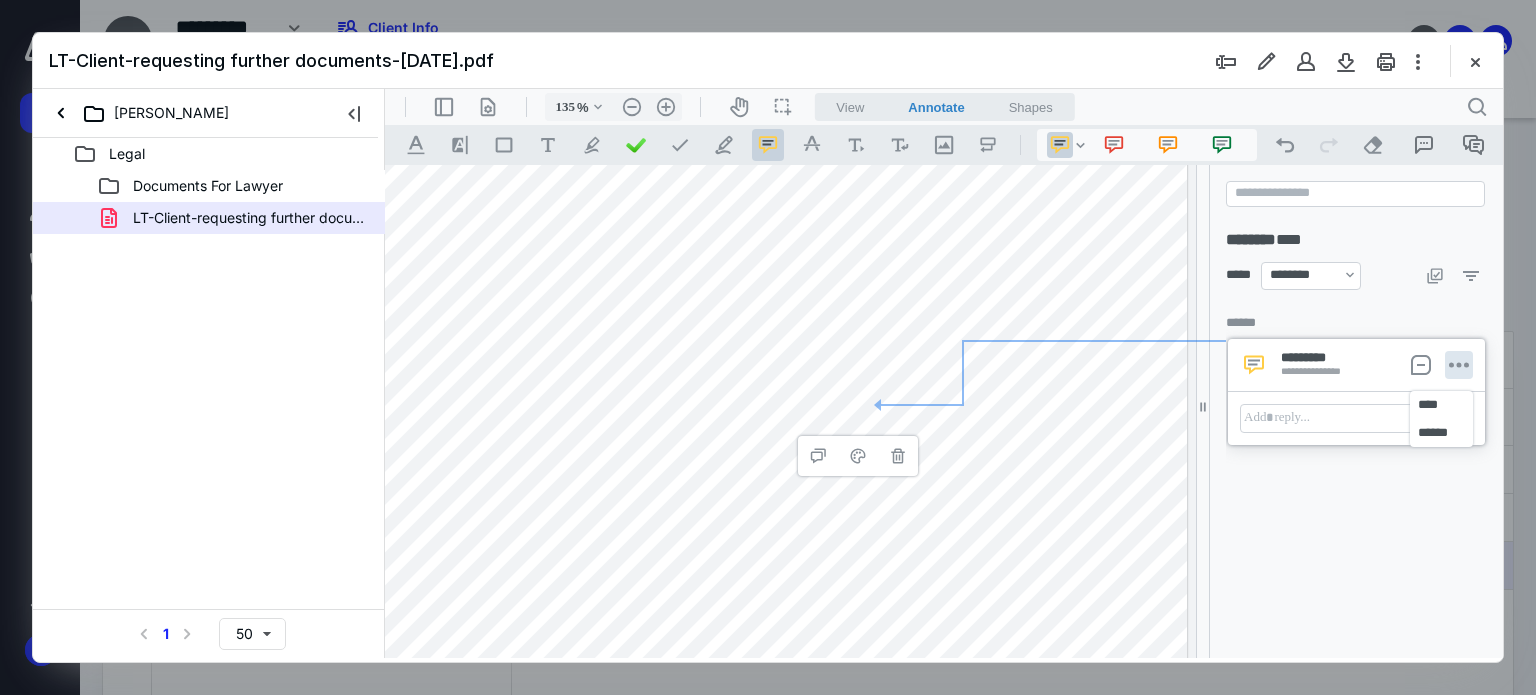 click on "******" at bounding box center [1441, 433] 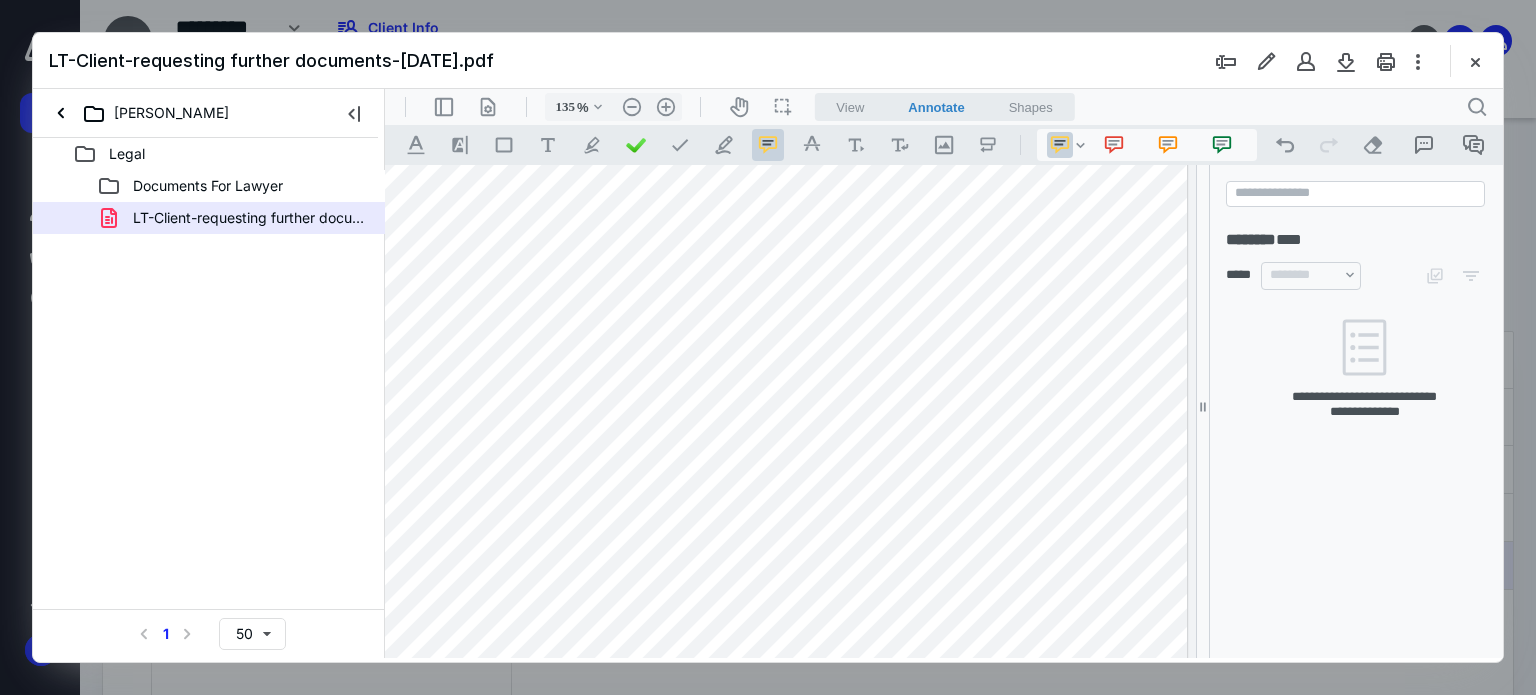 click at bounding box center (777, 376) 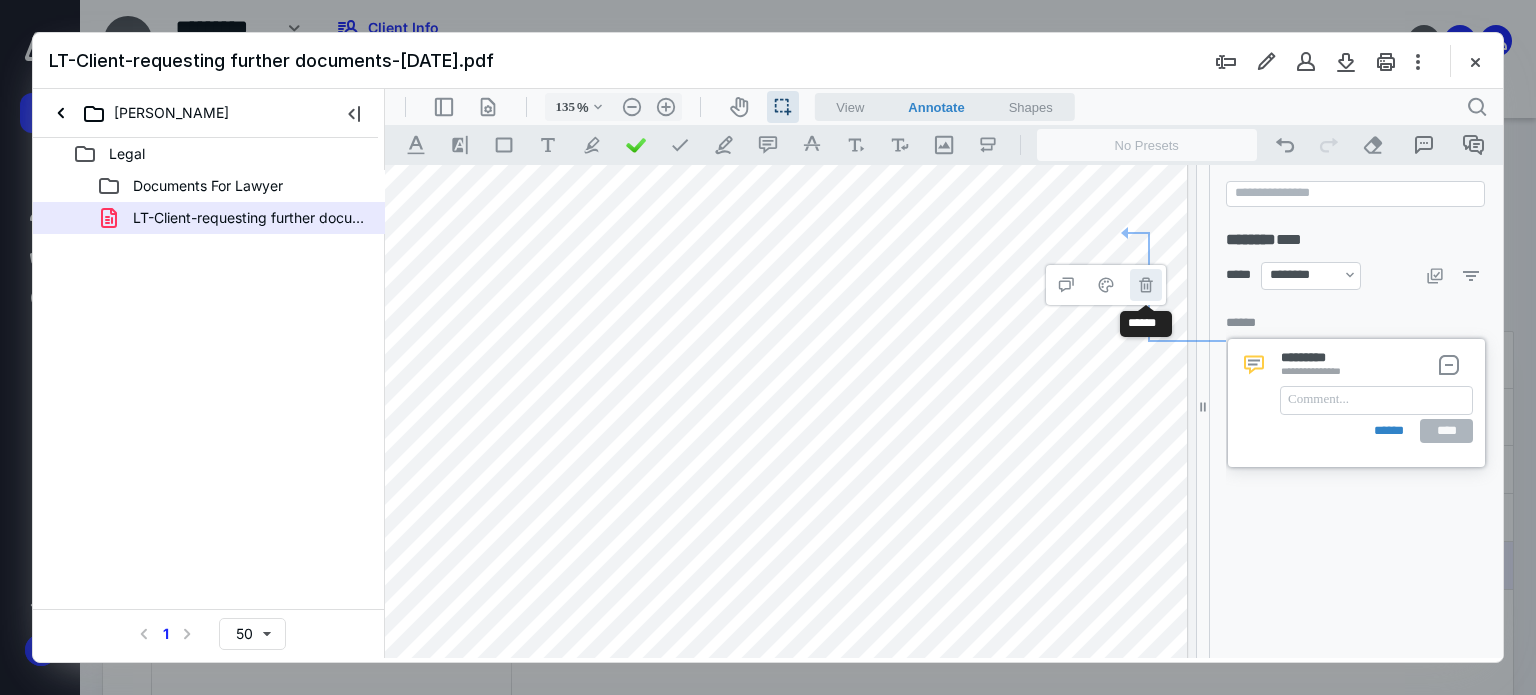 click on "**********" at bounding box center [1146, 285] 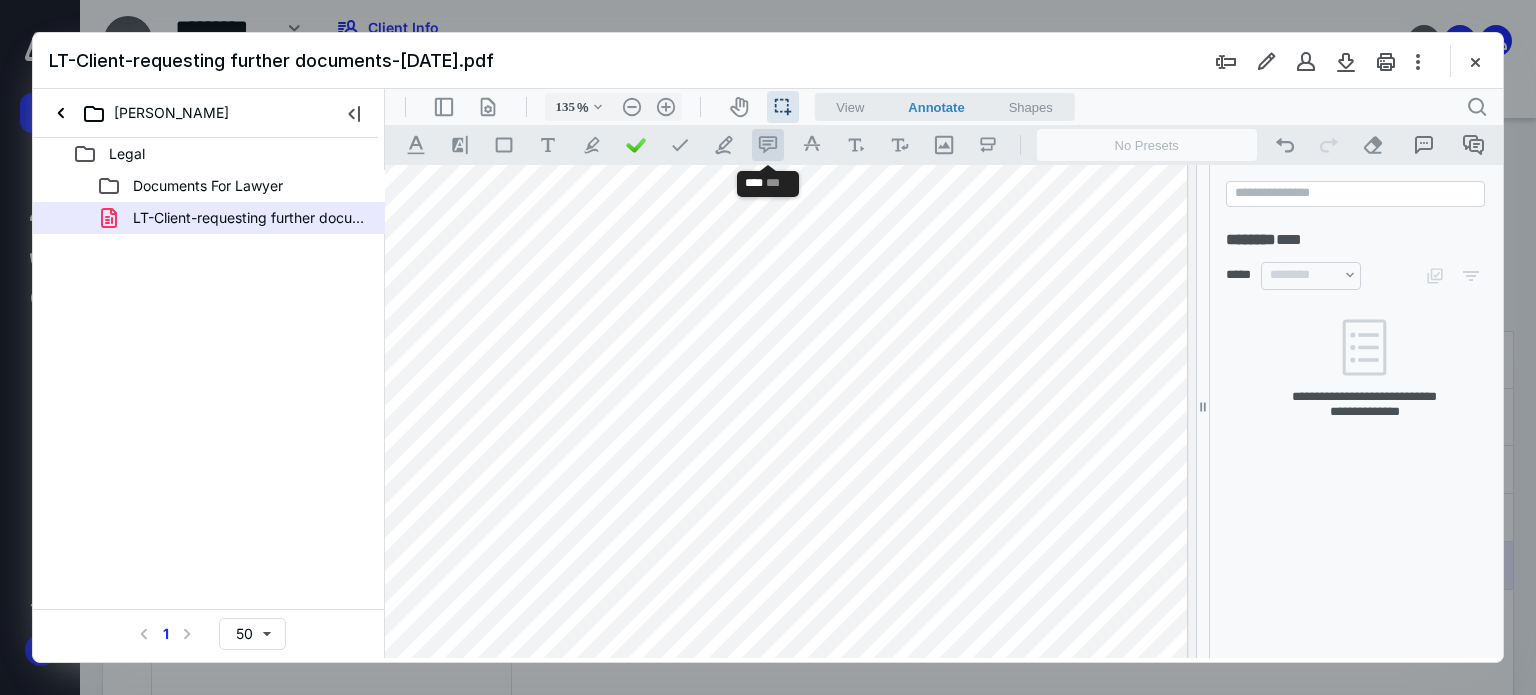 click on ".cls-1{fill:#abb0c4;} icon - tool - comment - line" at bounding box center [768, 145] 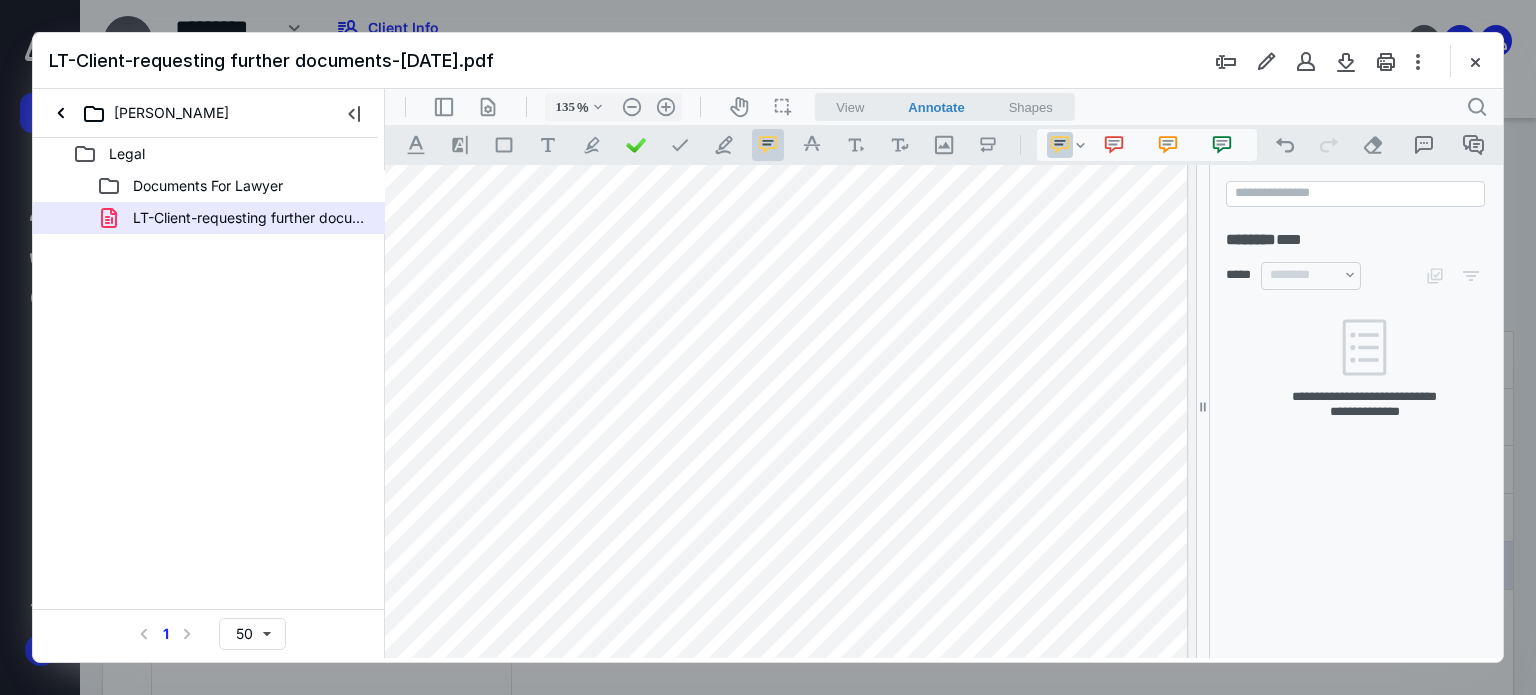click at bounding box center (777, 376) 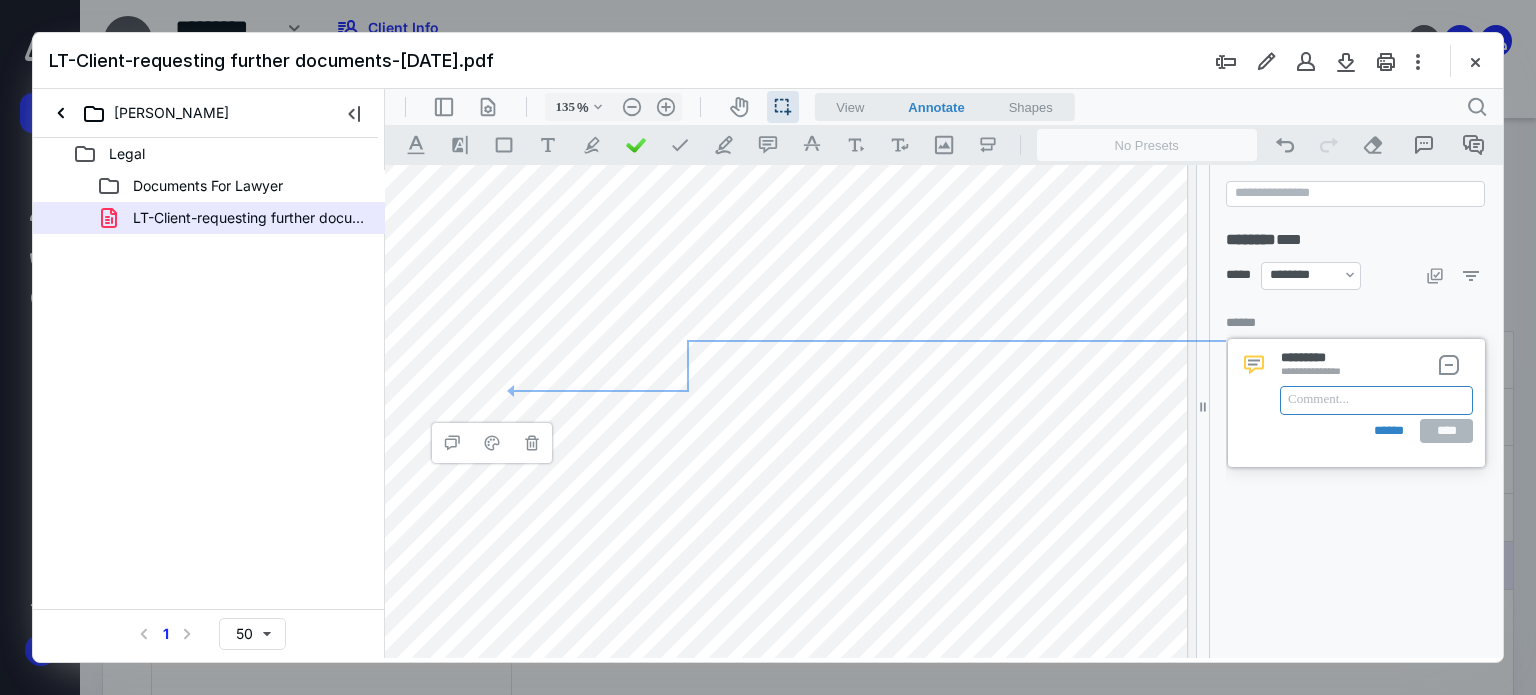 click at bounding box center [1376, 400] 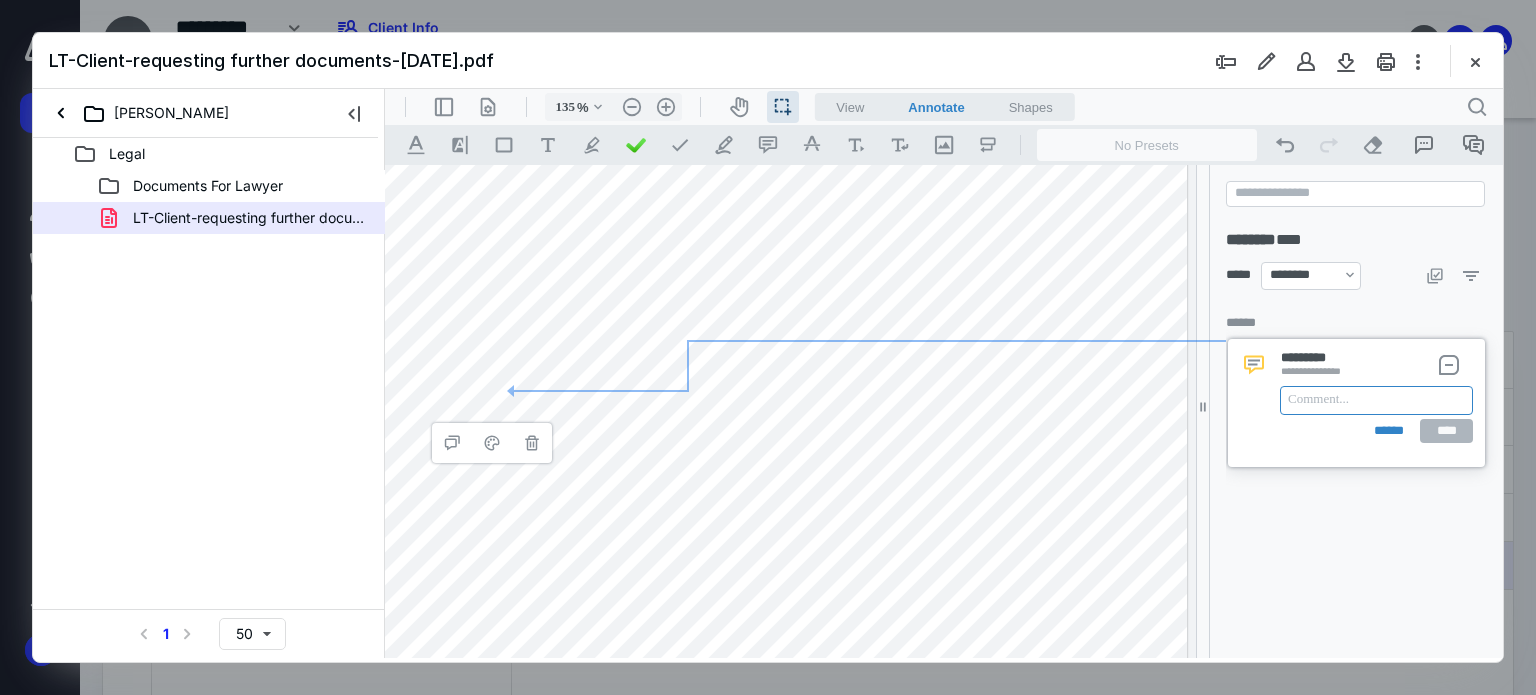 paste 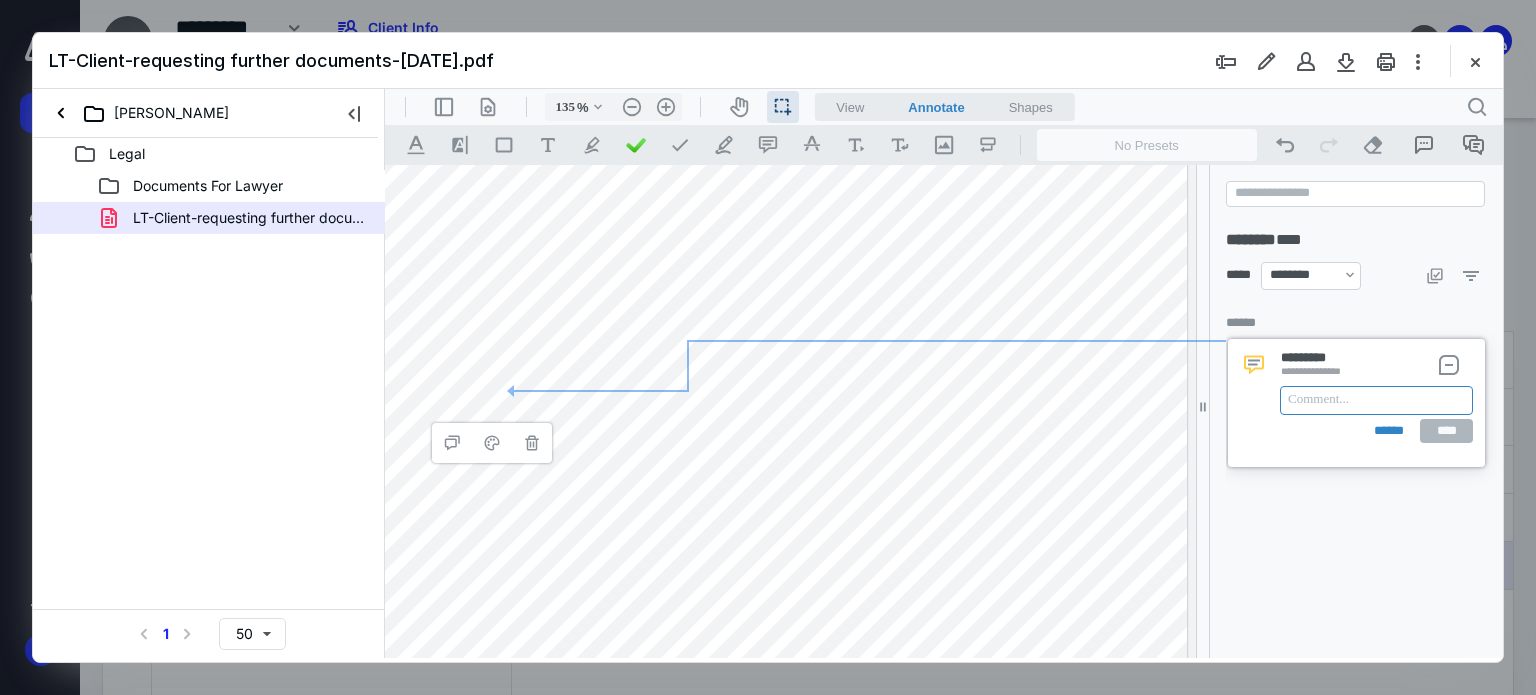 click at bounding box center (1376, 400) 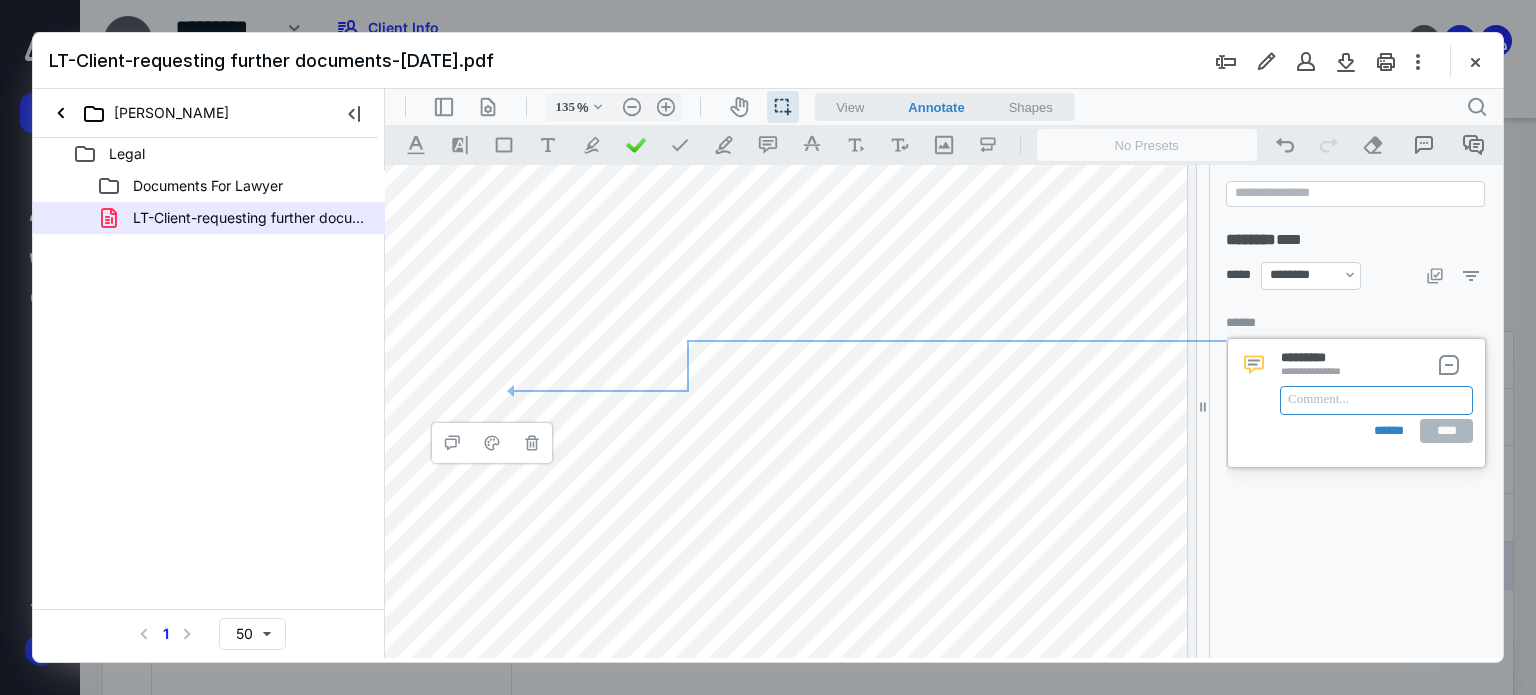 click at bounding box center [1376, 400] 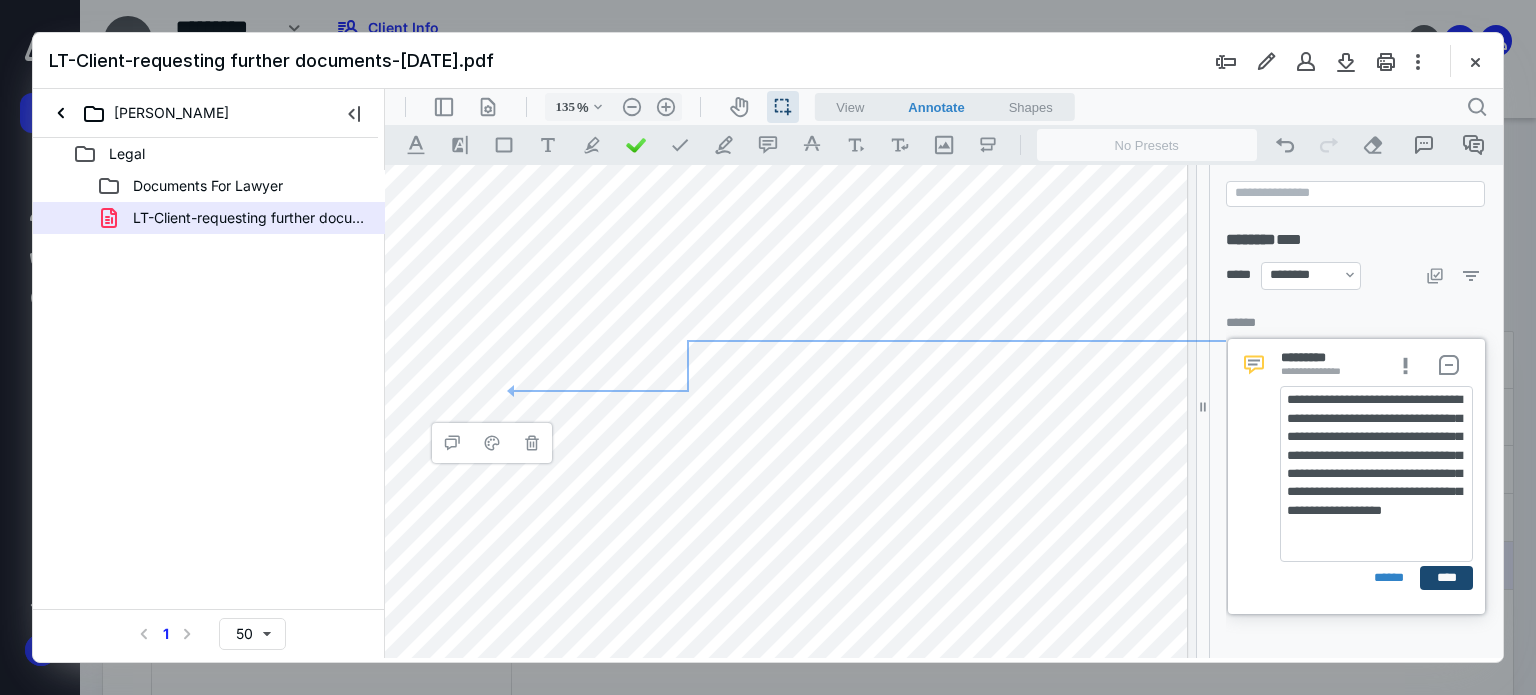 click on "****" at bounding box center (1446, 578) 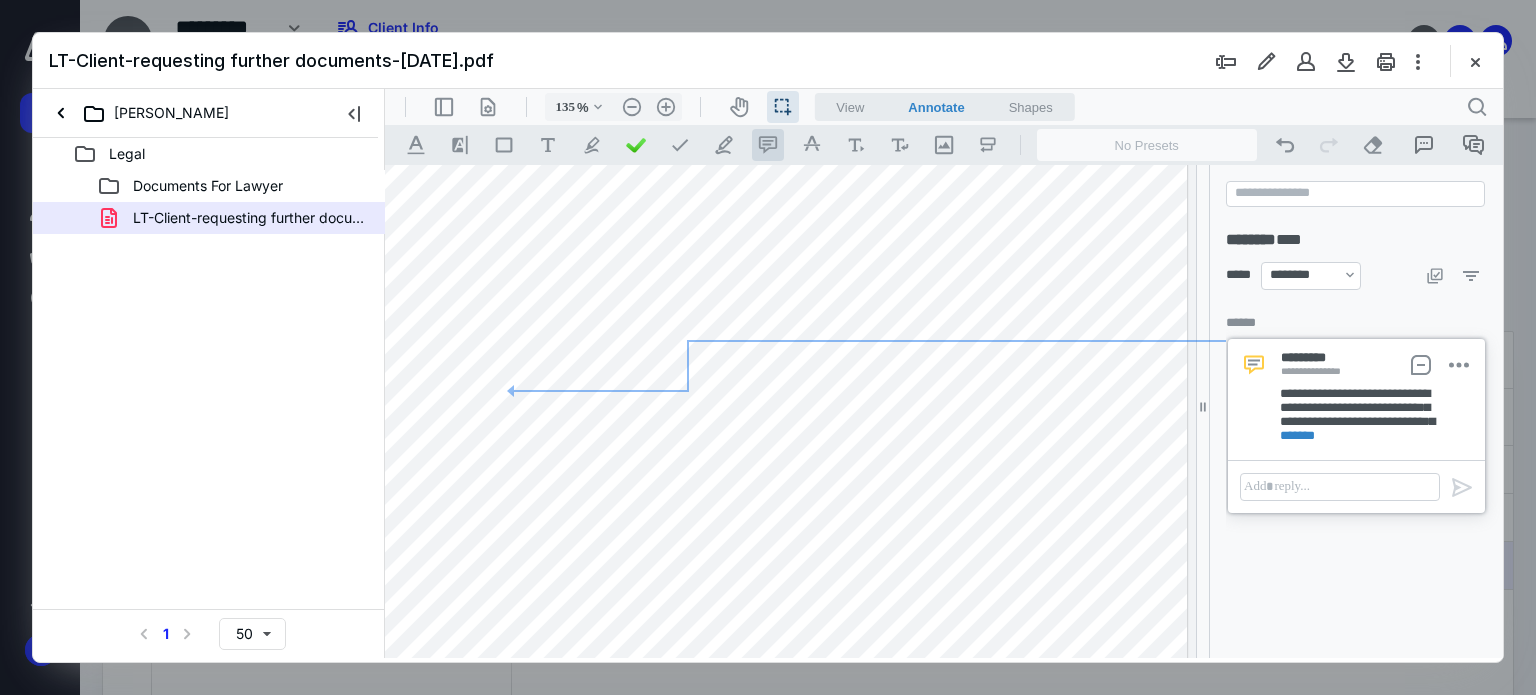 click on ".cls-1{fill:#abb0c4;} icon - tool - comment - line" at bounding box center [768, 145] 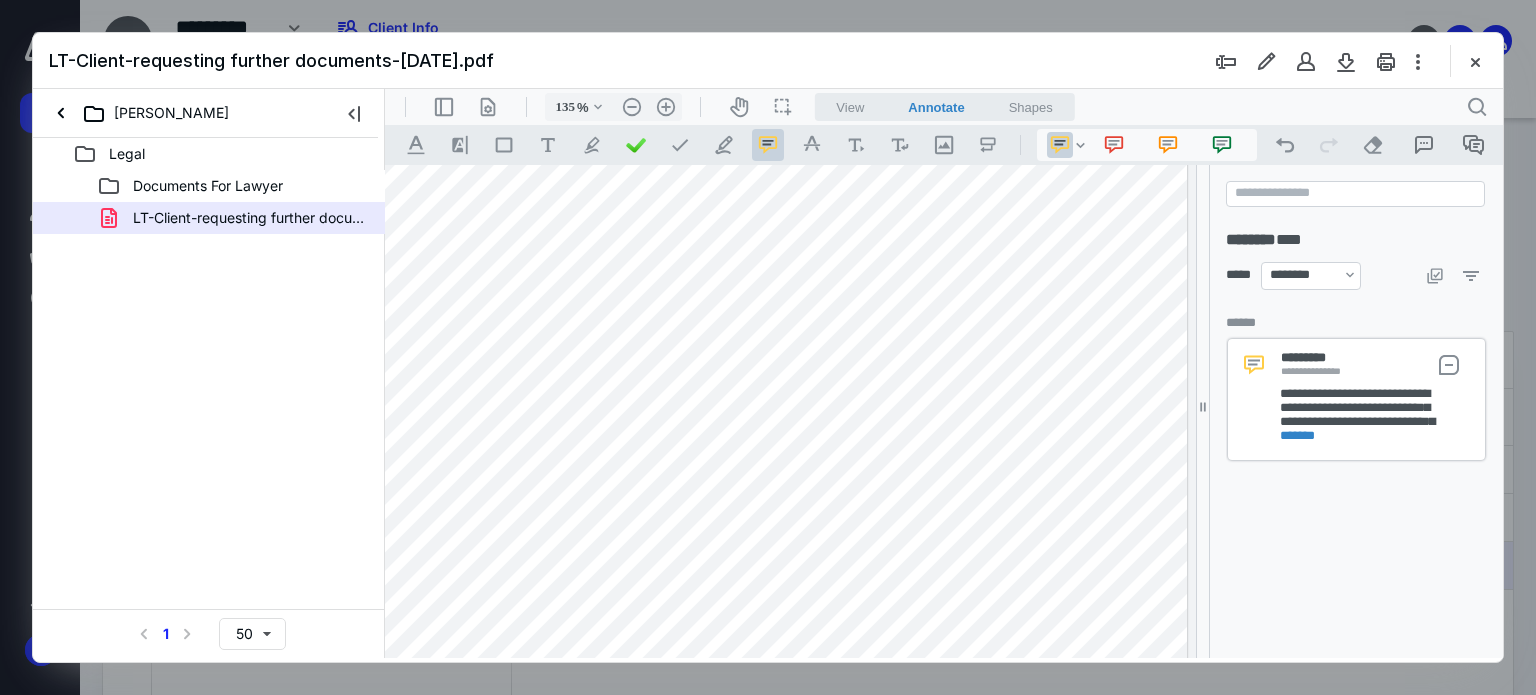 click at bounding box center [777, 376] 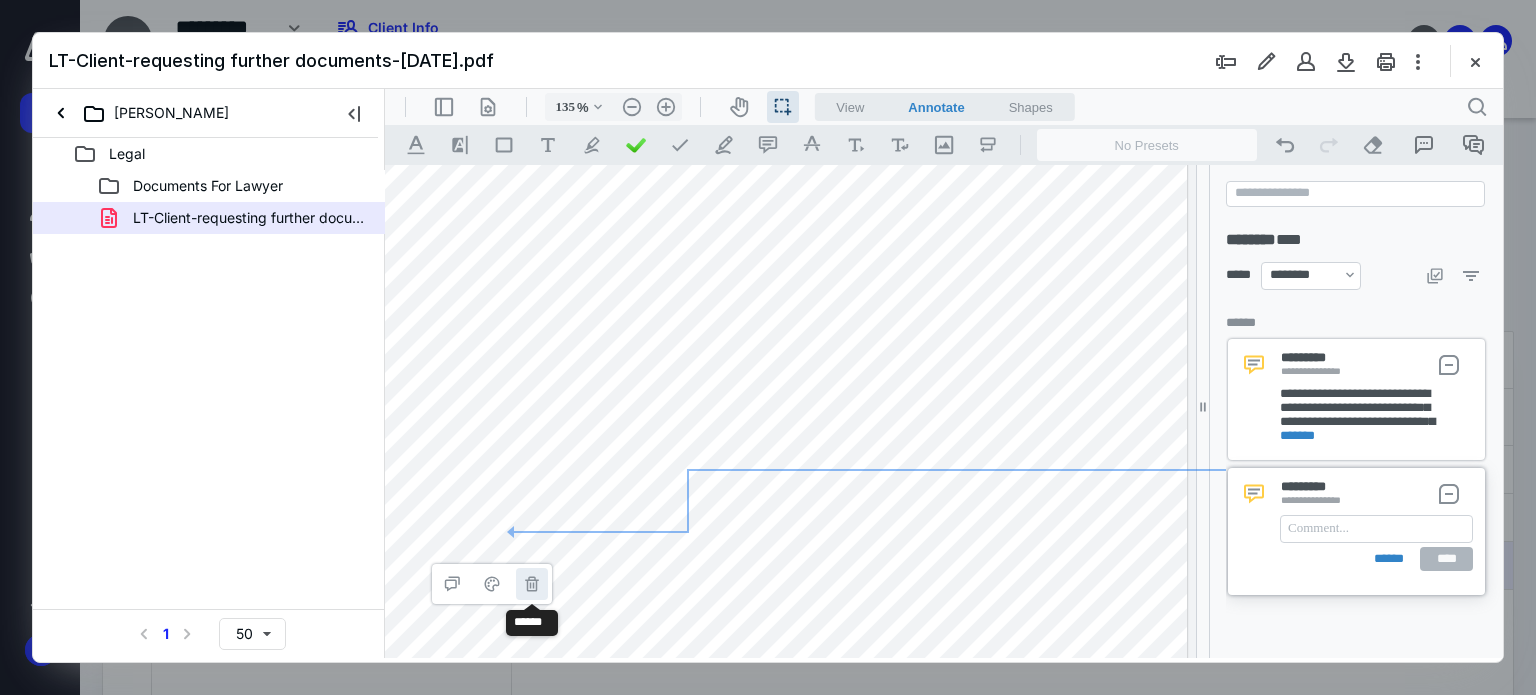 click on "**********" at bounding box center [532, 584] 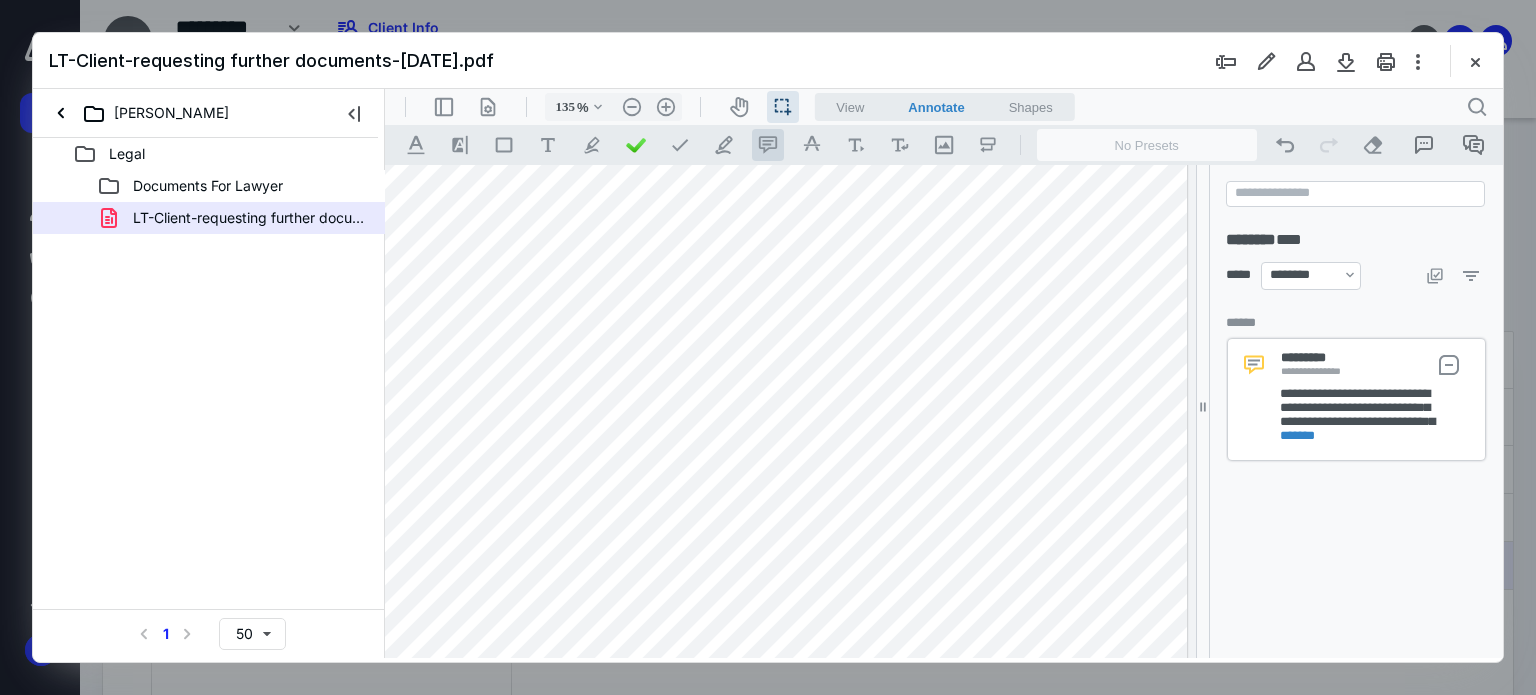 click on ".cls-1{fill:#abb0c4;} icon - tool - comment - line" at bounding box center (768, 145) 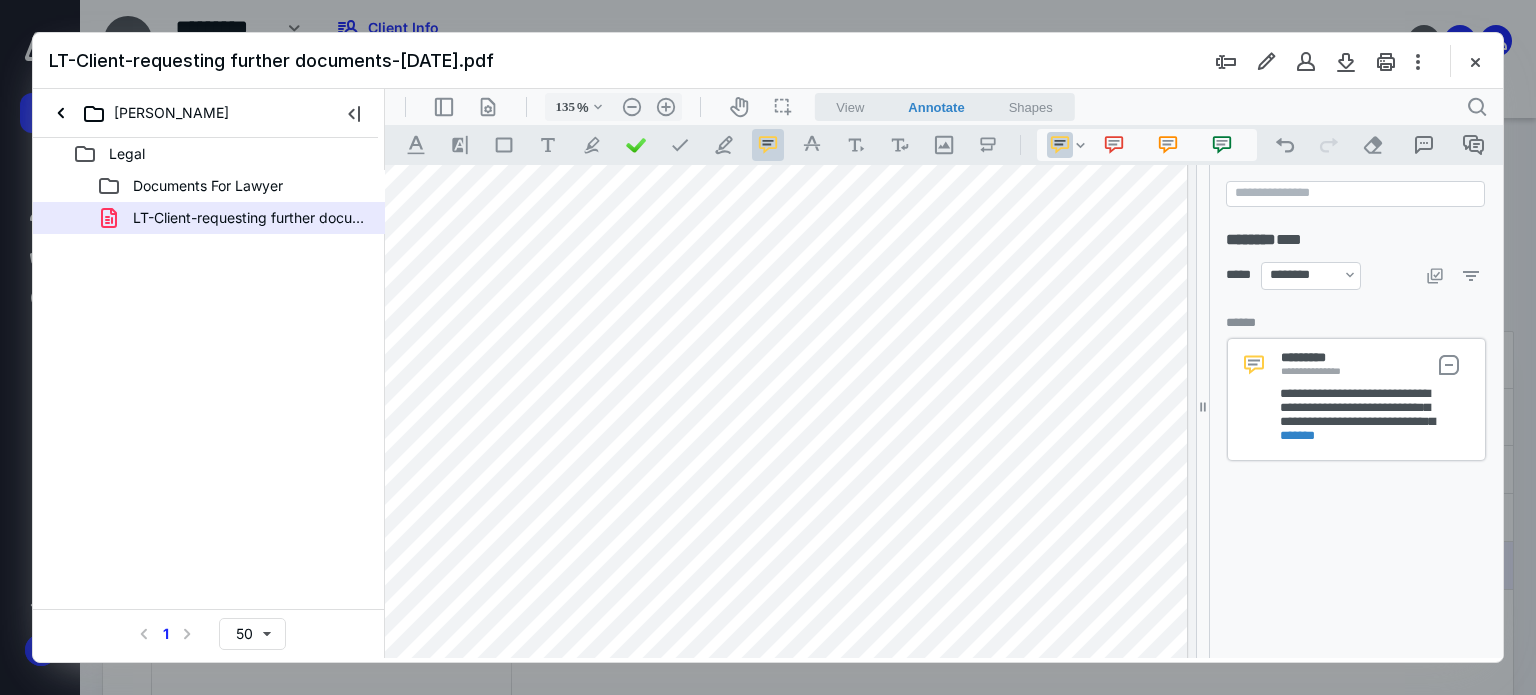 click at bounding box center [777, 376] 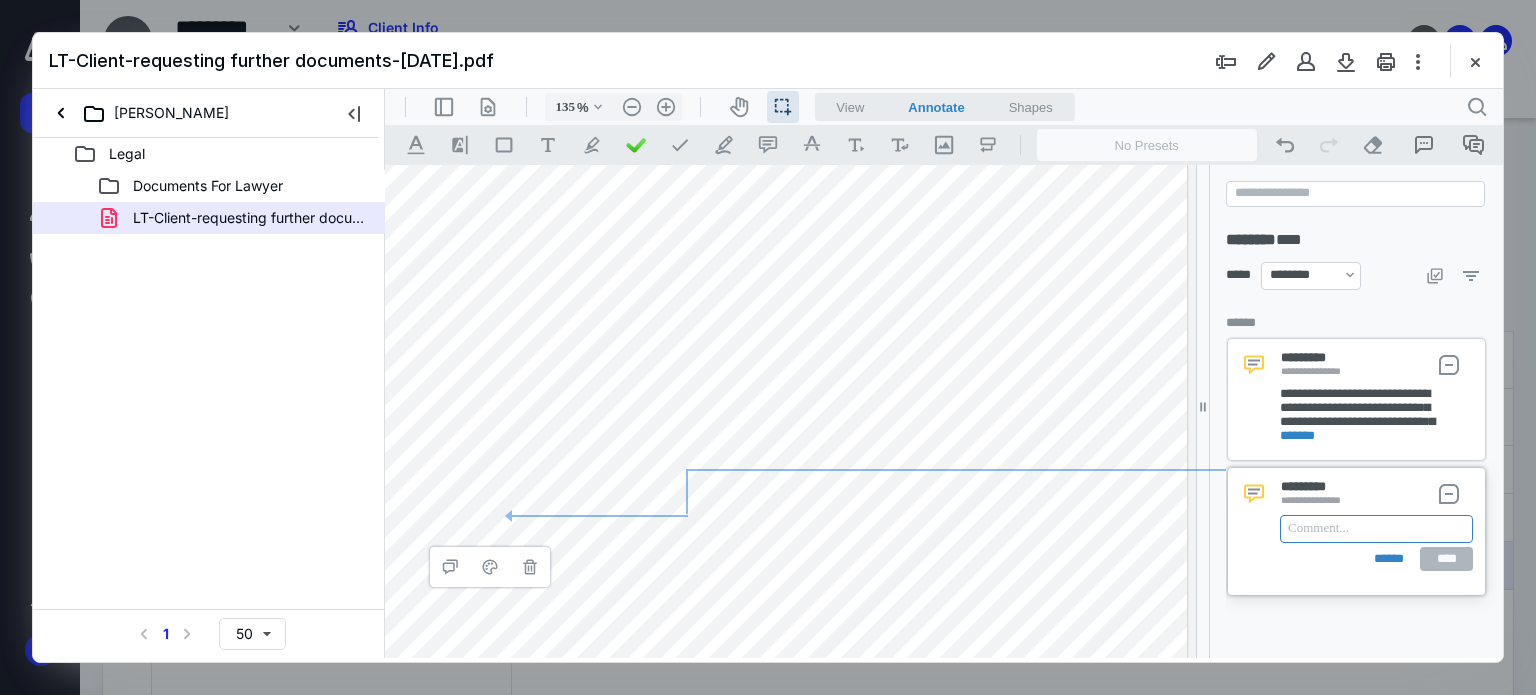 click at bounding box center (1376, 529) 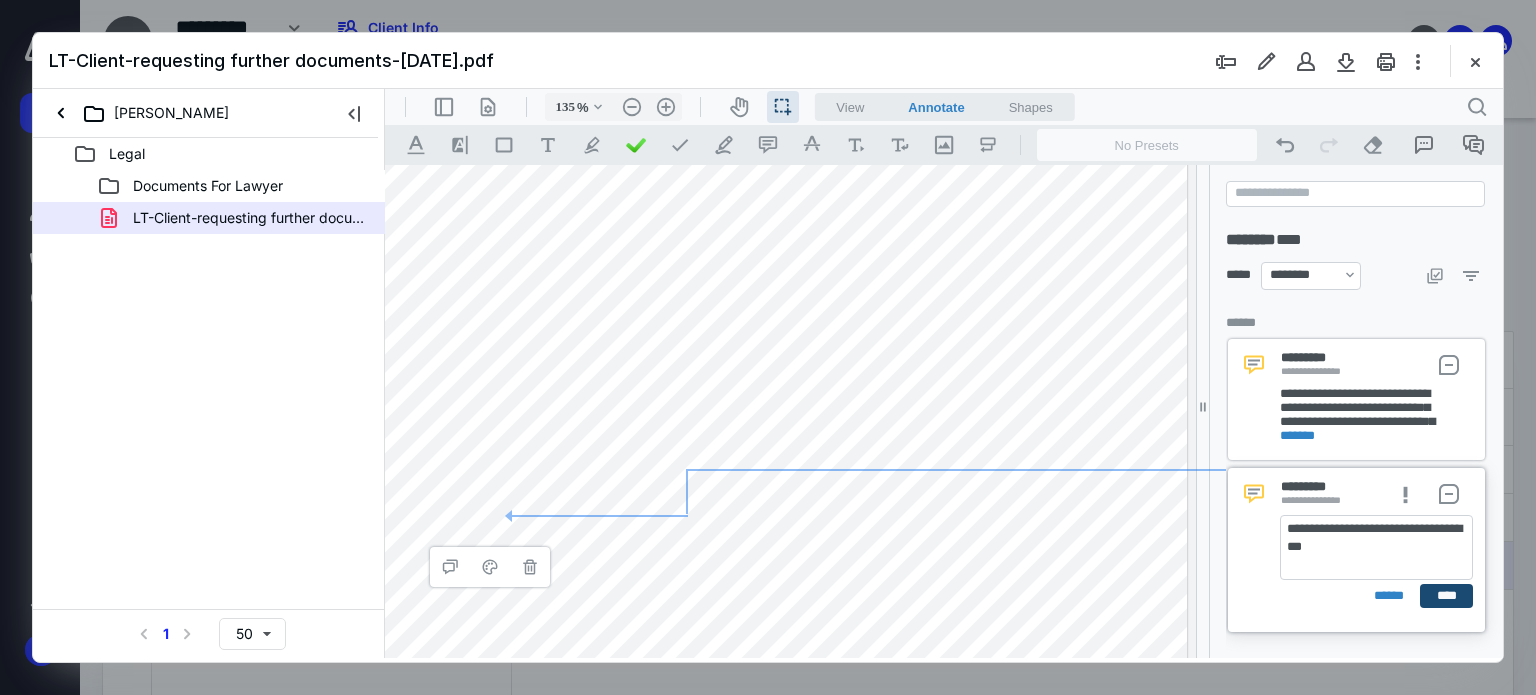 click on "****" at bounding box center [1446, 596] 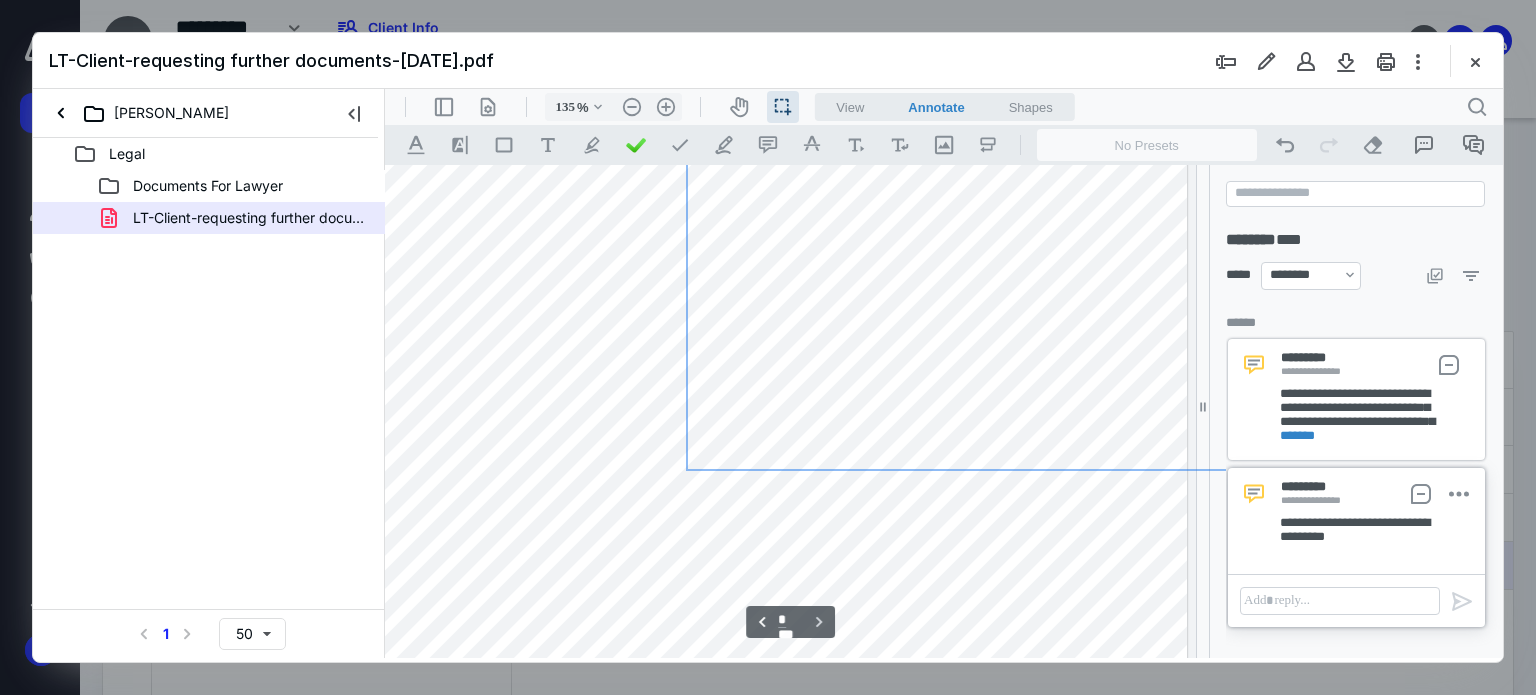 scroll, scrollTop: 1225, scrollLeft: 29, axis: both 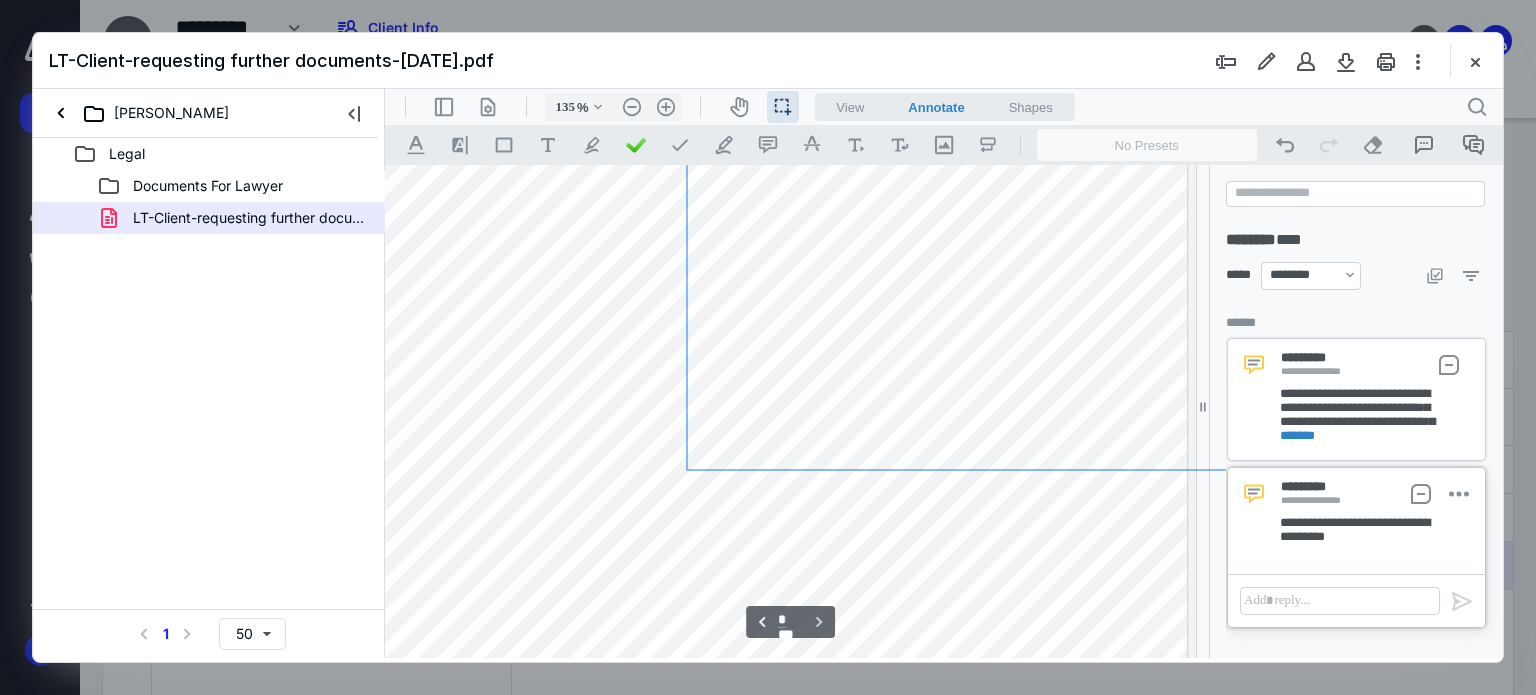 type on "*" 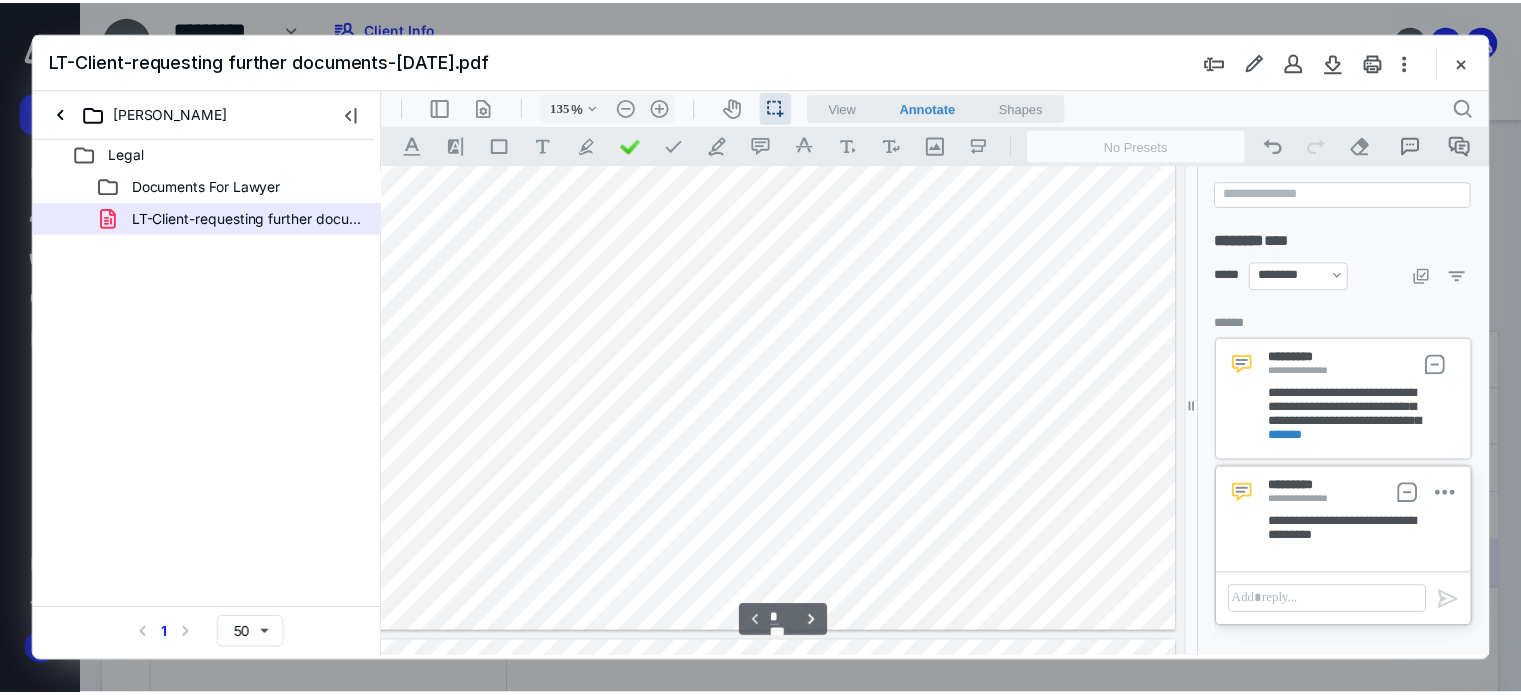 scroll, scrollTop: 400, scrollLeft: 29, axis: both 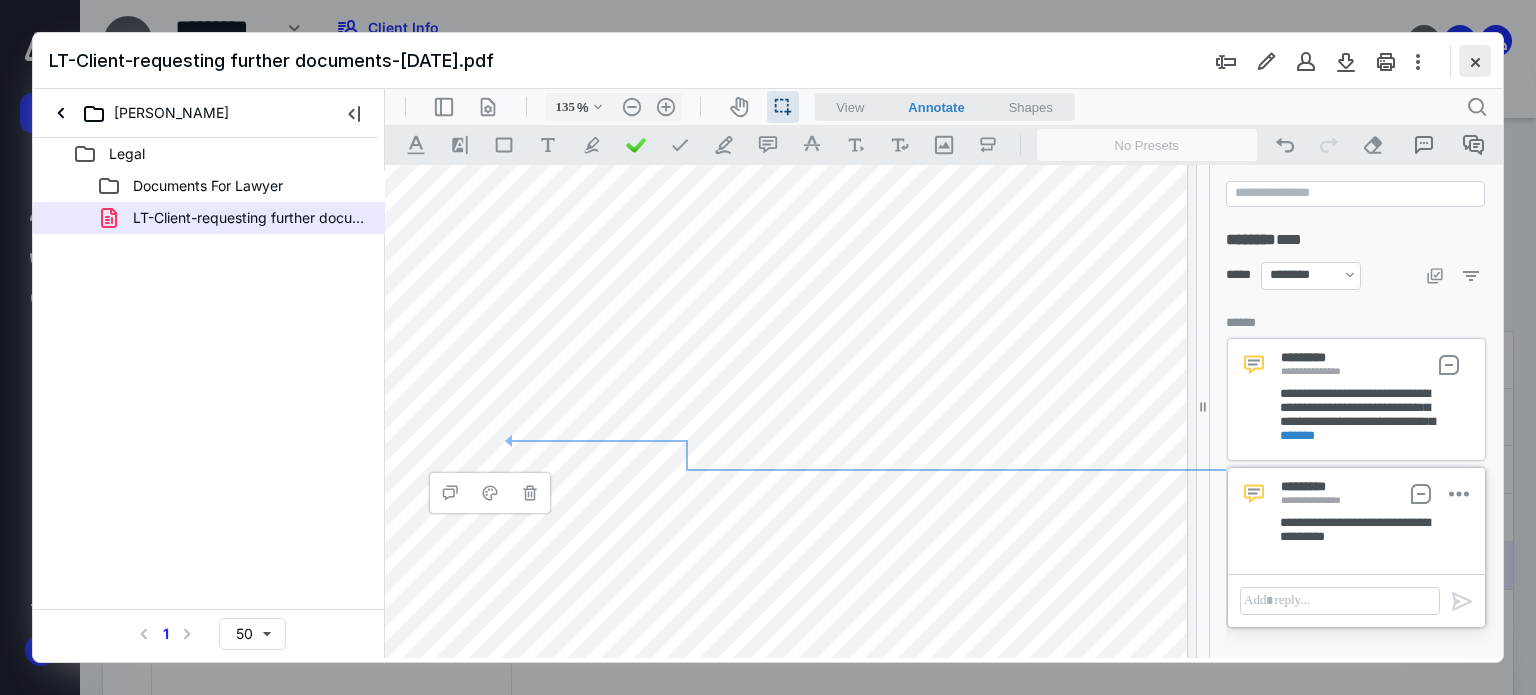 click at bounding box center (1475, 61) 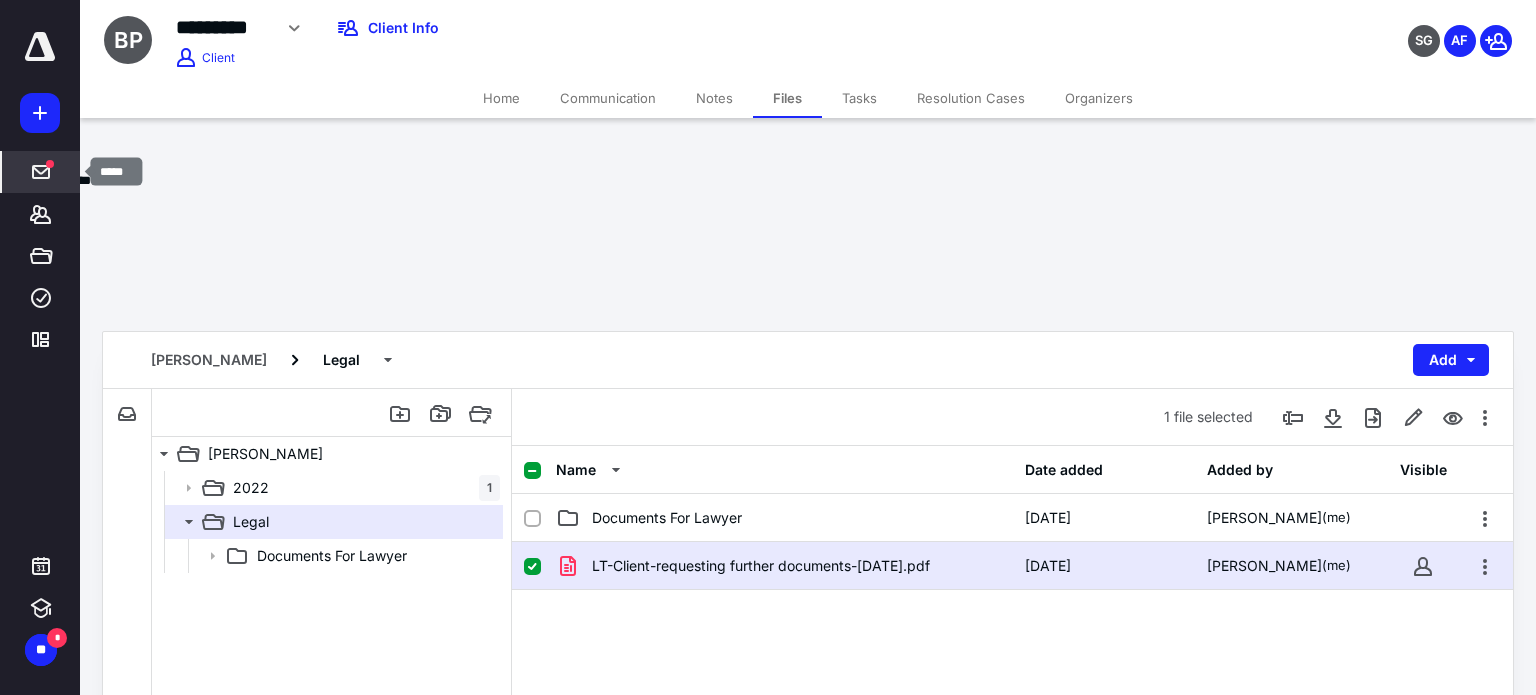 click at bounding box center [50, 164] 